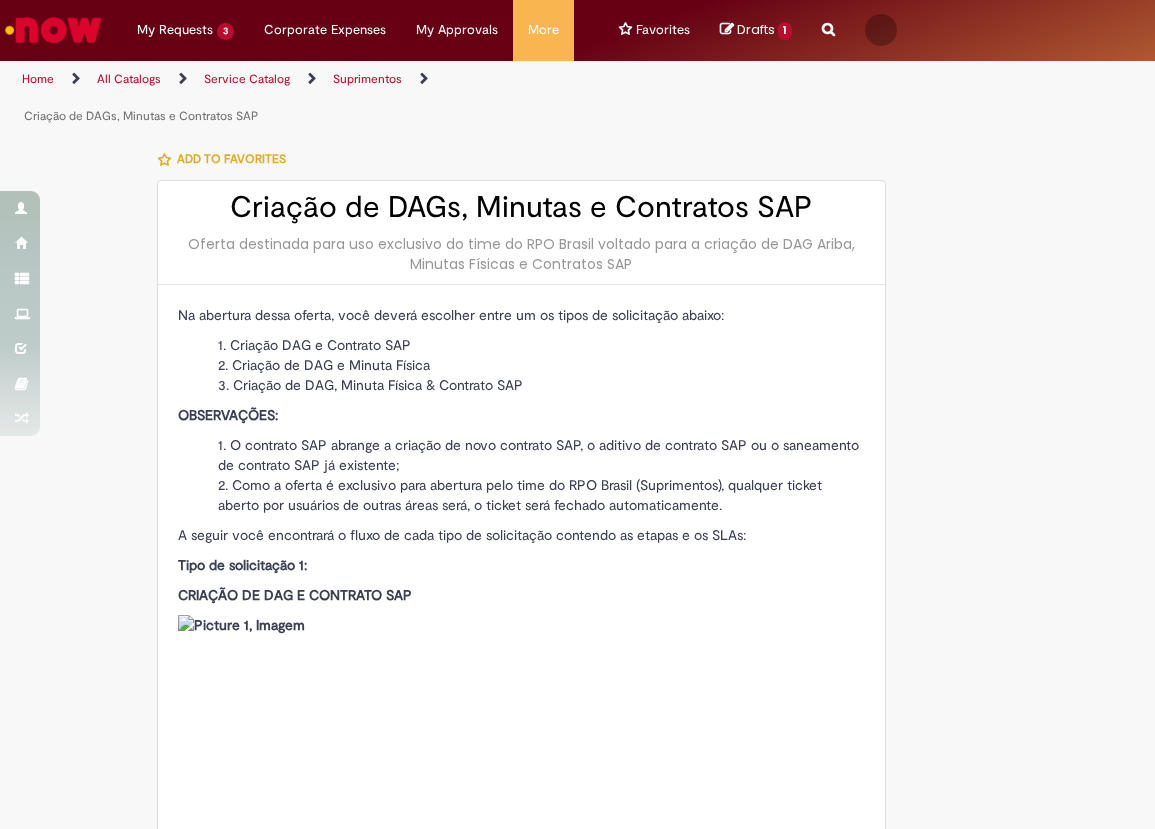 type on "**********" 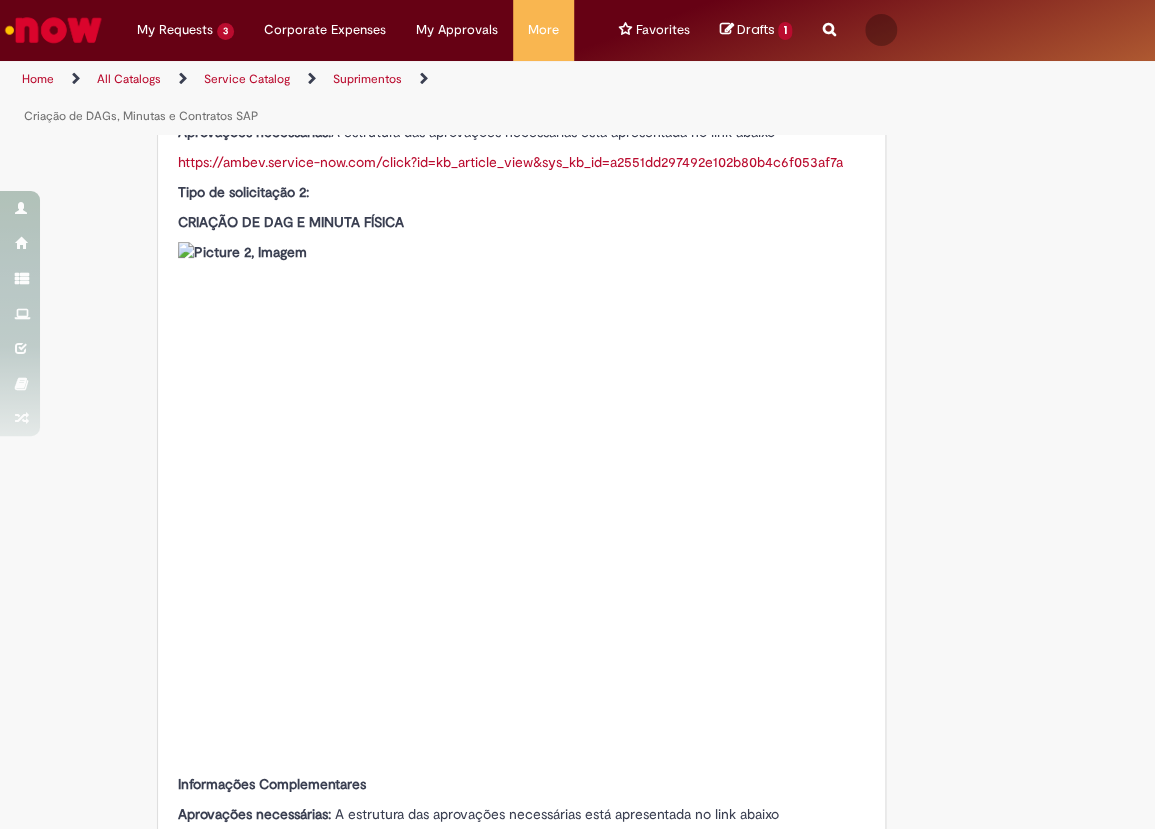 type on "**********" 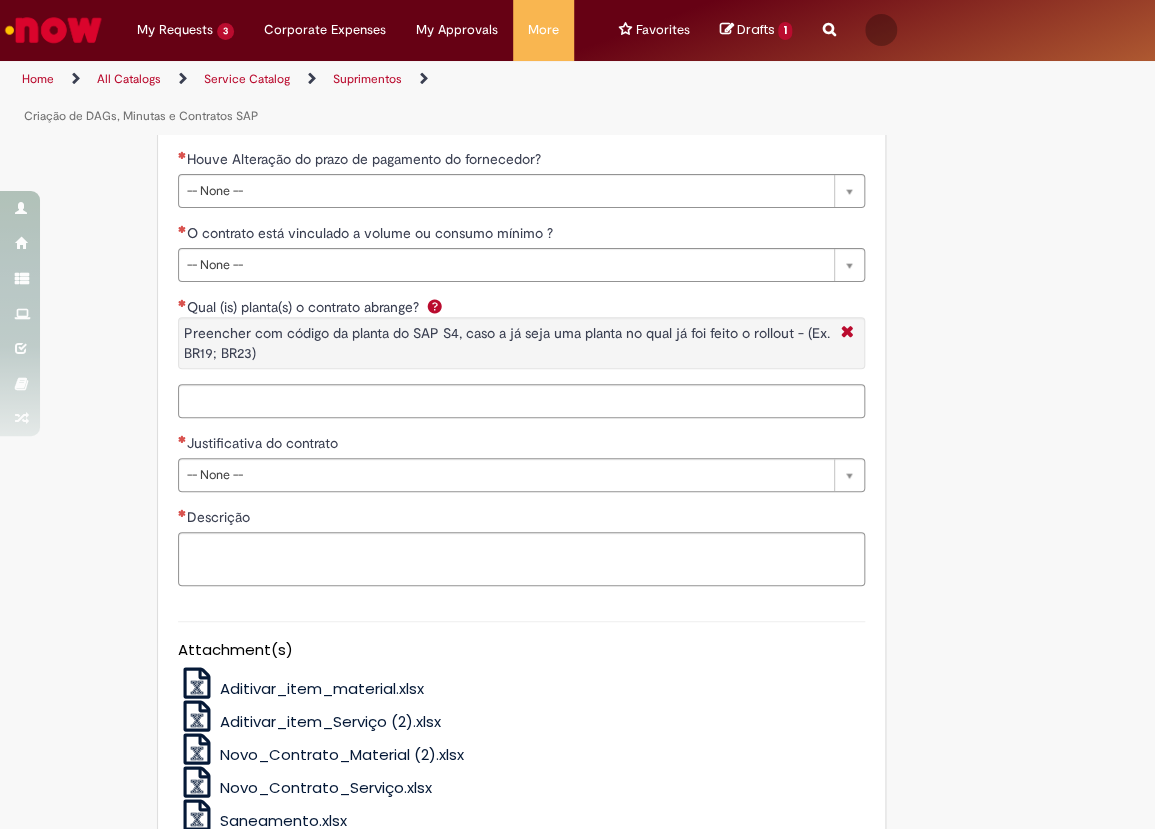 scroll, scrollTop: 4454, scrollLeft: 0, axis: vertical 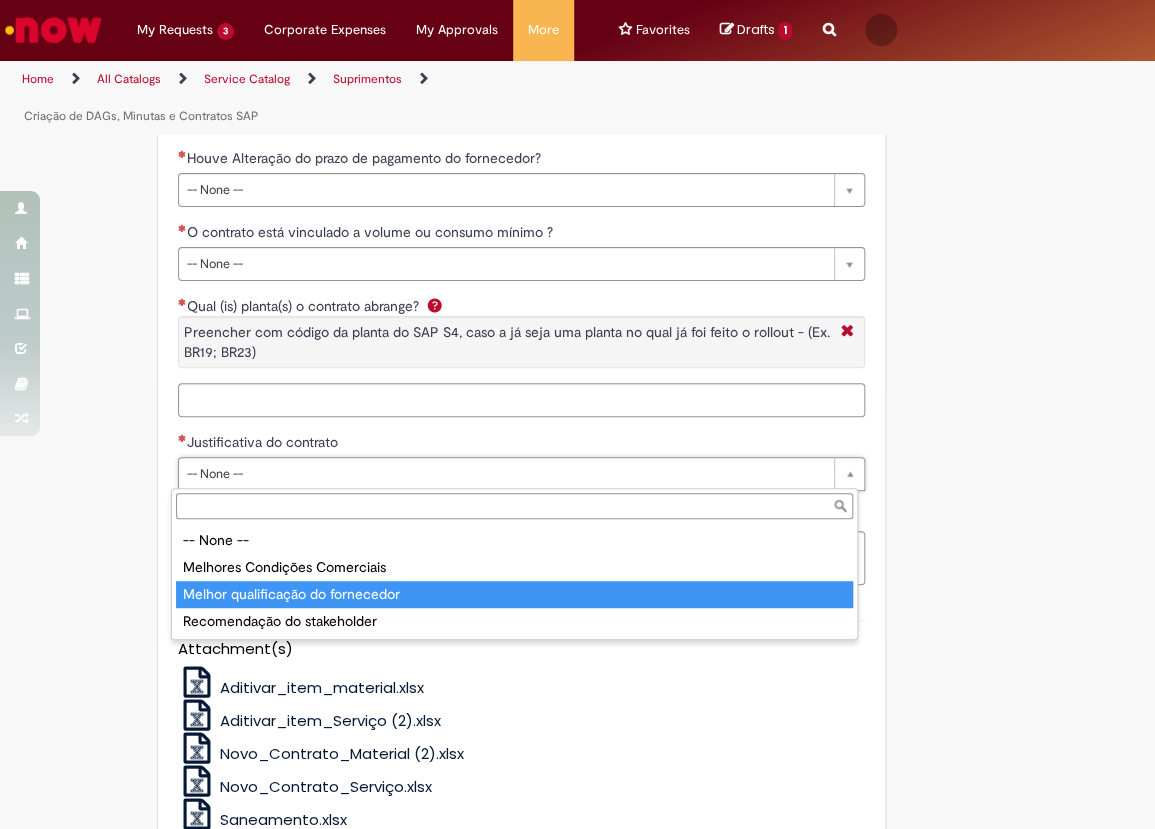 type on "**********" 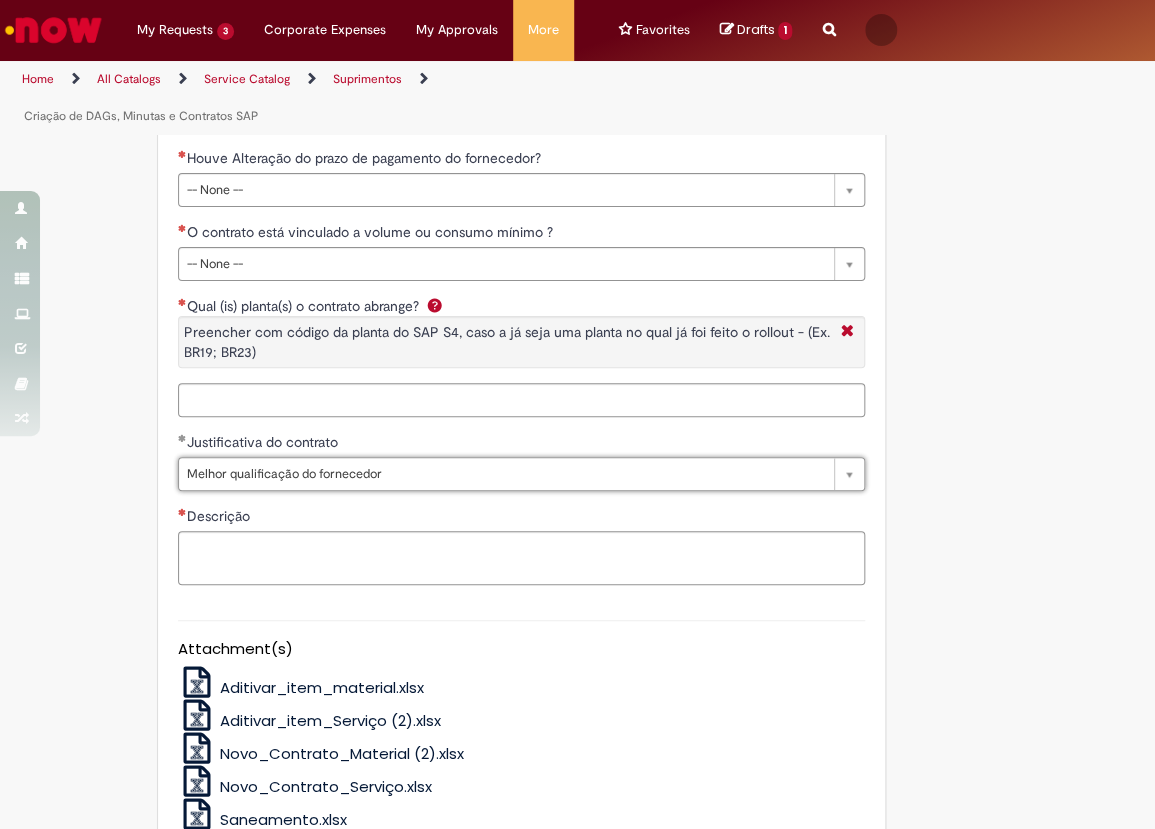 drag, startPoint x: 248, startPoint y: 473, endPoint x: 249, endPoint y: 514, distance: 41.01219 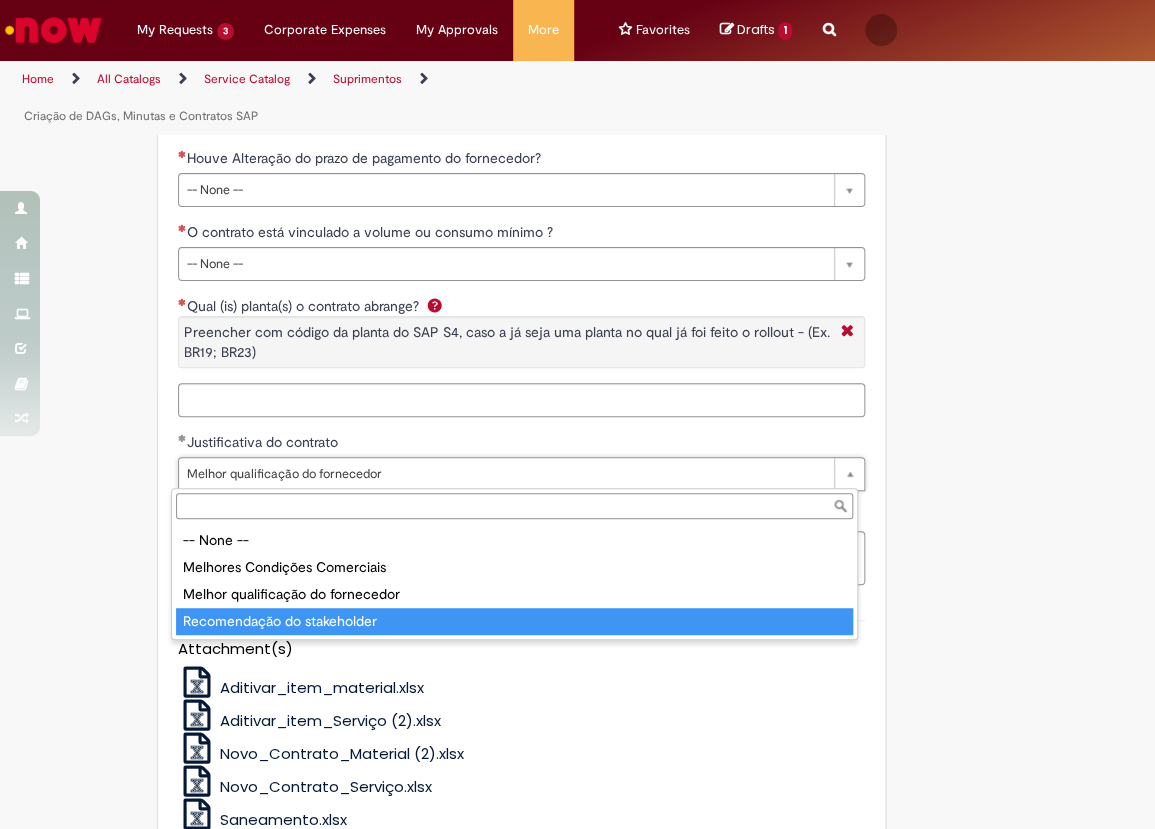 type on "**********" 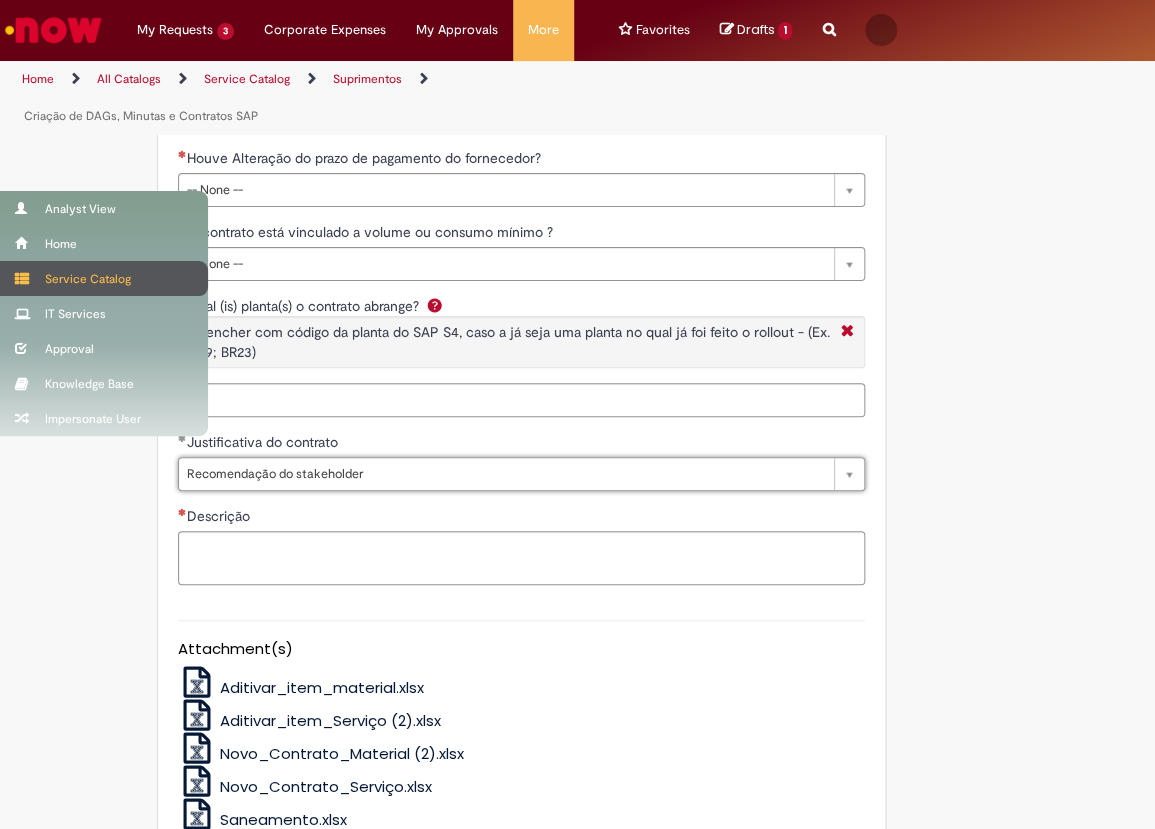 scroll, scrollTop: 0, scrollLeft: 0, axis: both 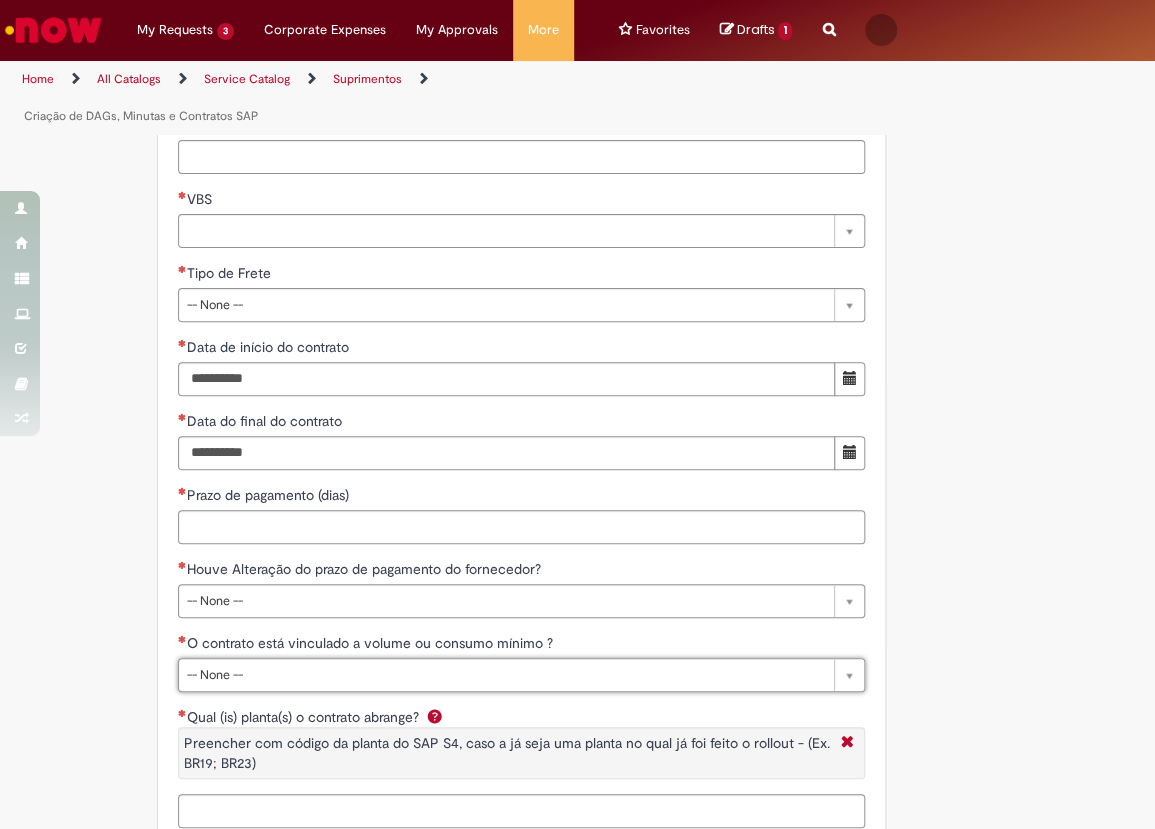 click on "Home
All Catalogs     Service Catalog     Suprimentos       Criação de DAGs, Minutas e Contratos SAP
Oferta destinada para uso exclusivo do time do RPO Brasil voltado para a criação de DAG Ariba, Minutas Físicas e Contratos SAP
Na abertura dessa oferta, você deverá escolher entre um os tipos de solicitação abaixo:
Criação DAG e Contrato SAP Criação de DAG e Minuta Física Criação de DAG, Minuta Física & Contrato SAP
OBSERVAÇÕES:
O contrato SAP abrange a criação de novo contrato SAP, o aditivo de contrato SAP ou o saneamento de contrato SAP já existente; Como a oferta é exclusivo para abertura pelo time do RPO Brasil (Suprimentos), qualquer ticket aberto por usuários de outras áreas será, o ticket será fechado automaticamente.
A seguir você encontrará o fluxo de cada tipo de solicitação contendo as etapas e os SLAs:
Tipo de solicitação 1:
CRIAÇÃO DE DAG E CONTRATO SAP" at bounding box center [497, -1223] 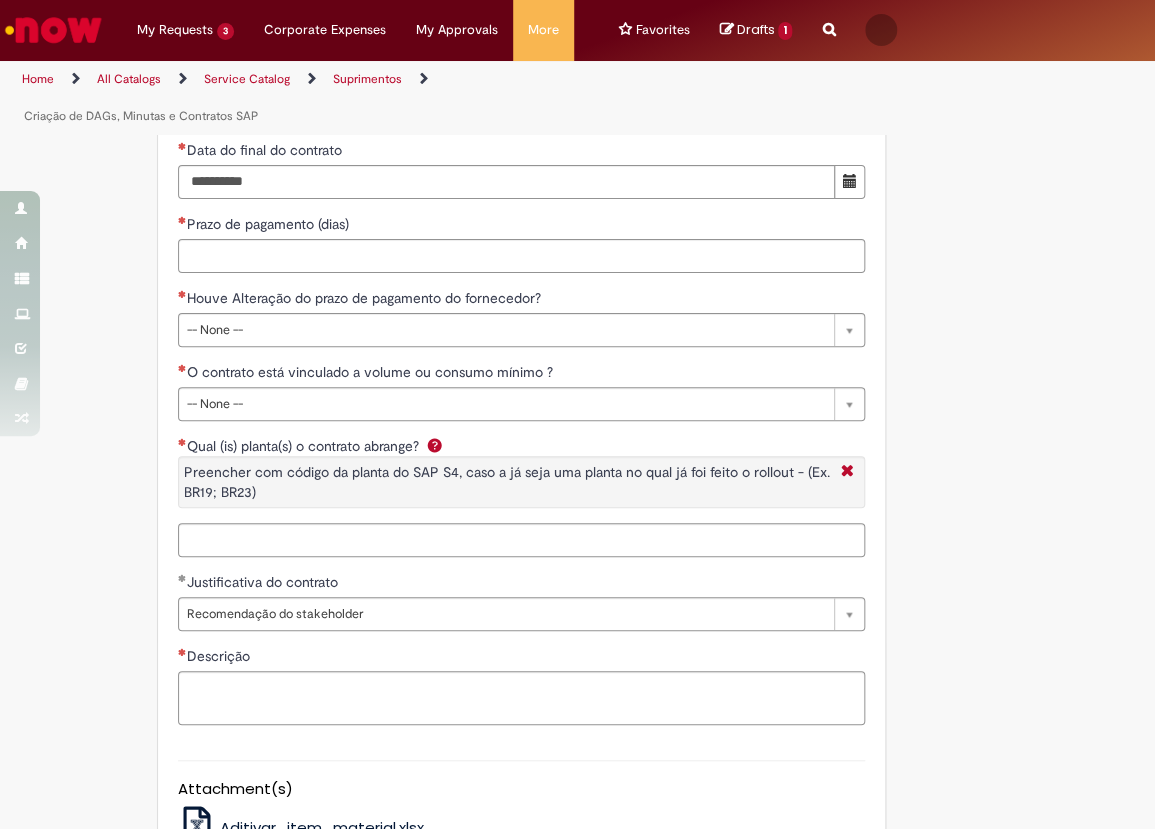 scroll, scrollTop: 4316, scrollLeft: 0, axis: vertical 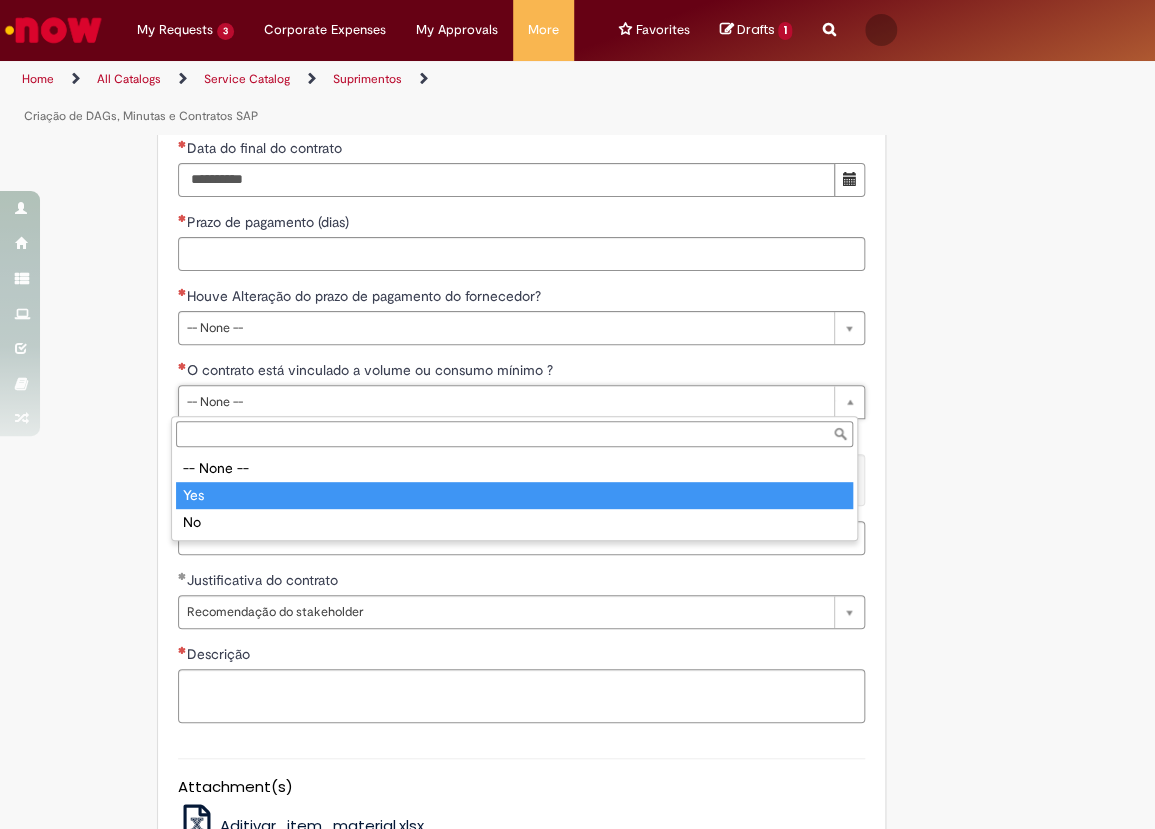 type on "***" 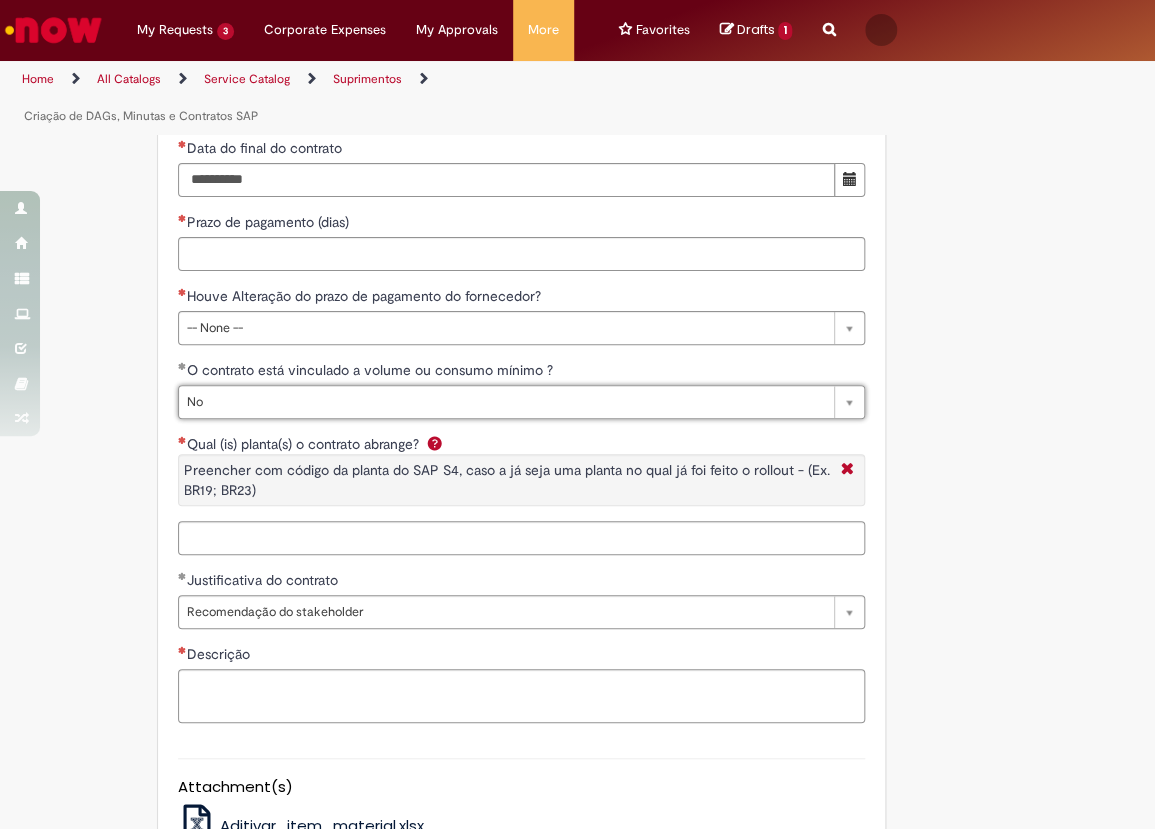 type on "**" 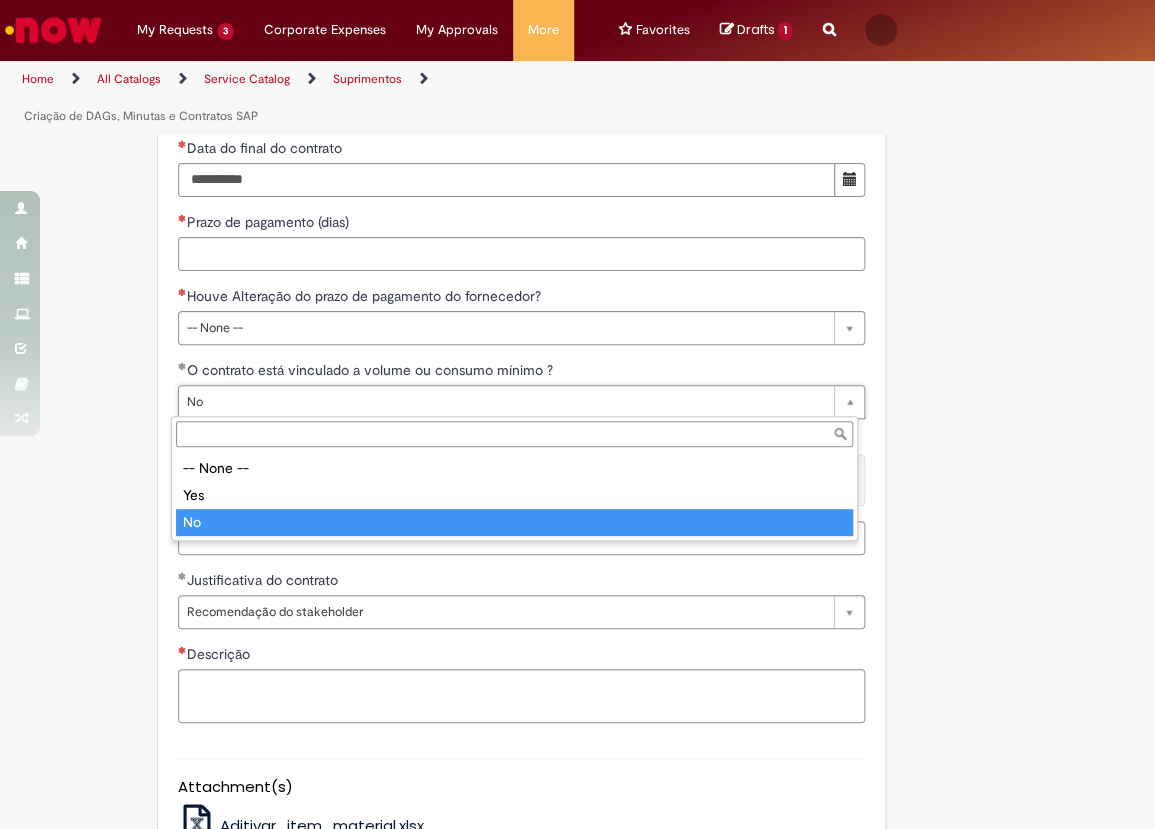 drag, startPoint x: 260, startPoint y: 412, endPoint x: 254, endPoint y: 489, distance: 77.23341 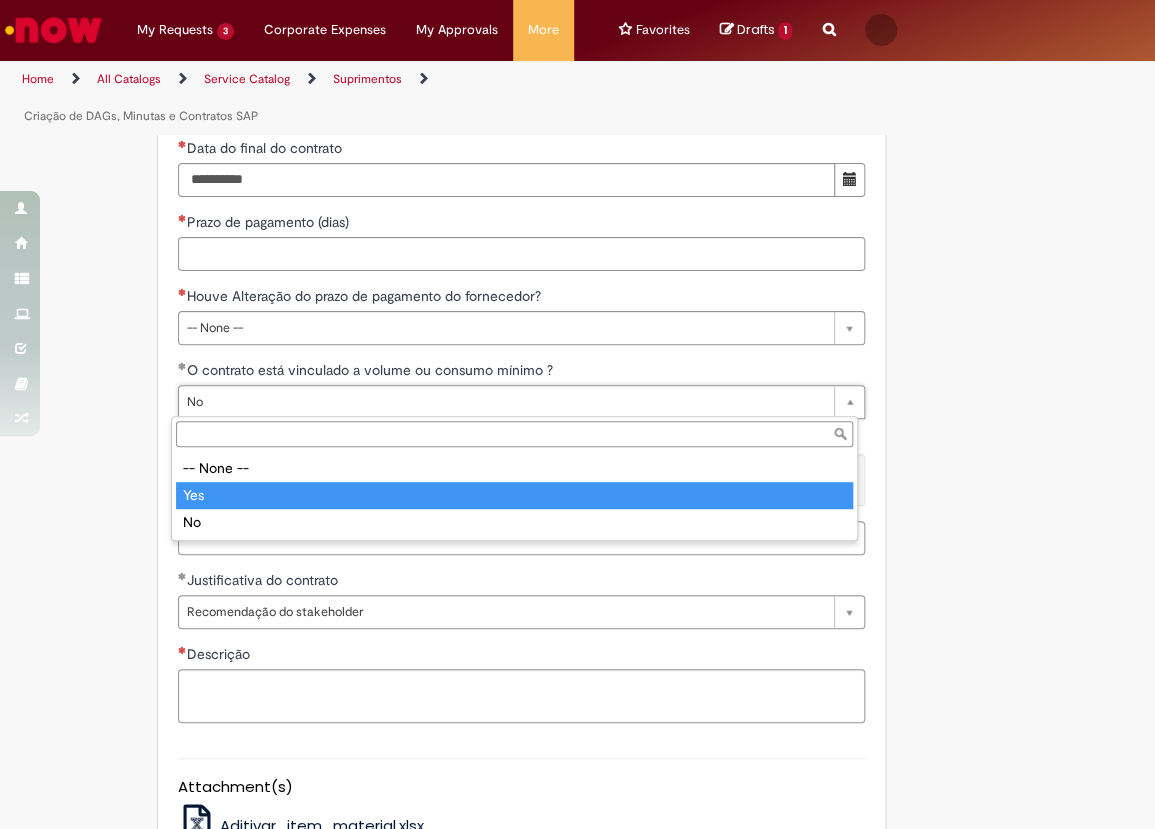 drag, startPoint x: 241, startPoint y: 493, endPoint x: 266, endPoint y: 451, distance: 48.8774 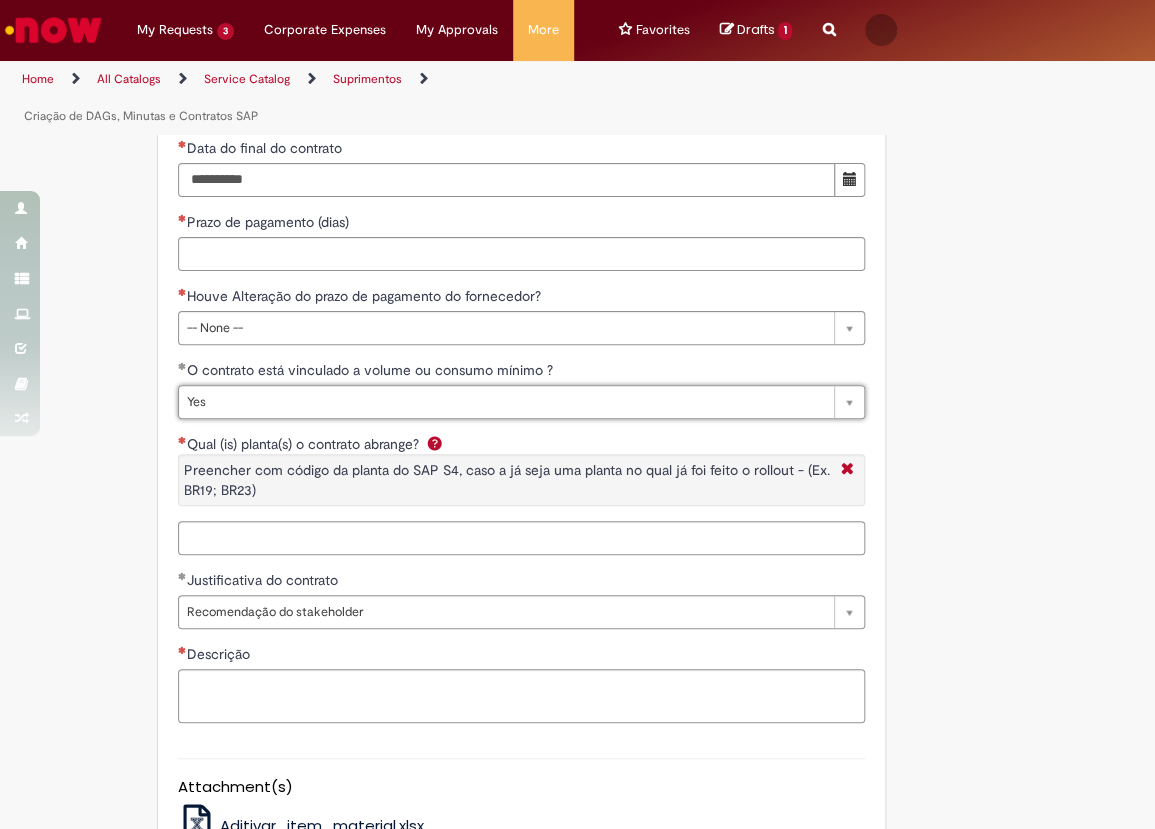 scroll, scrollTop: 0, scrollLeft: 16, axis: horizontal 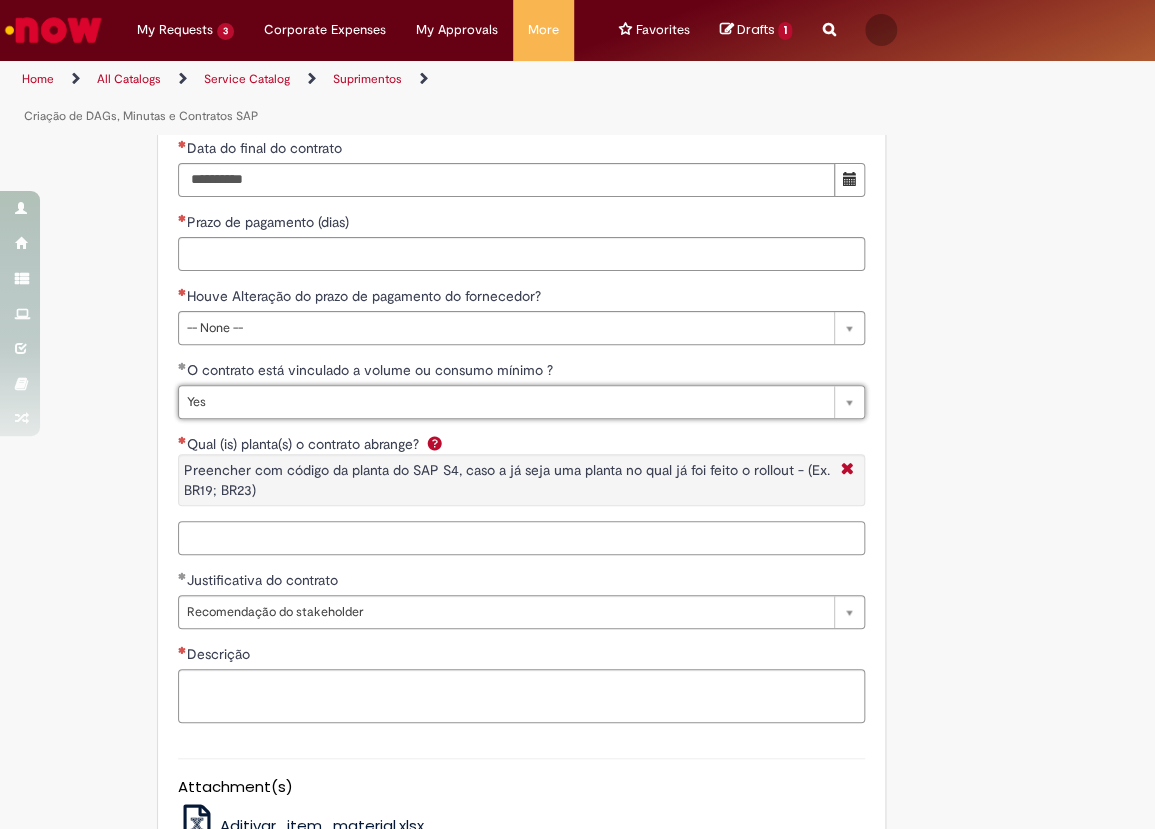 click on "Qual (is) planta(s) o contrato abrange? Preencher com código da planta do SAP S4, caso a já seja uma planta no qual já foi feito o rollout - (Ex. BR19; BR23)" at bounding box center (521, 538) 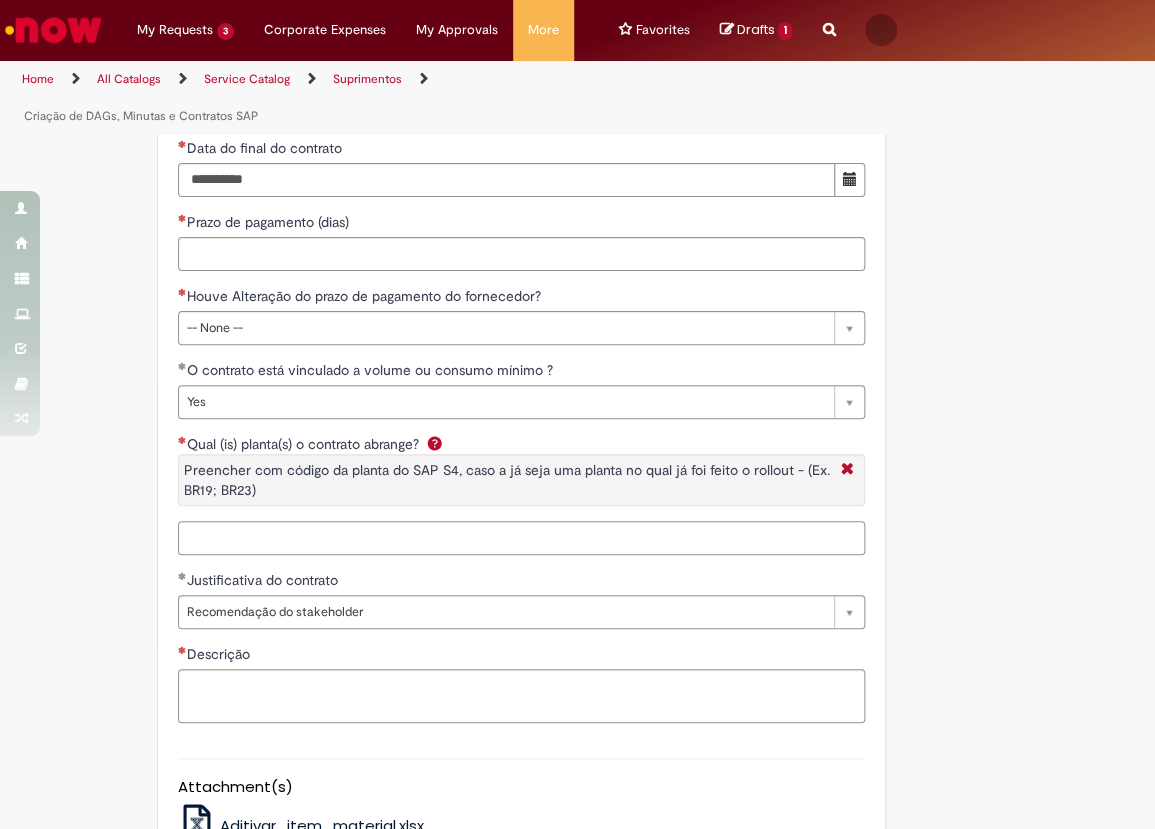 type on "*" 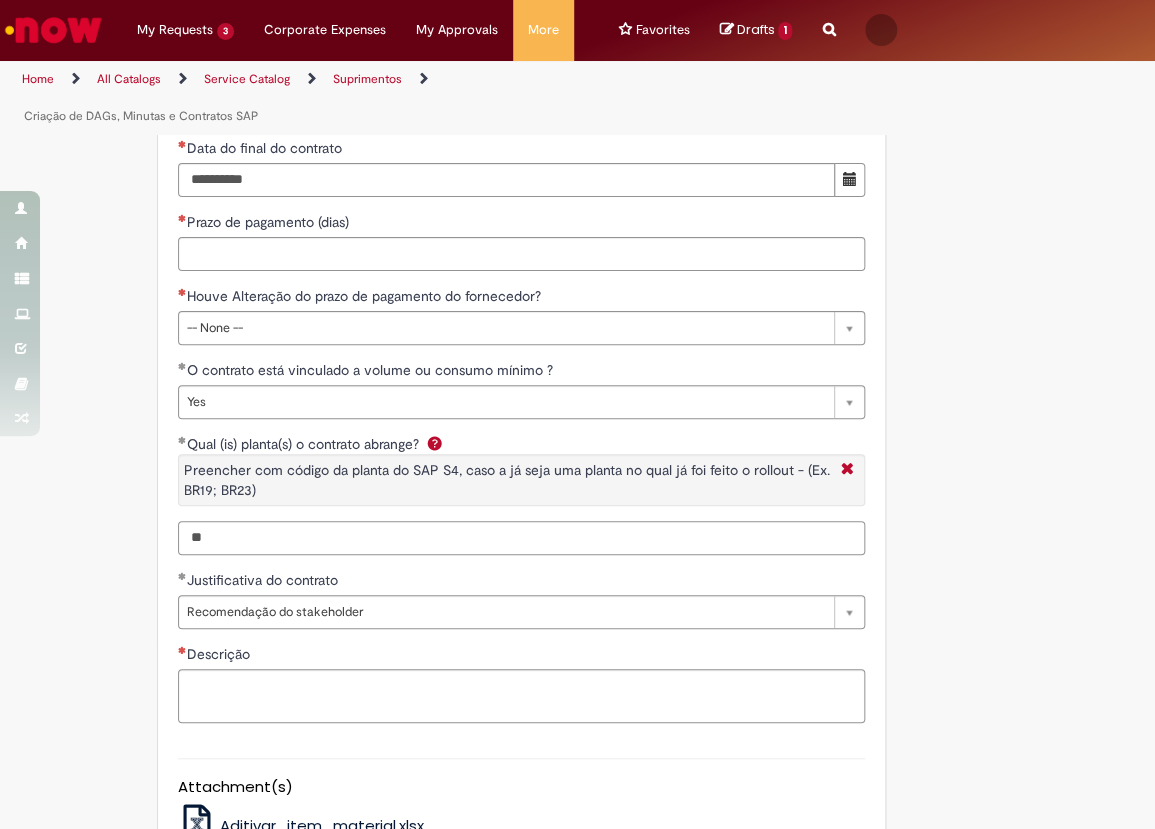 type on "**" 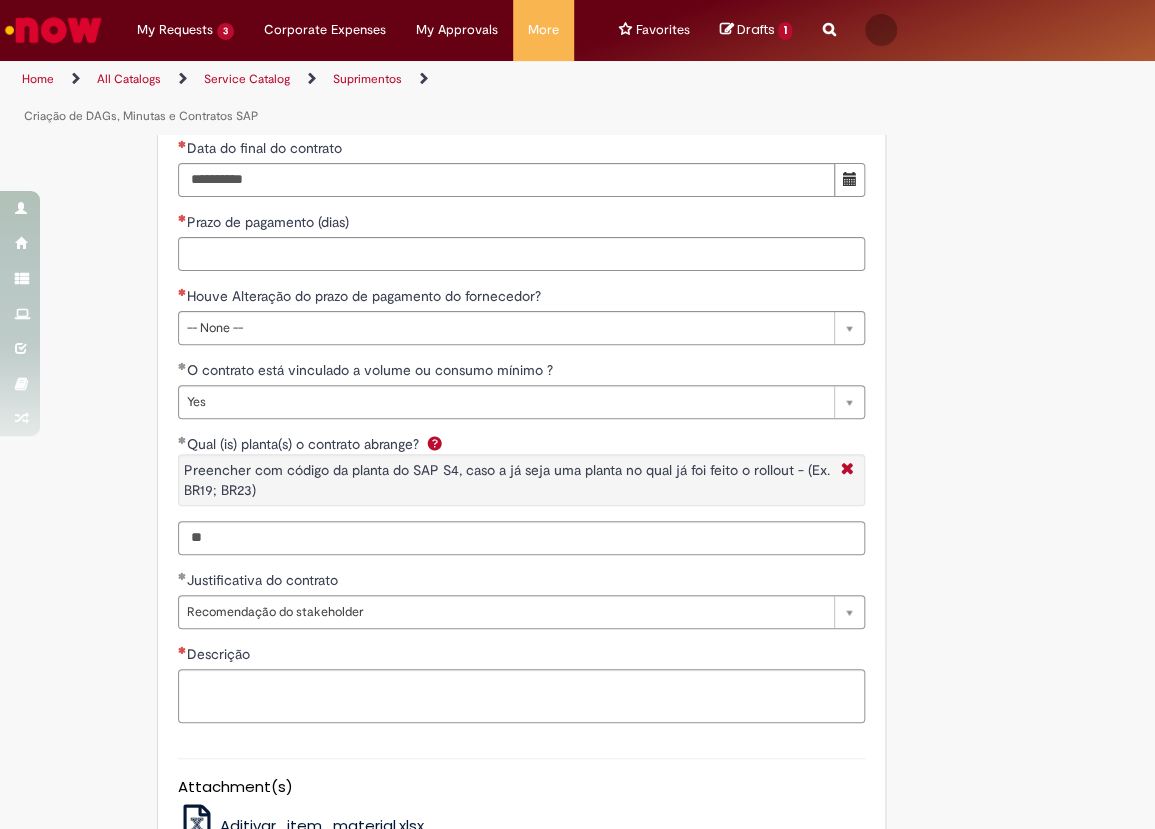 click on "**********" at bounding box center (521, -5) 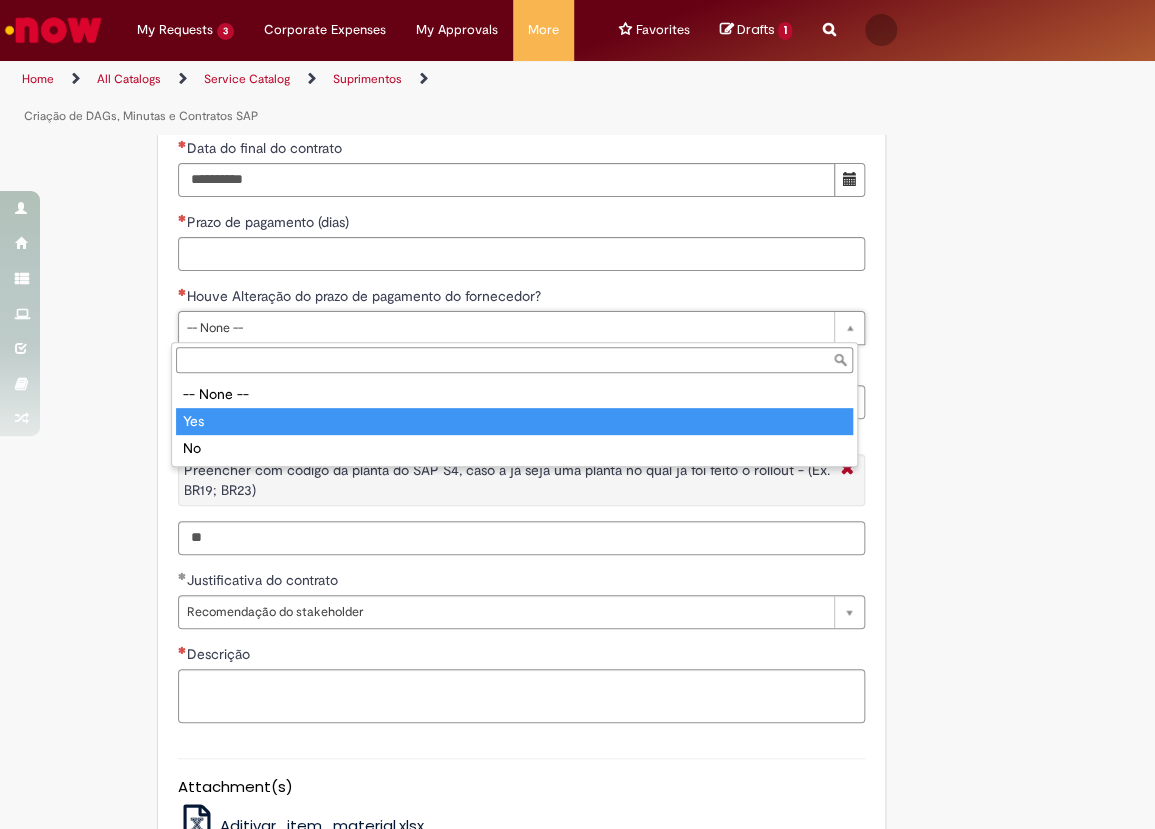 type on "***" 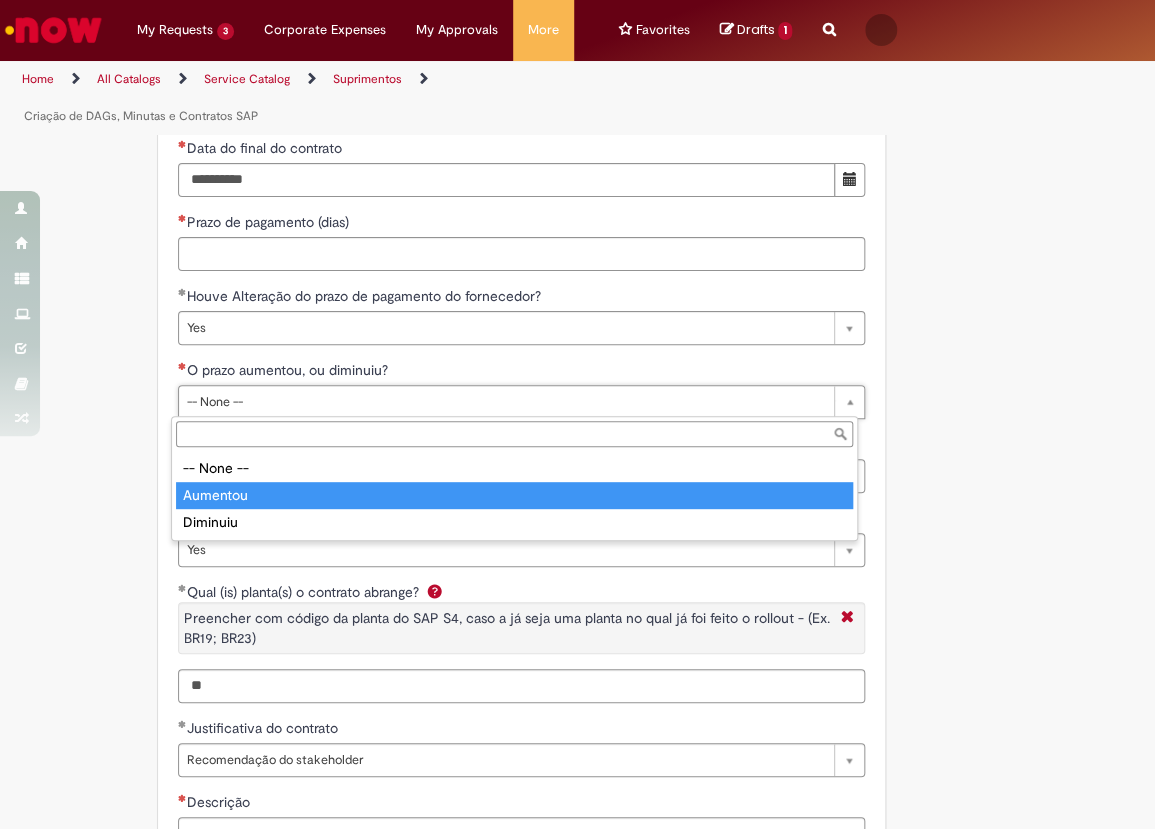 type on "********" 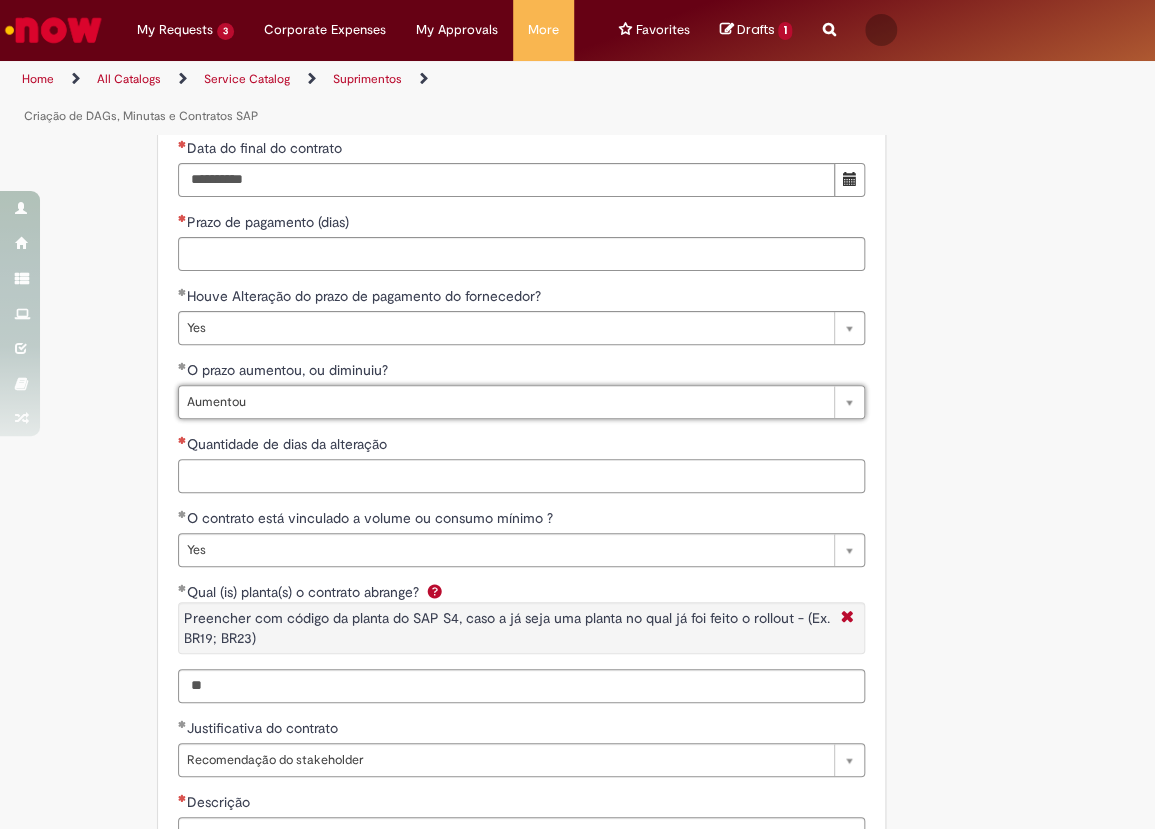 click on "Quantidade de dias da alteração" at bounding box center (521, 476) 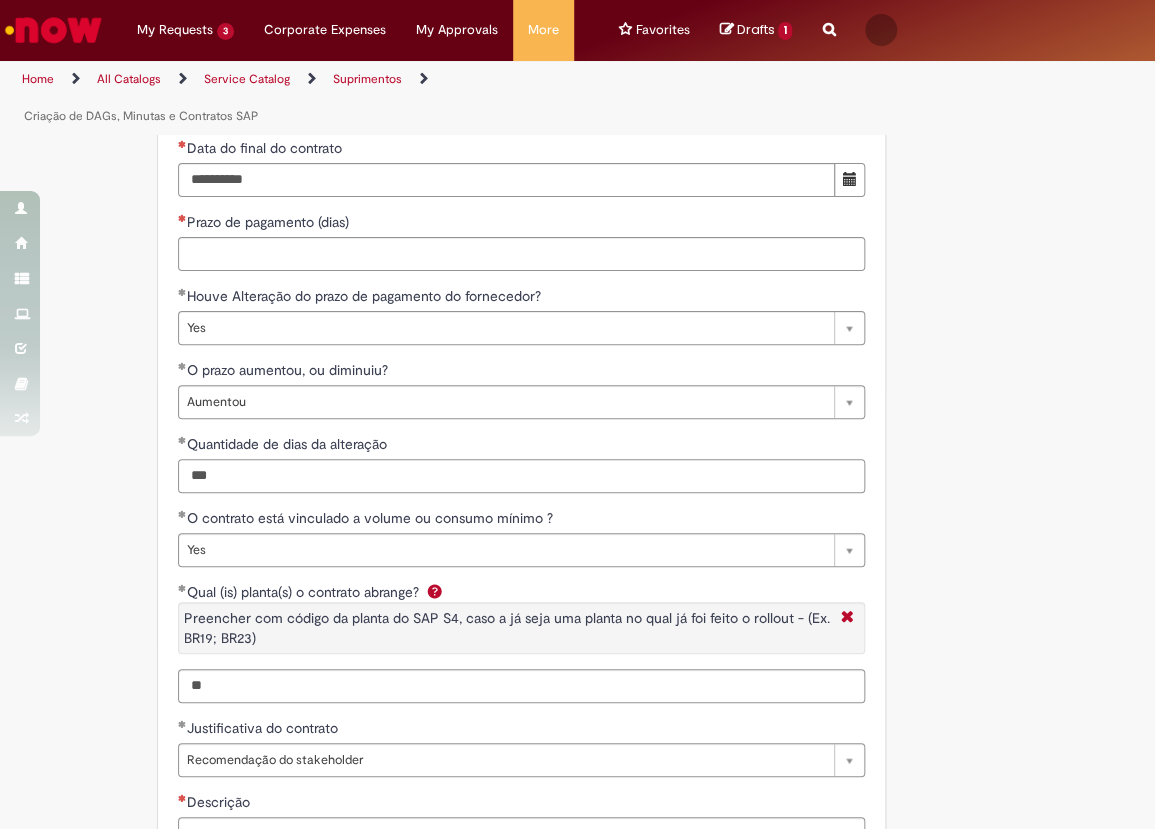 type on "***" 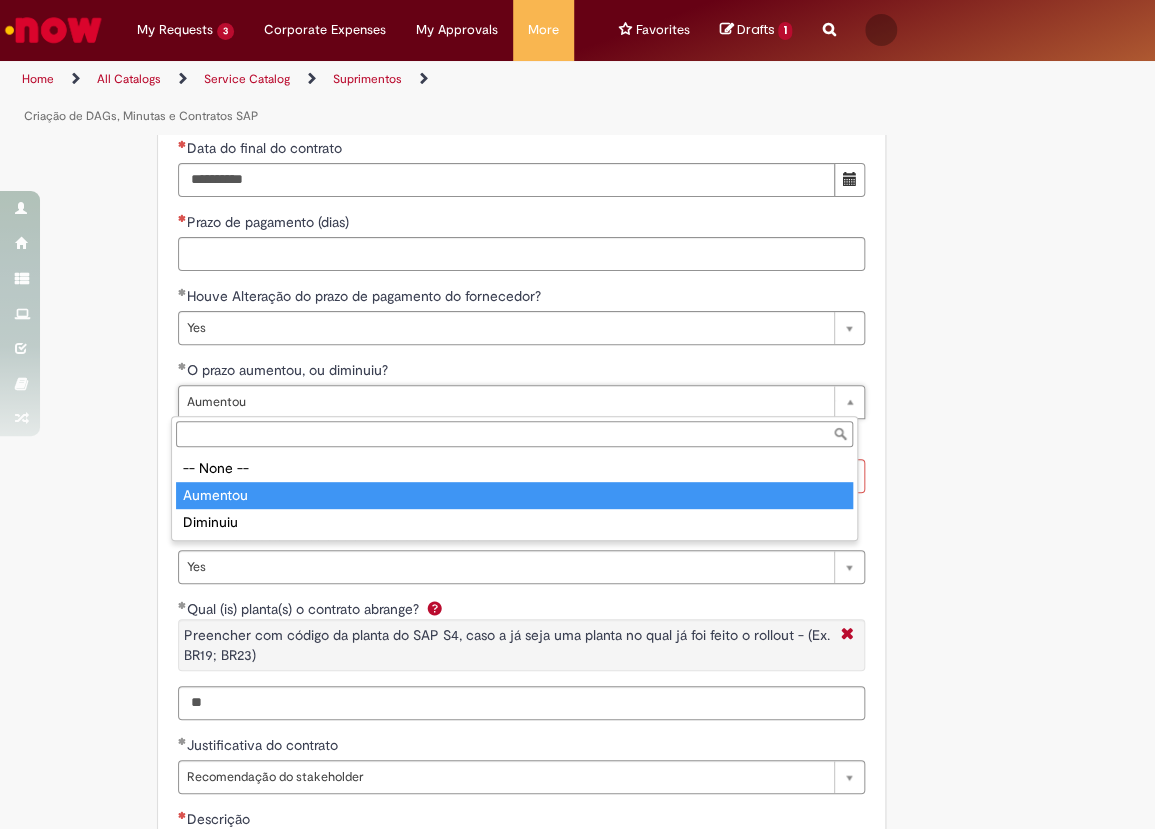 type on "********" 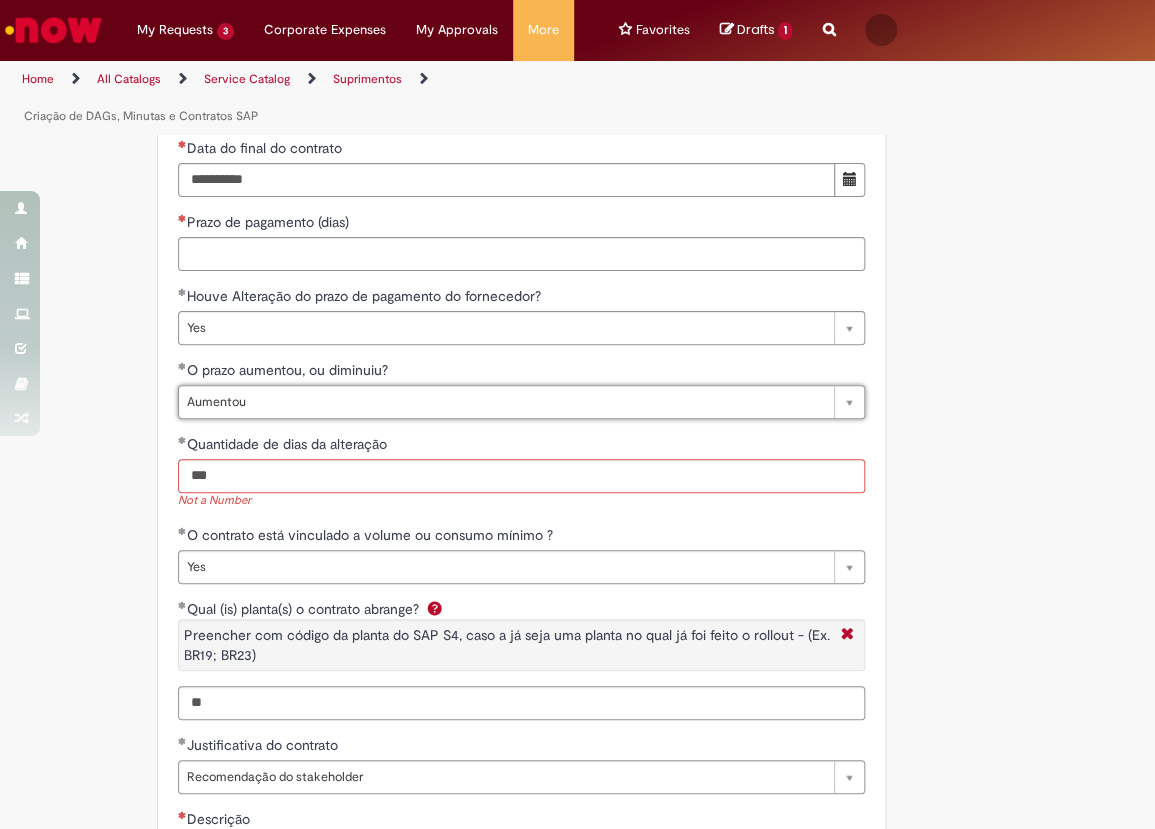 drag, startPoint x: 89, startPoint y: 448, endPoint x: 153, endPoint y: 444, distance: 64.12488 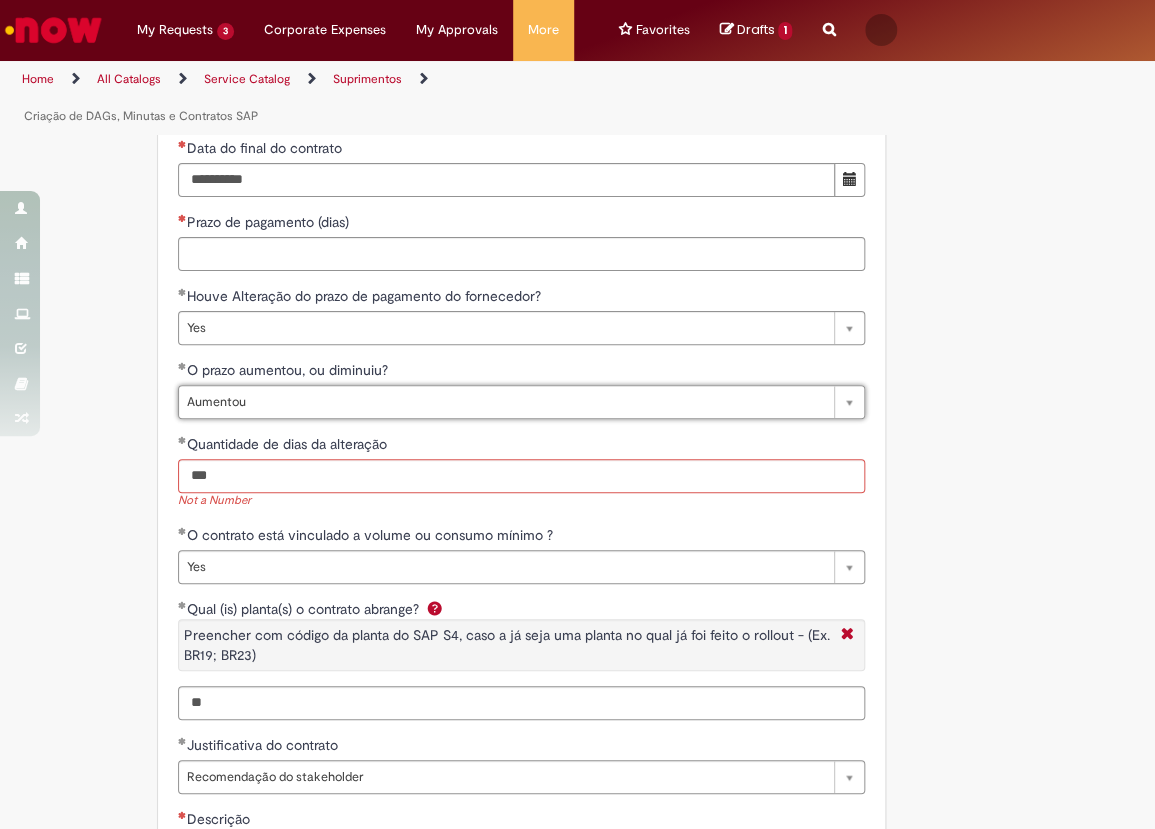 drag, startPoint x: 241, startPoint y: 397, endPoint x: 239, endPoint y: 416, distance: 19.104973 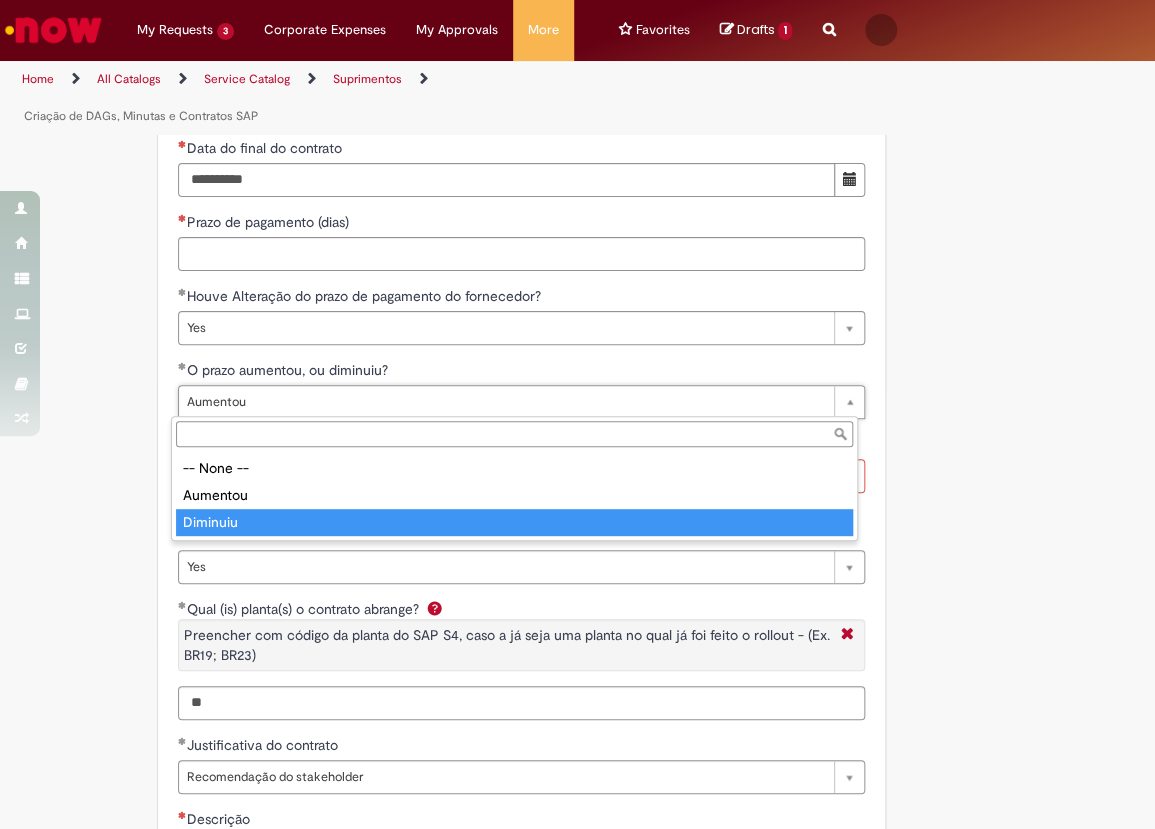 type on "********" 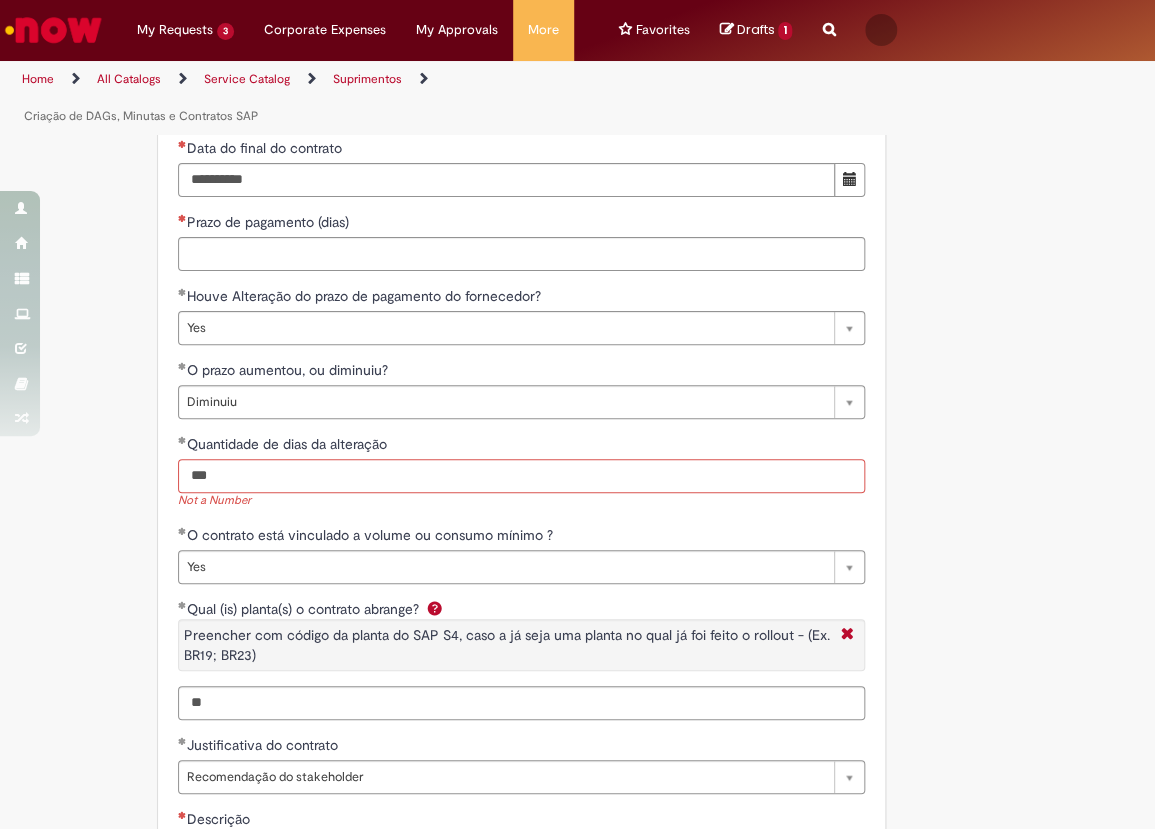 scroll, scrollTop: 0, scrollLeft: 0, axis: both 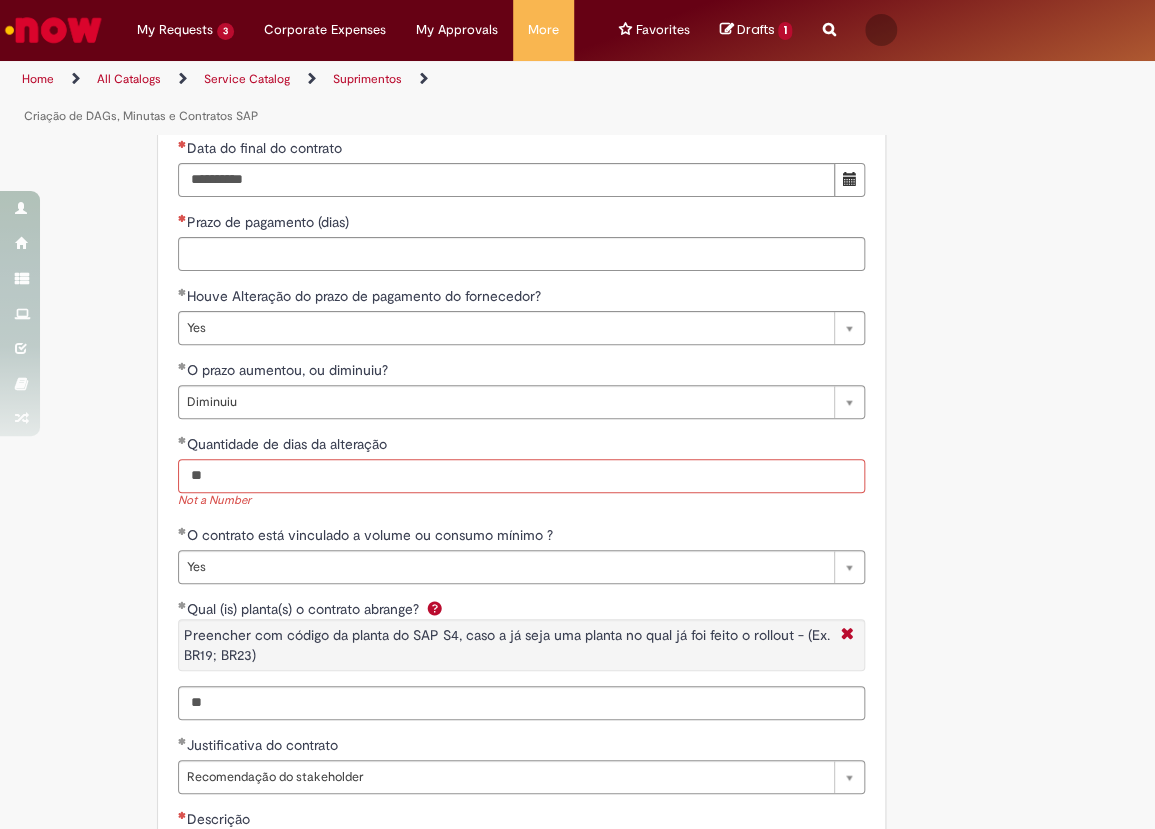 type on "**" 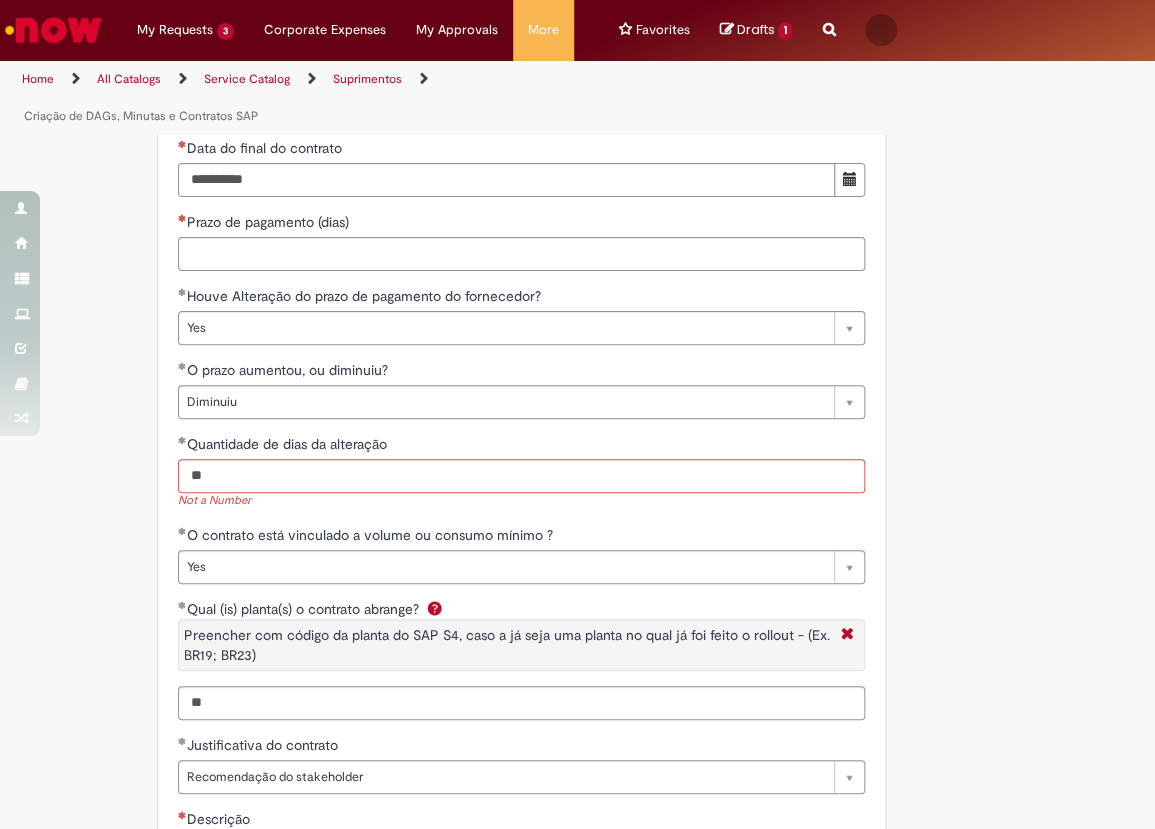 click on "Home
All Catalogs     Service Catalog     Suprimentos       Criação de DAGs, Minutas e Contratos SAP
Oferta destinada para uso exclusivo do time do RPO Brasil voltado para a criação de DAG Ariba, Minutas Físicas e Contratos SAP
Na abertura dessa oferta, você deverá escolher entre um os tipos de solicitação abaixo:
Criação DAG e Contrato SAP Criação de DAG e Minuta Física Criação de DAG, Minuta Física & Contrato SAP
OBSERVAÇÕES:
O contrato SAP abrange a criação de novo contrato SAP, o aditivo de contrato SAP ou o saneamento de contrato SAP já existente; Como a oferta é exclusivo para abertura pelo time do RPO Brasil (Suprimentos), qualquer ticket aberto por usuários de outras áreas será, o ticket será fechado automaticamente.
A seguir você encontrará o fluxo de cada tipo de solicitação contendo as etapas e os SLAs:
Tipo de solicitação 1:
CRIAÇÃO DE DAG E CONTRATO SAP" at bounding box center [497, -1414] 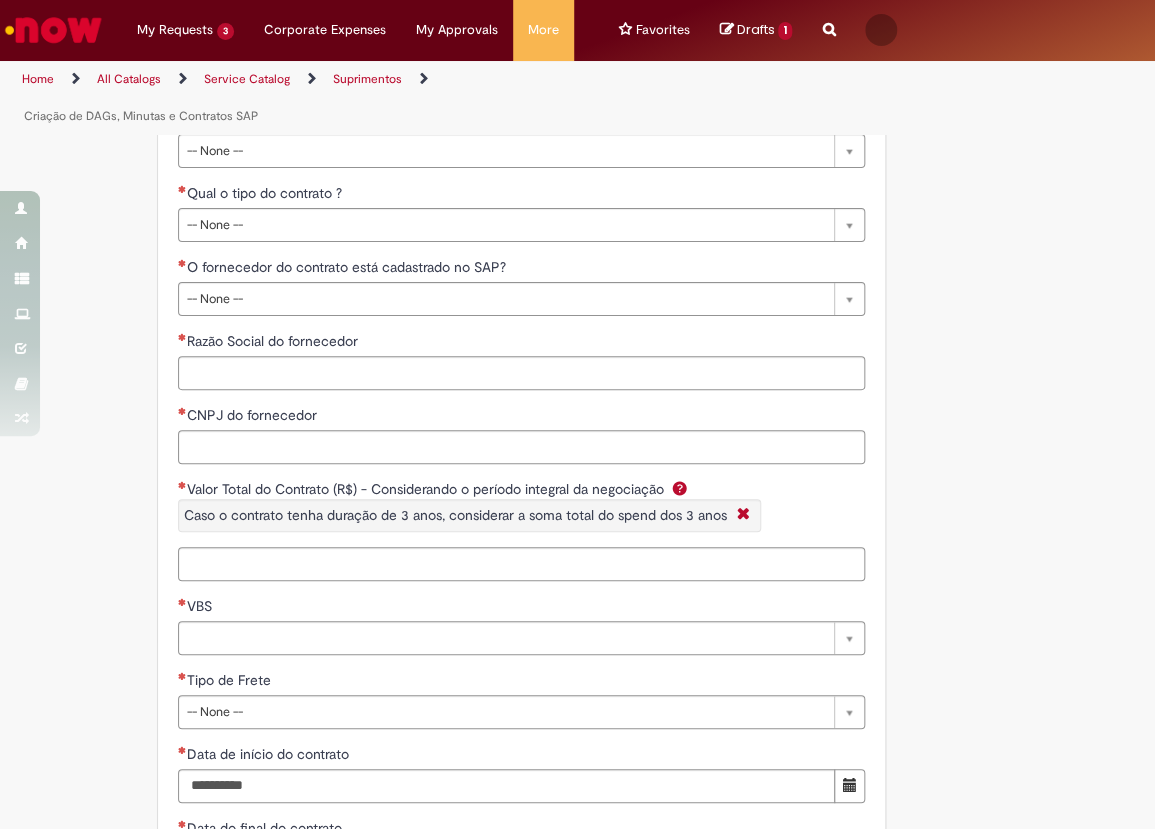 scroll, scrollTop: 3498, scrollLeft: 0, axis: vertical 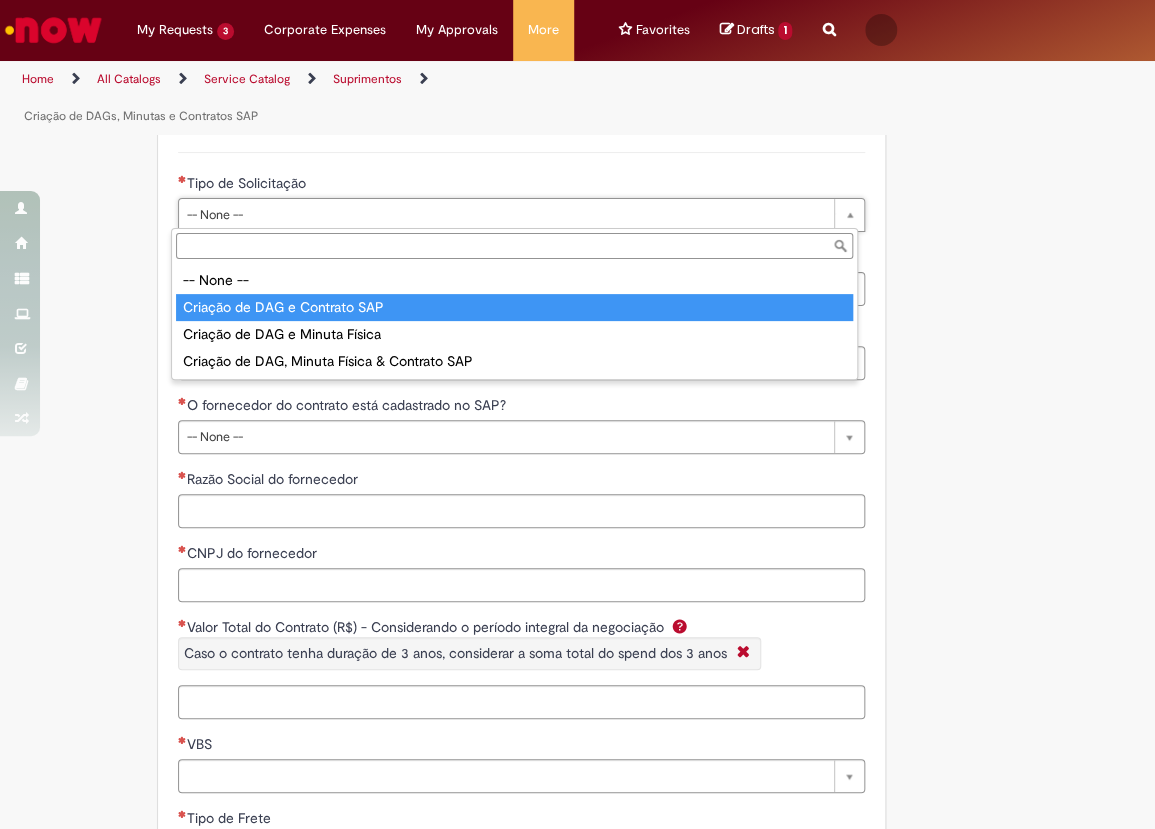 type on "**********" 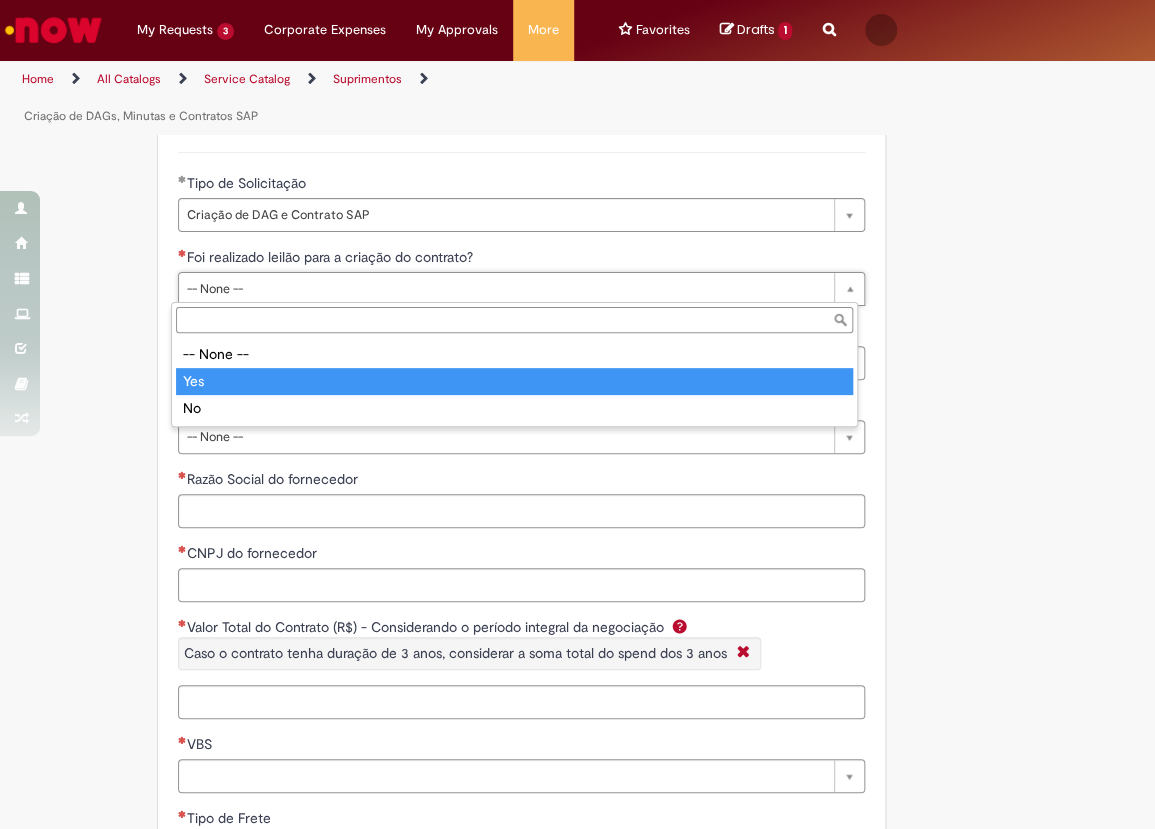 type on "***" 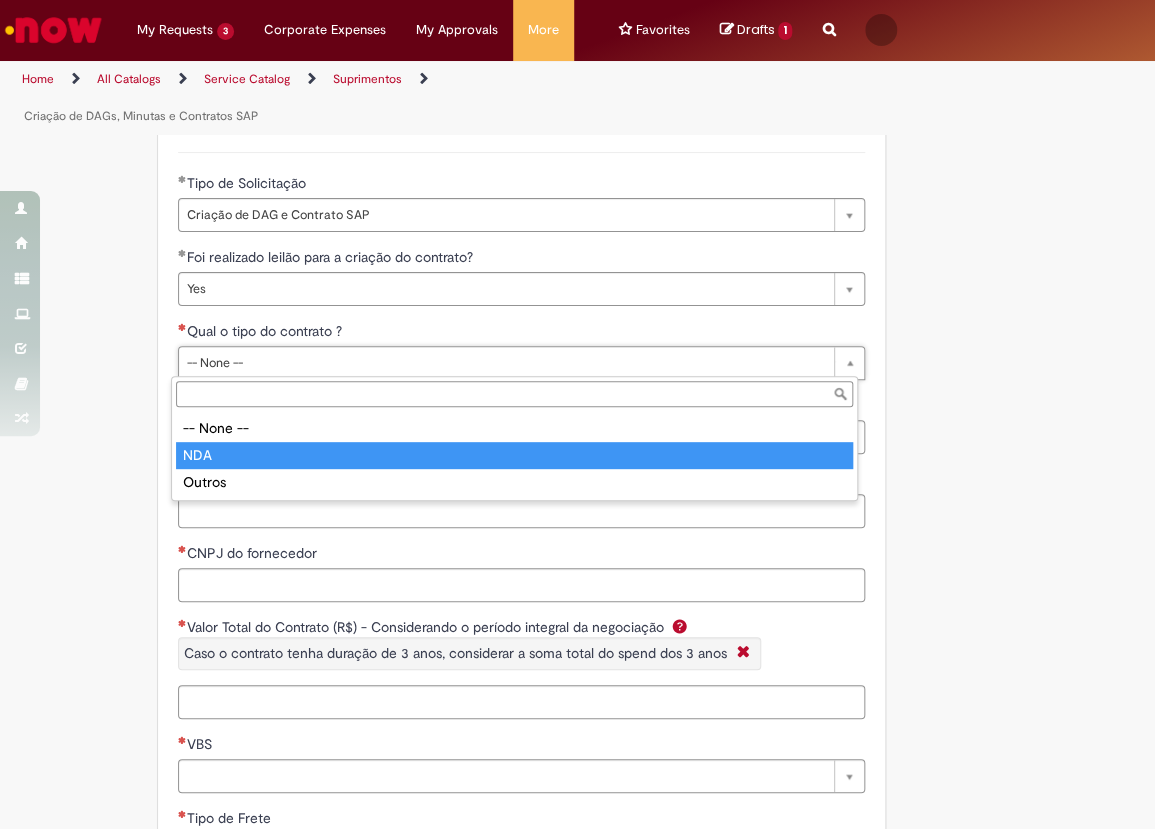 type on "***" 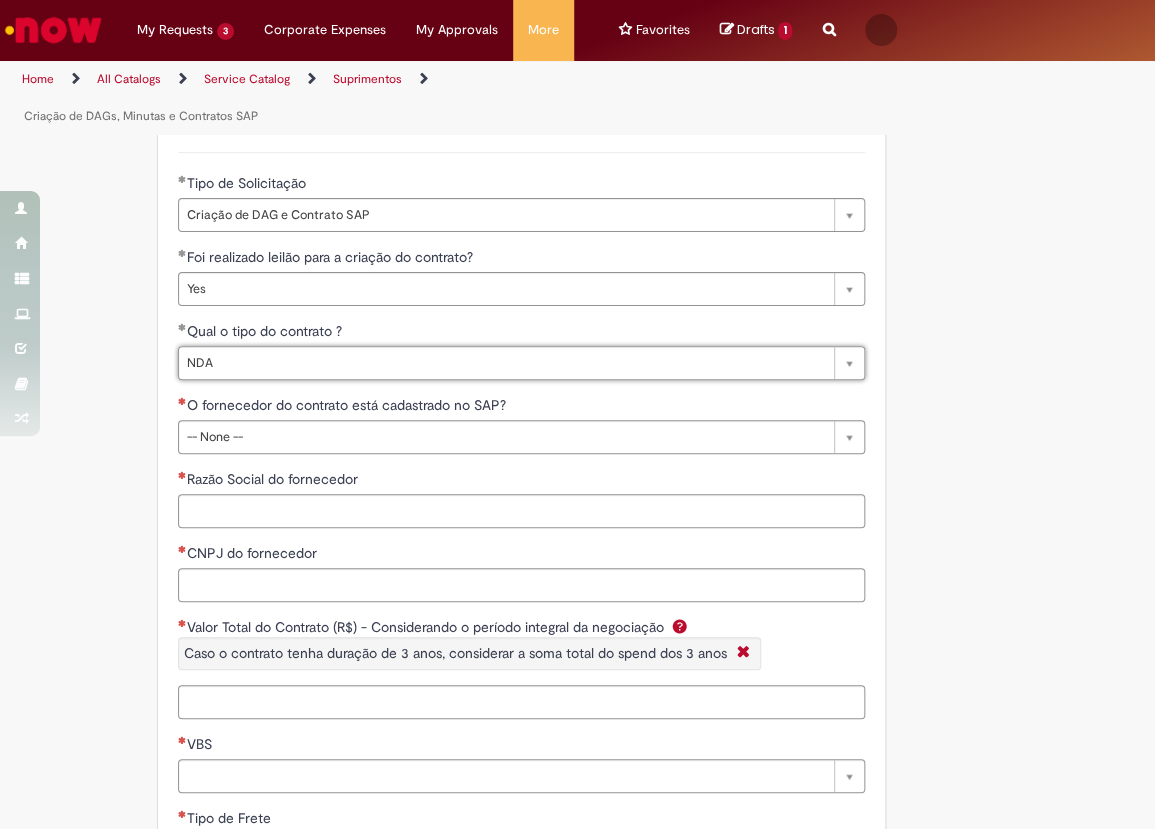 drag, startPoint x: 244, startPoint y: 371, endPoint x: 239, endPoint y: 412, distance: 41.303753 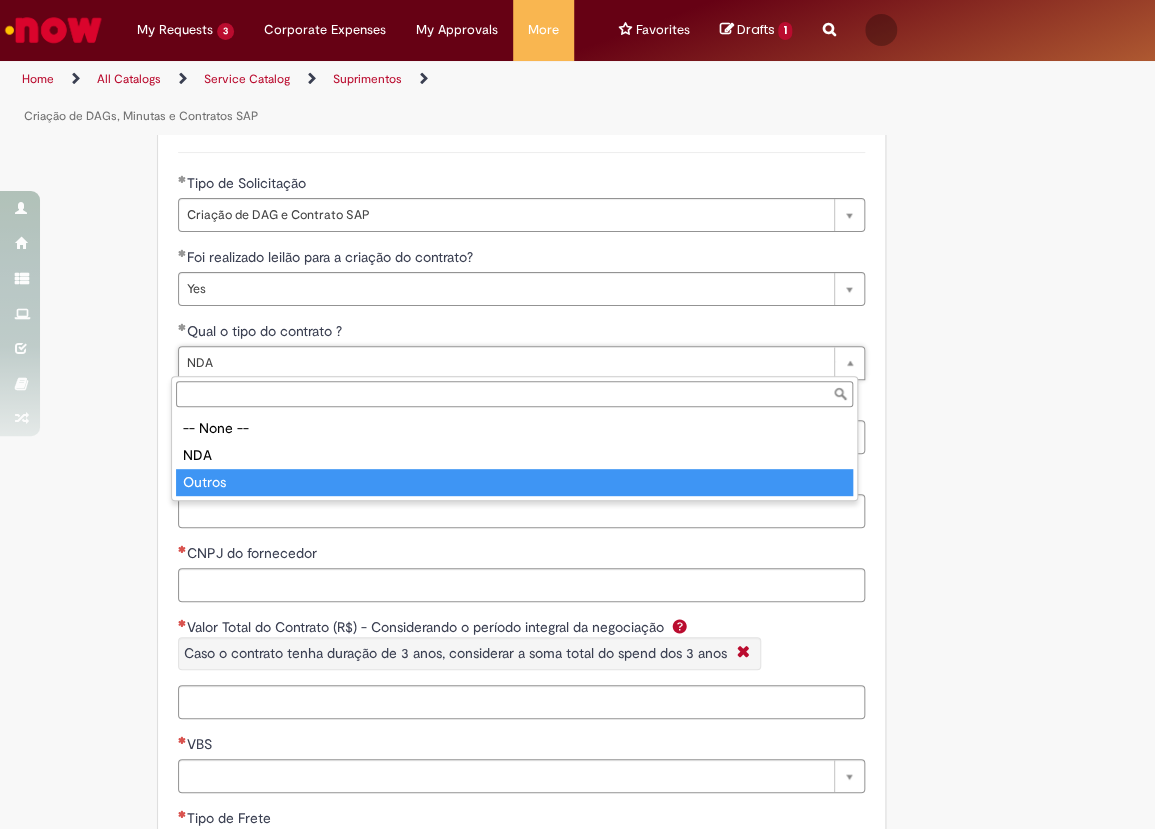 type on "******" 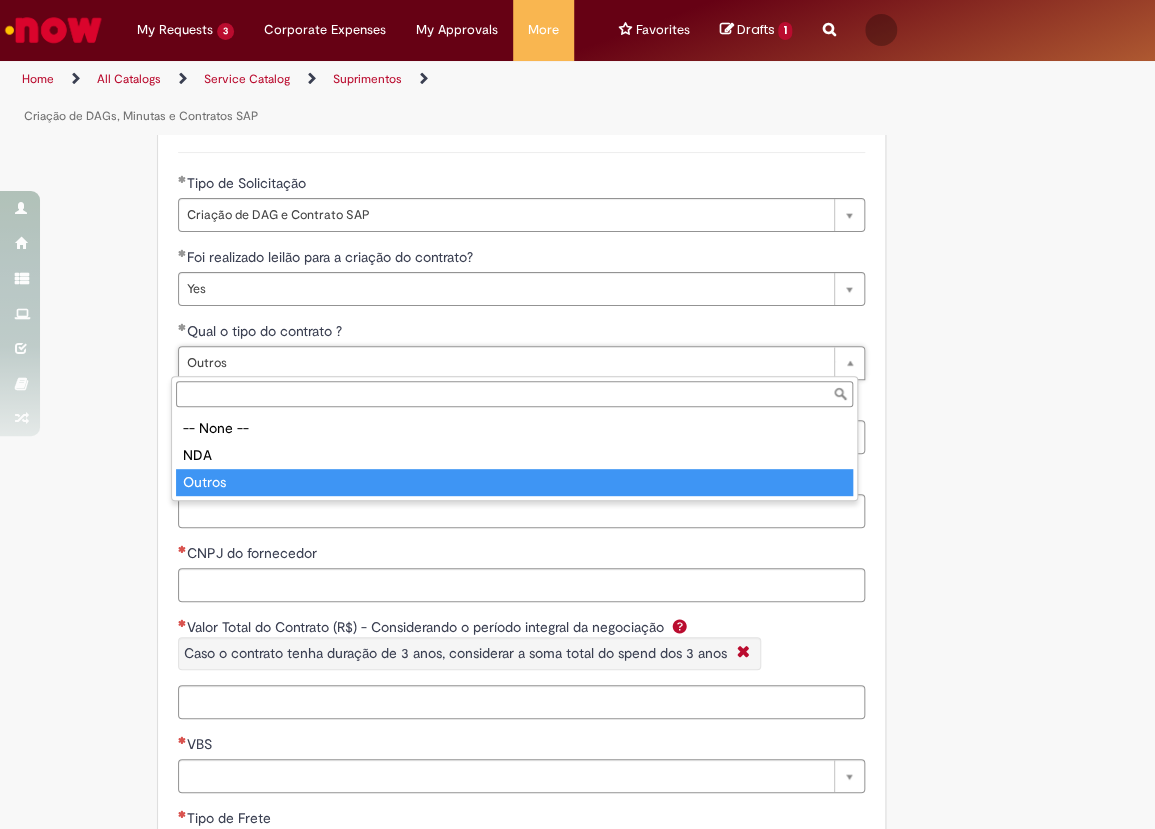 scroll, scrollTop: 0, scrollLeft: 0, axis: both 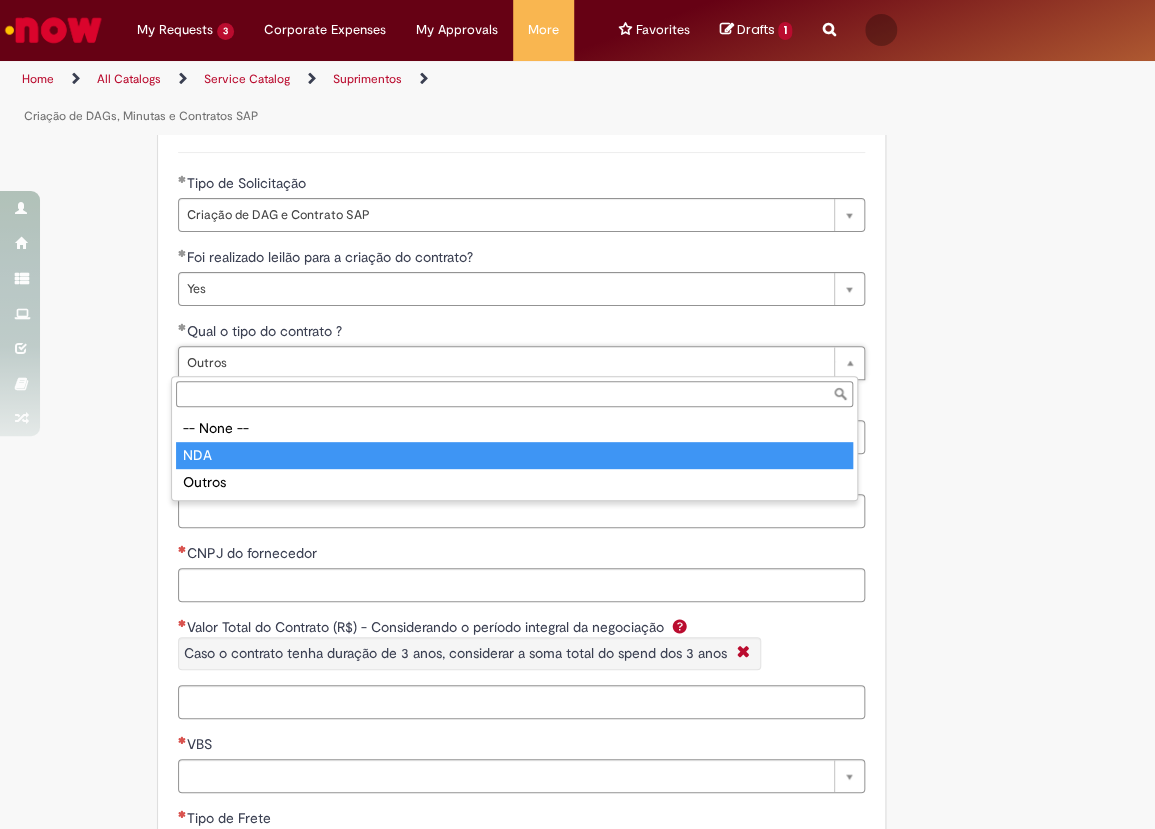 type on "***" 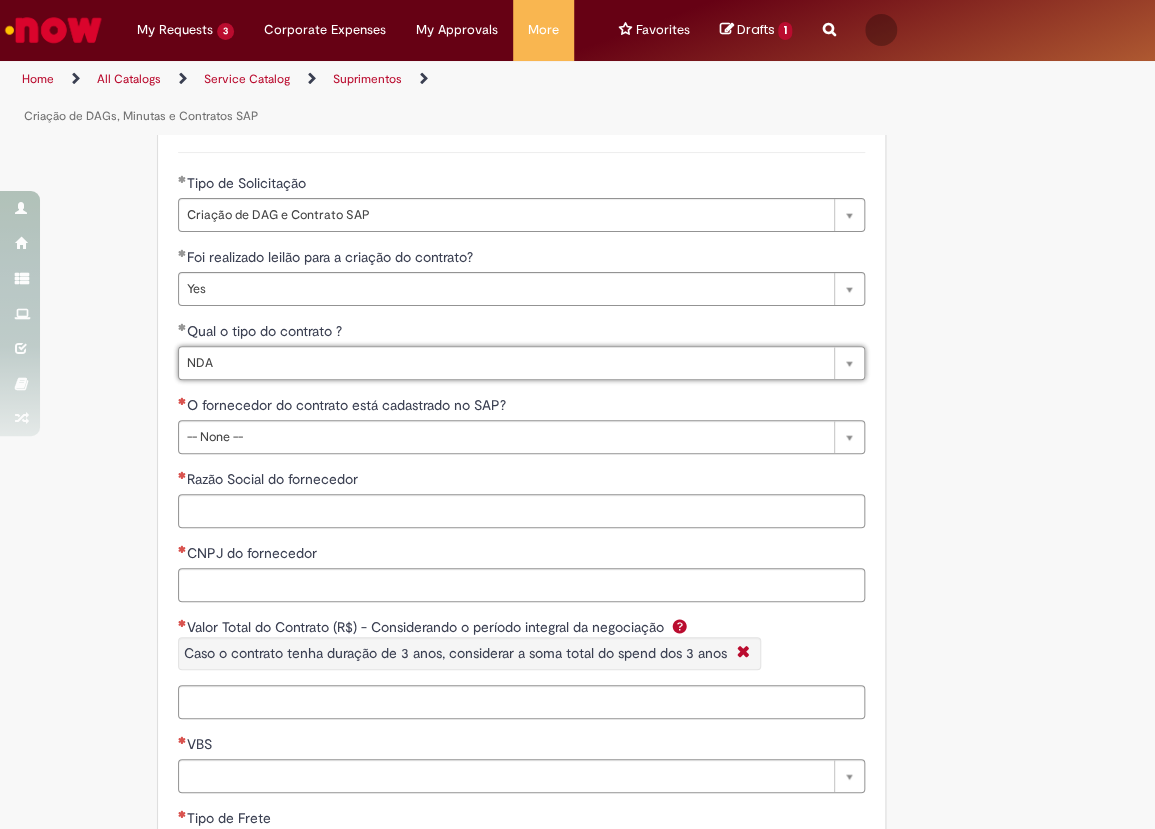 scroll, scrollTop: 0, scrollLeft: 0, axis: both 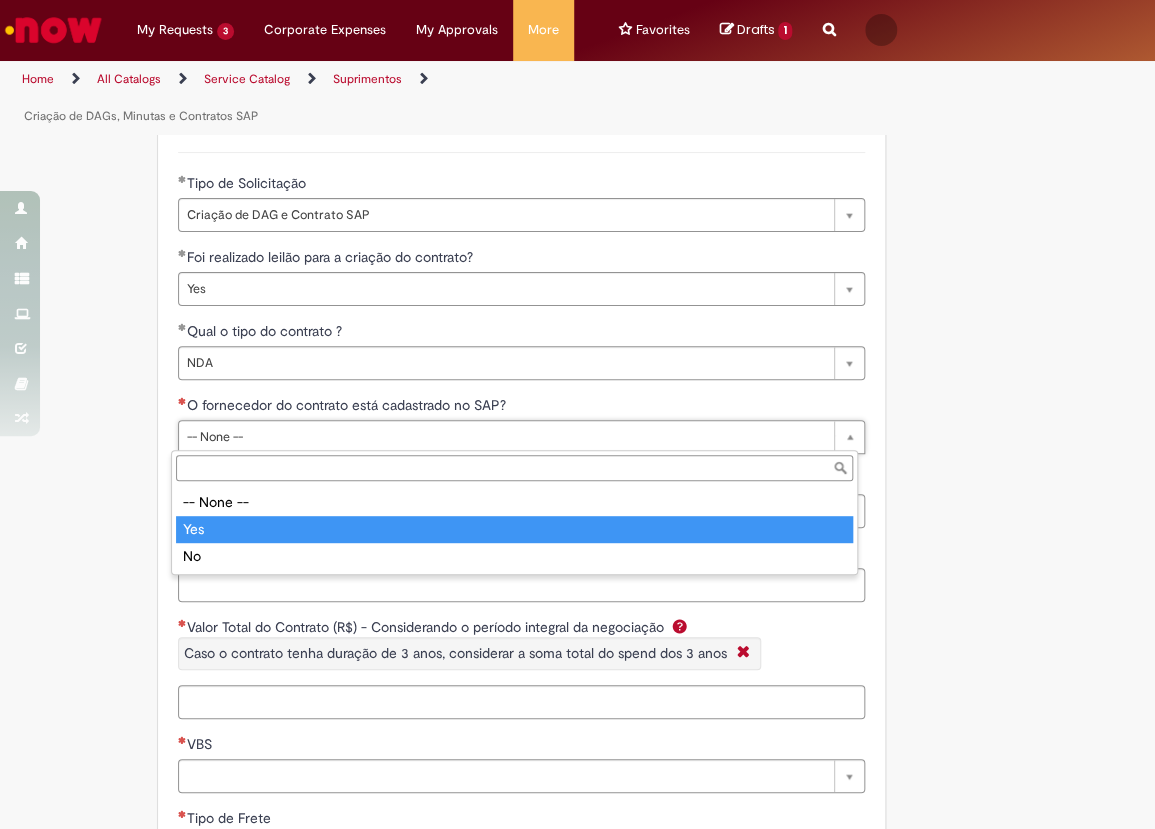 type on "***" 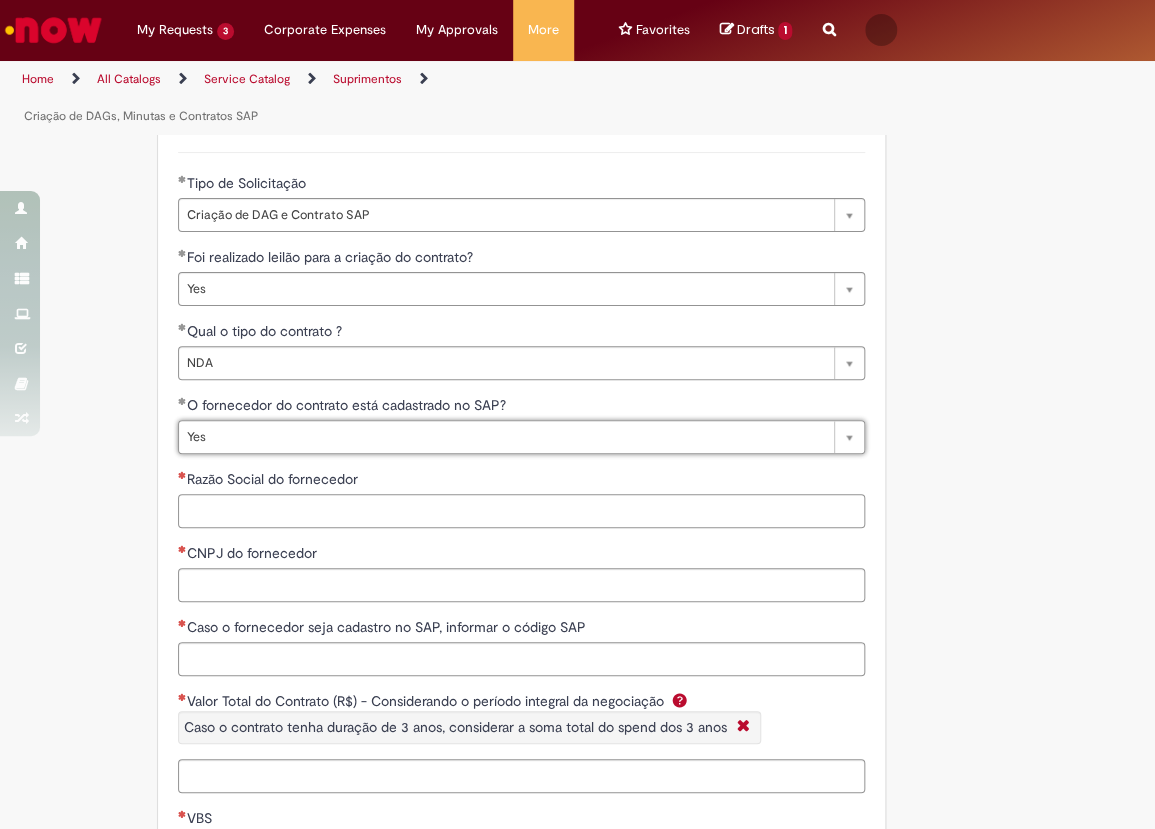 click on "Razão Social do fornecedor" at bounding box center (521, 511) 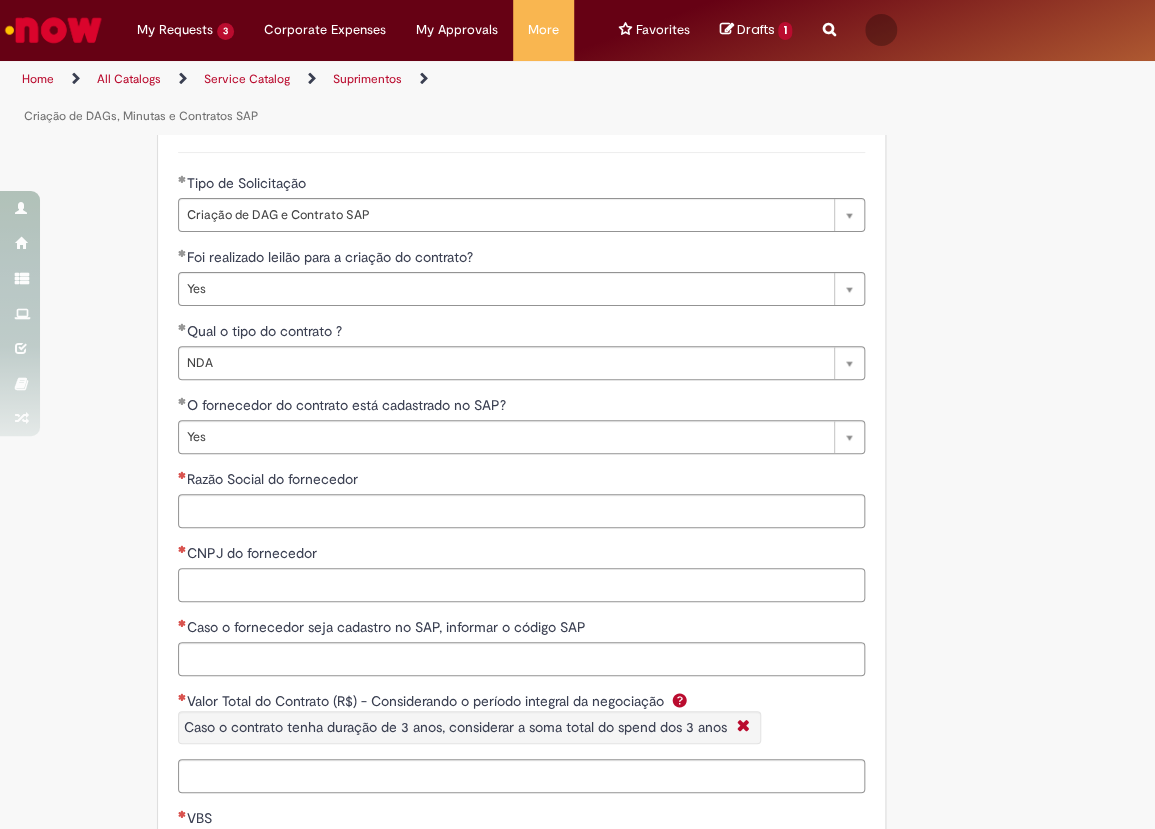 click on "CNPJ do fornecedor" at bounding box center (521, 585) 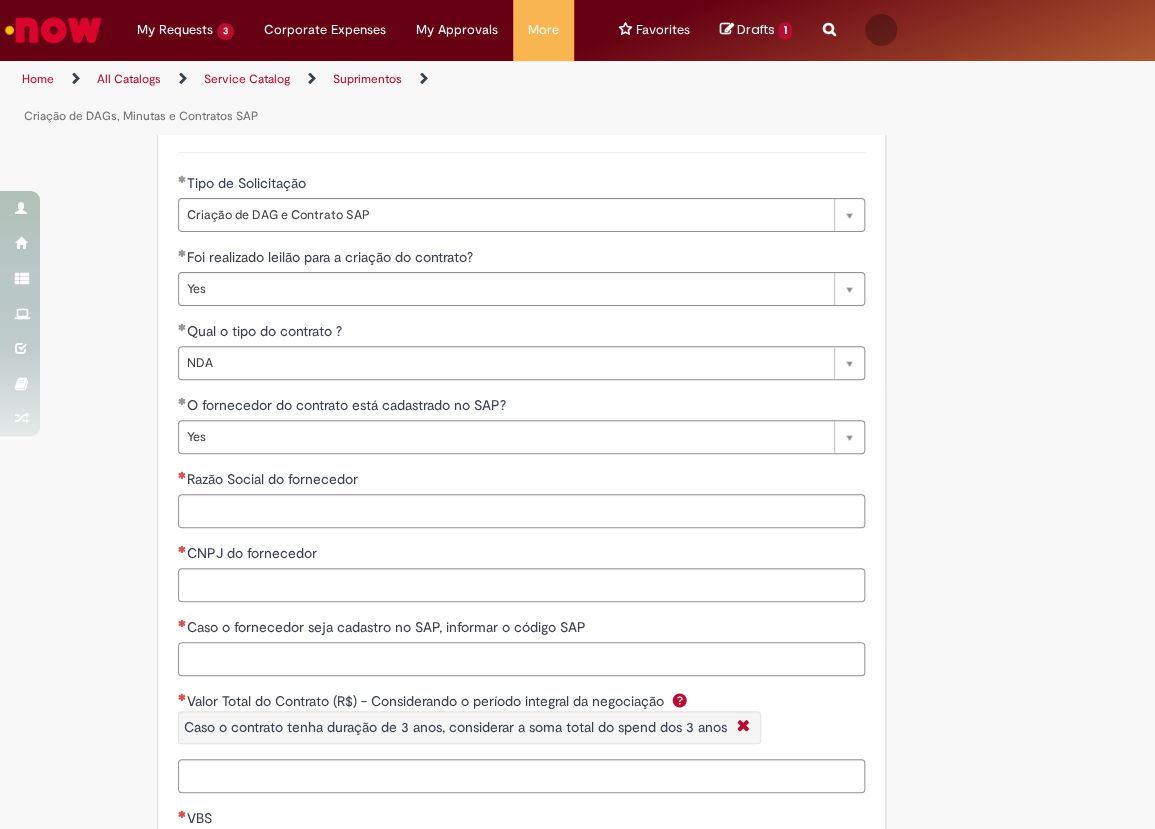 click on "Caso o fornecedor seja cadastro no SAP, informar o código SAP" at bounding box center [521, 659] 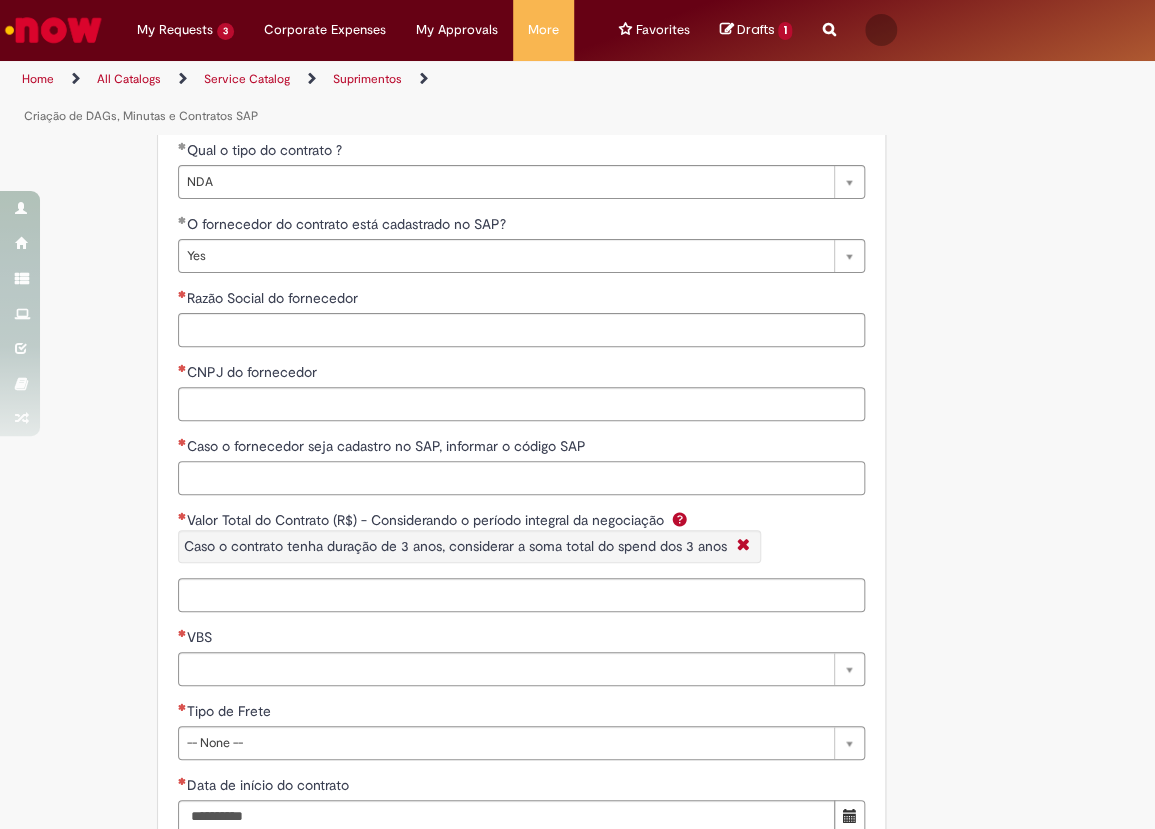 scroll, scrollTop: 3680, scrollLeft: 0, axis: vertical 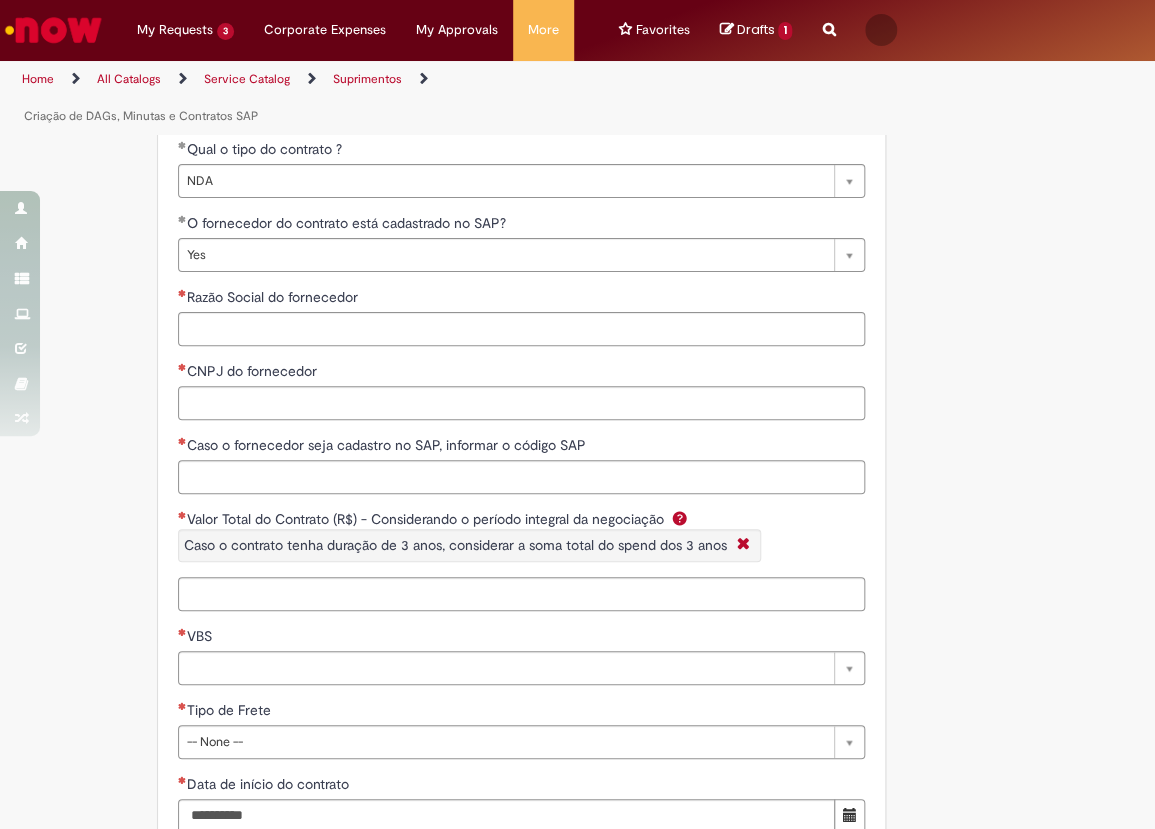 drag, startPoint x: 90, startPoint y: 578, endPoint x: 148, endPoint y: 572, distance: 58.30952 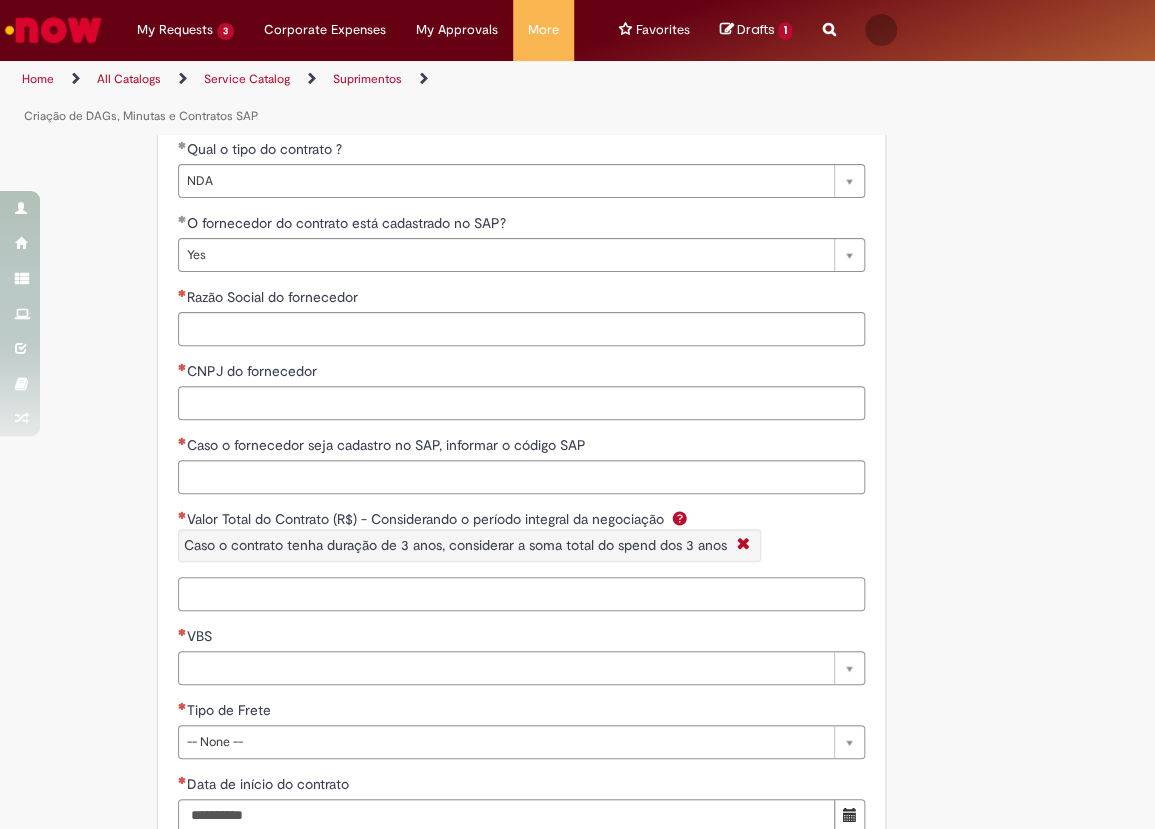 click on "Valor Total do Contrato (R$) - Considerando o período integral da negociação Caso o contrato tenha duração de 3 anos, considerar a soma total do spend dos 3 anos" at bounding box center [521, 594] 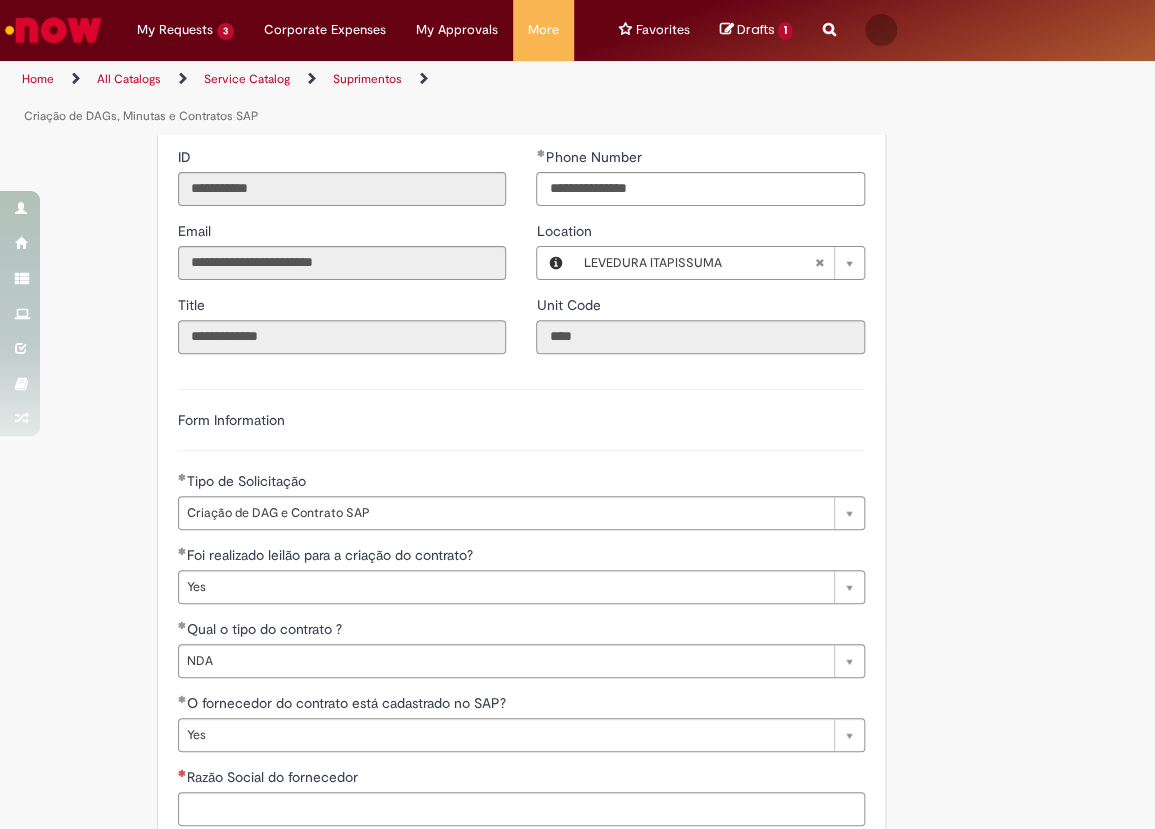 scroll, scrollTop: 3225, scrollLeft: 0, axis: vertical 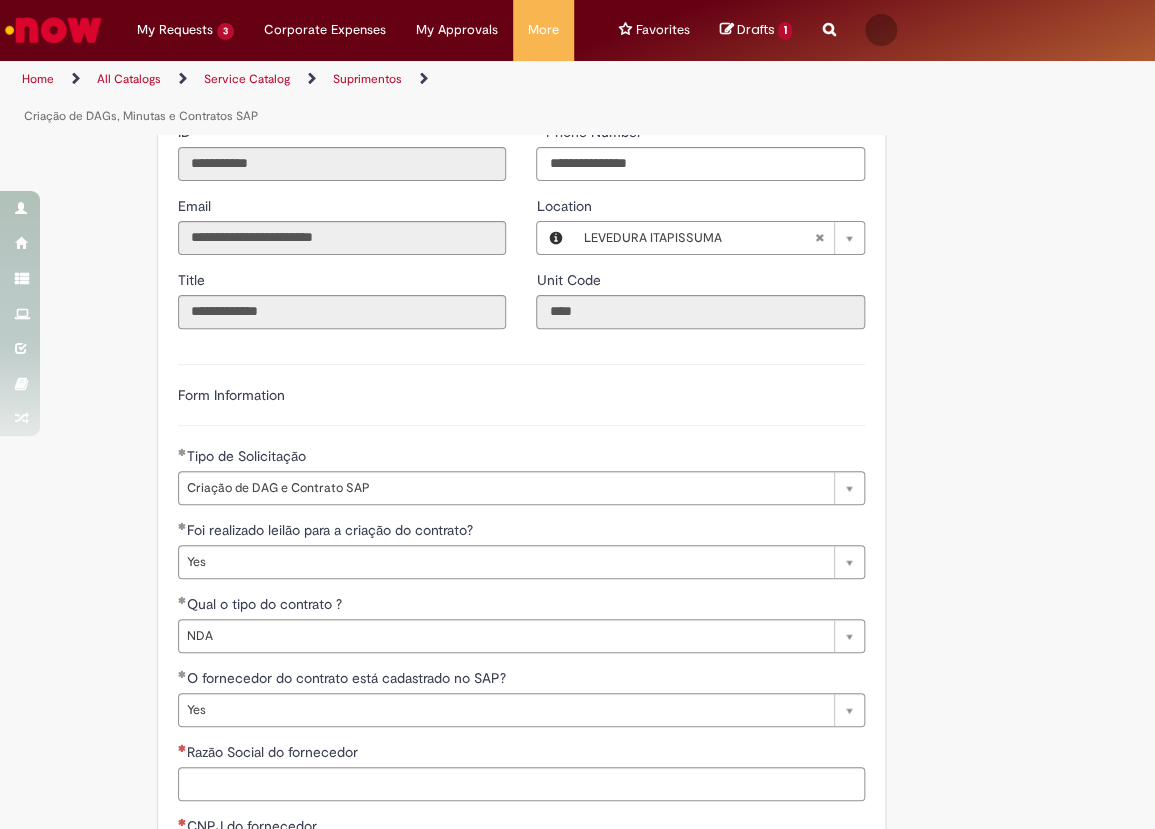 click on "**********" at bounding box center (521, 1293) 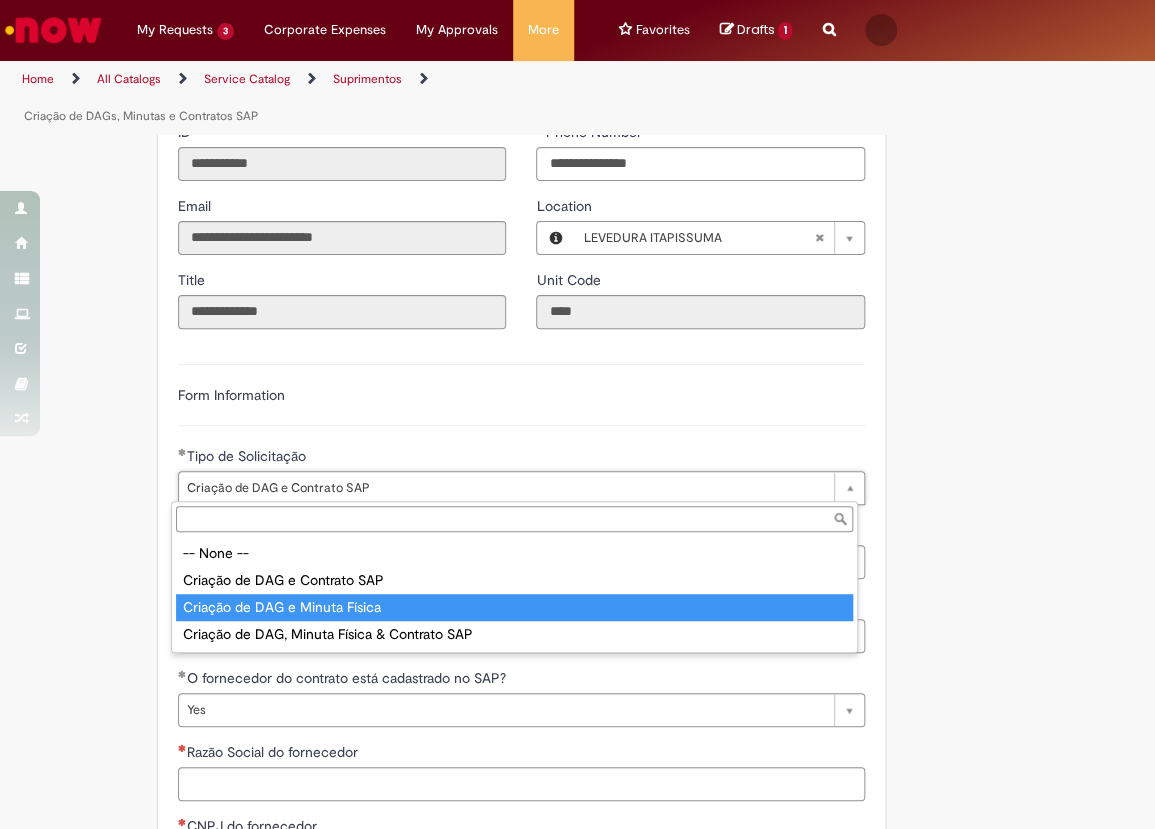 type on "**********" 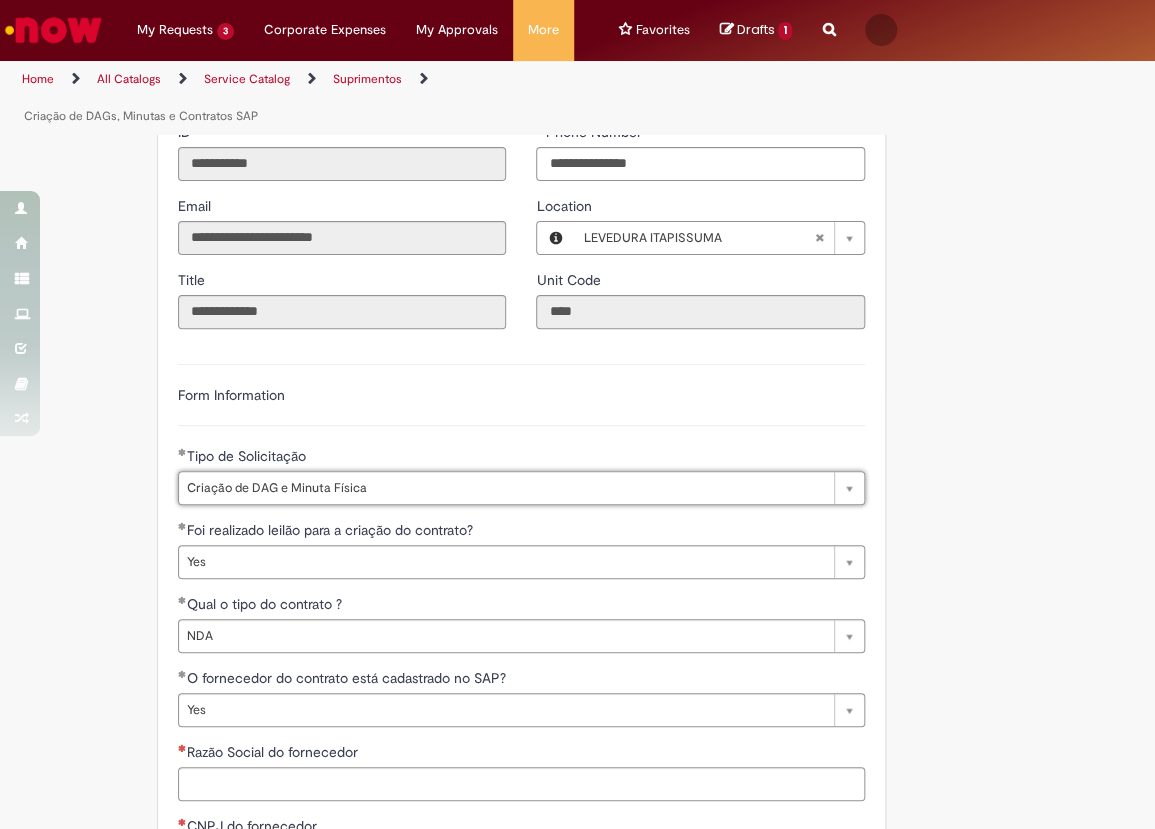scroll, scrollTop: 0, scrollLeft: 196, axis: horizontal 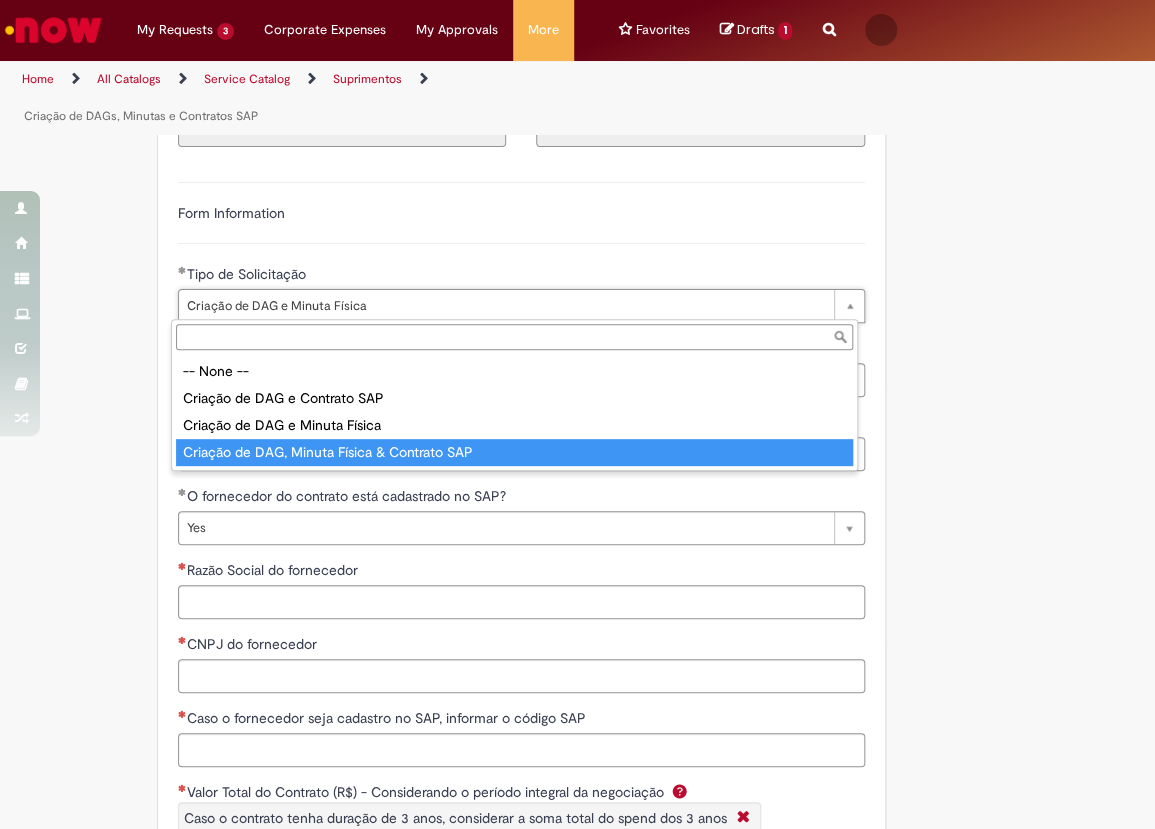 type on "**********" 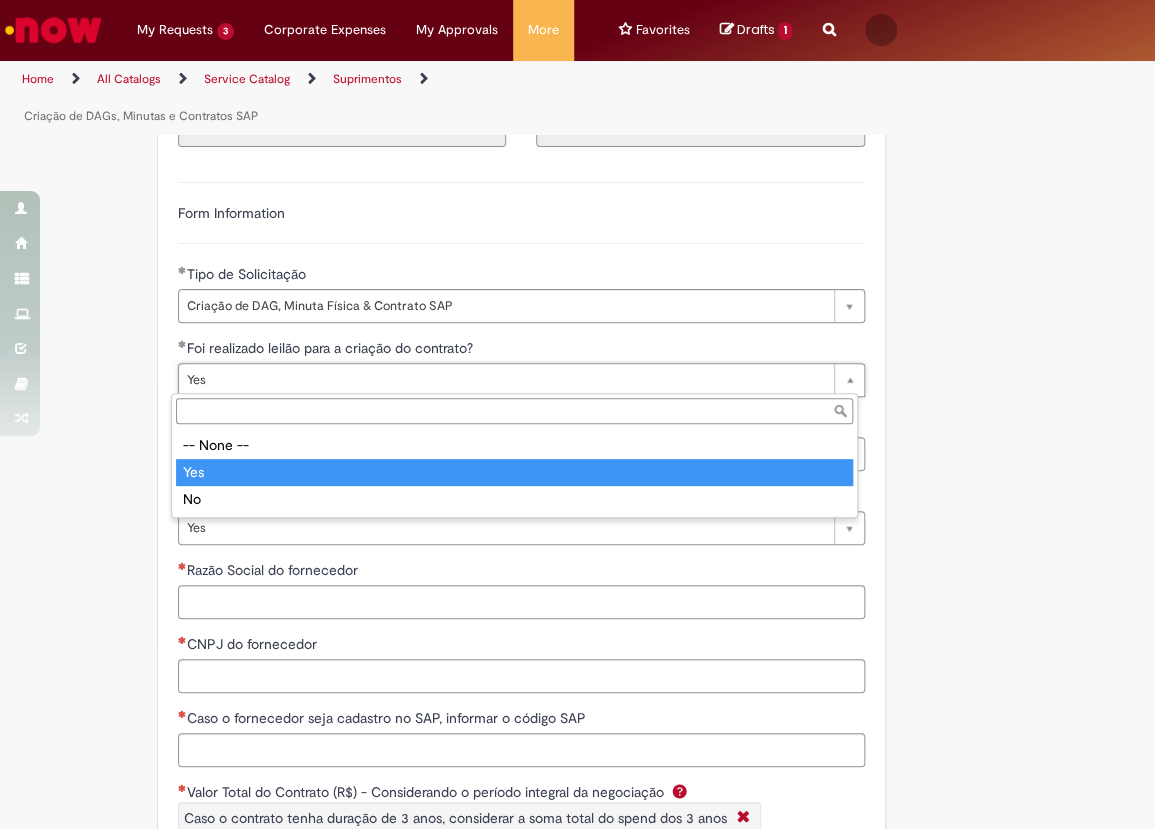 scroll, scrollTop: 0, scrollLeft: 0, axis: both 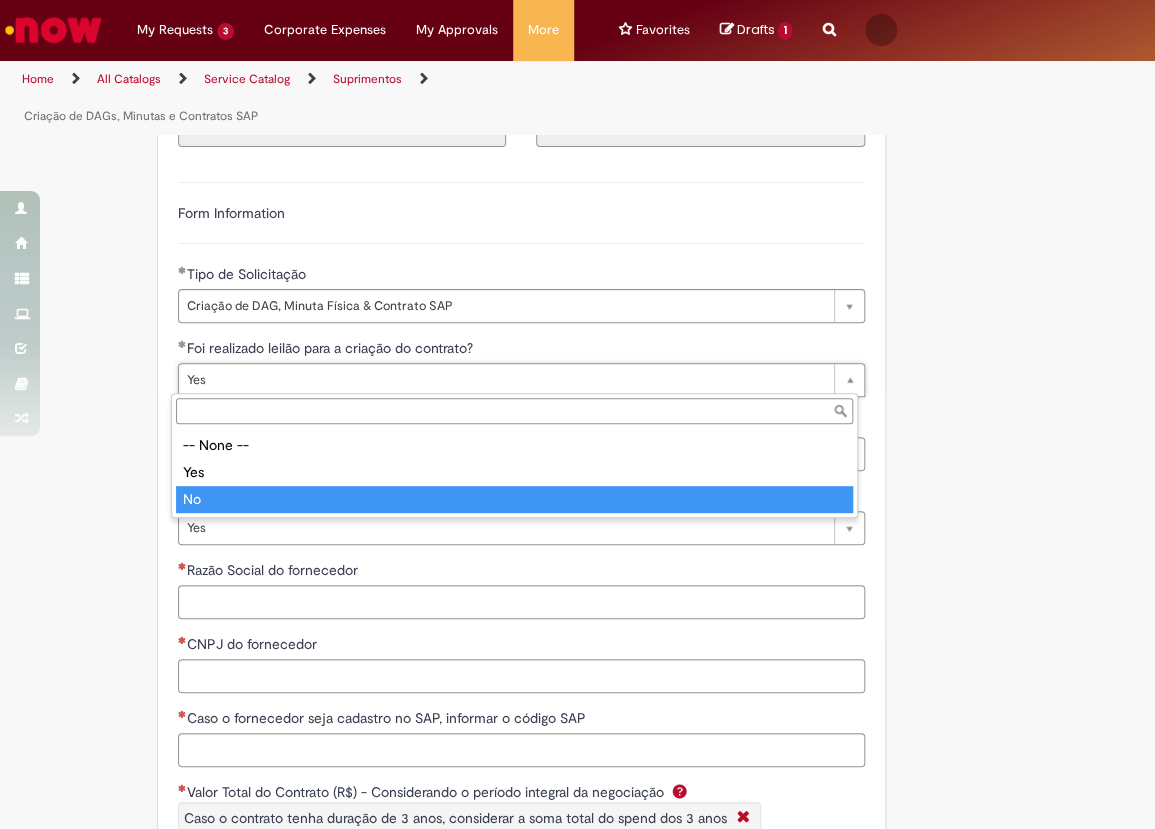 type on "**" 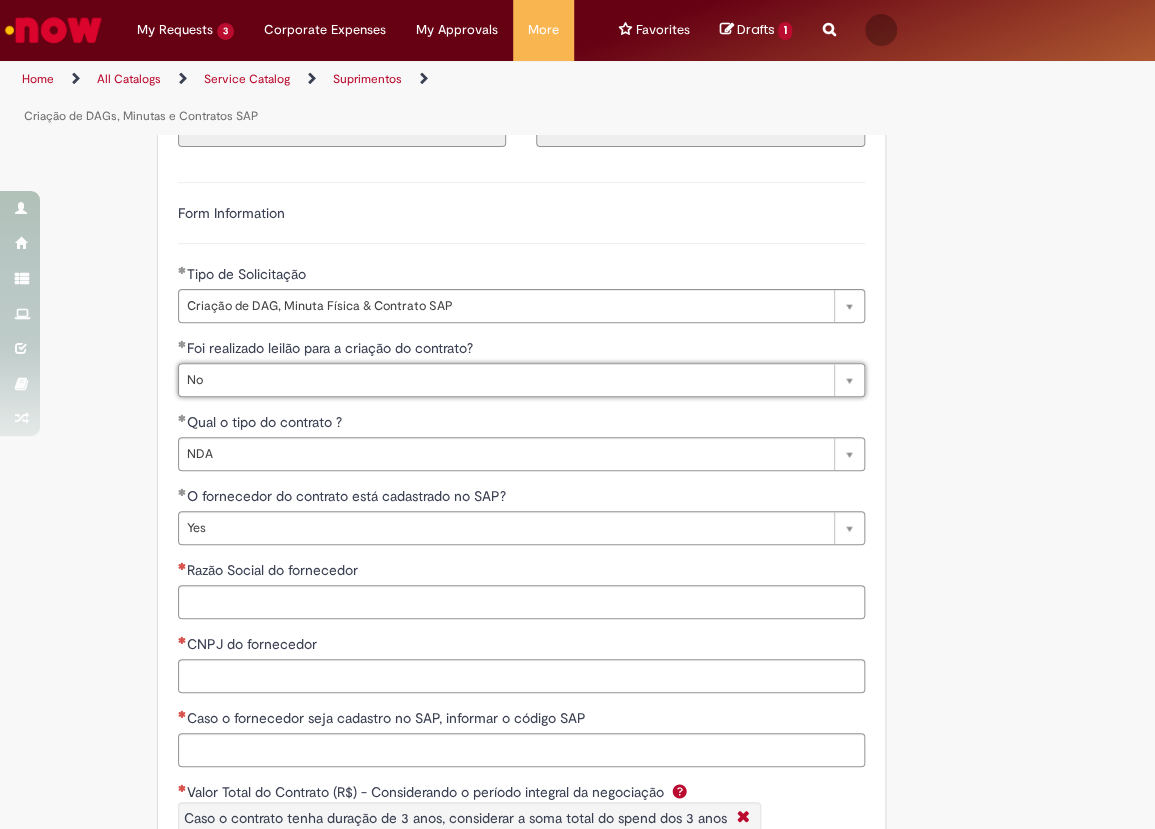scroll, scrollTop: 0, scrollLeft: 17, axis: horizontal 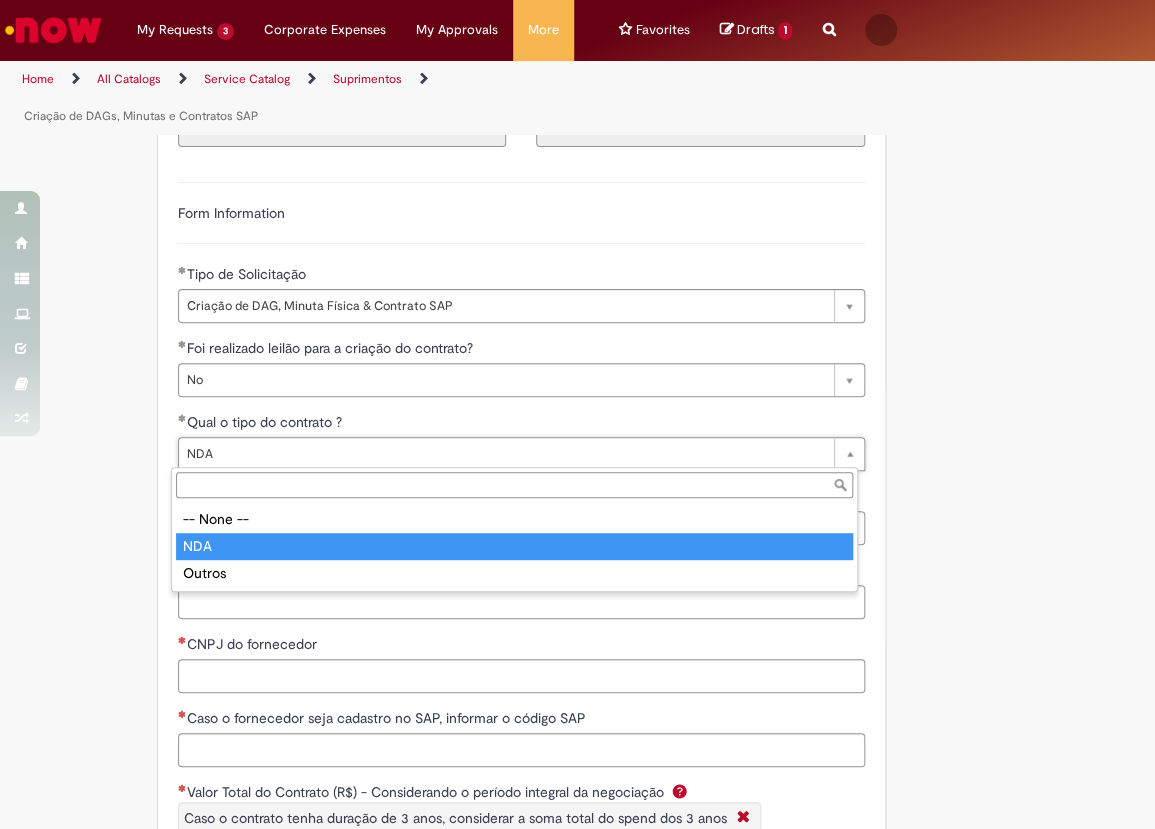 drag, startPoint x: 252, startPoint y: 469, endPoint x: 251, endPoint y: 505, distance: 36.013885 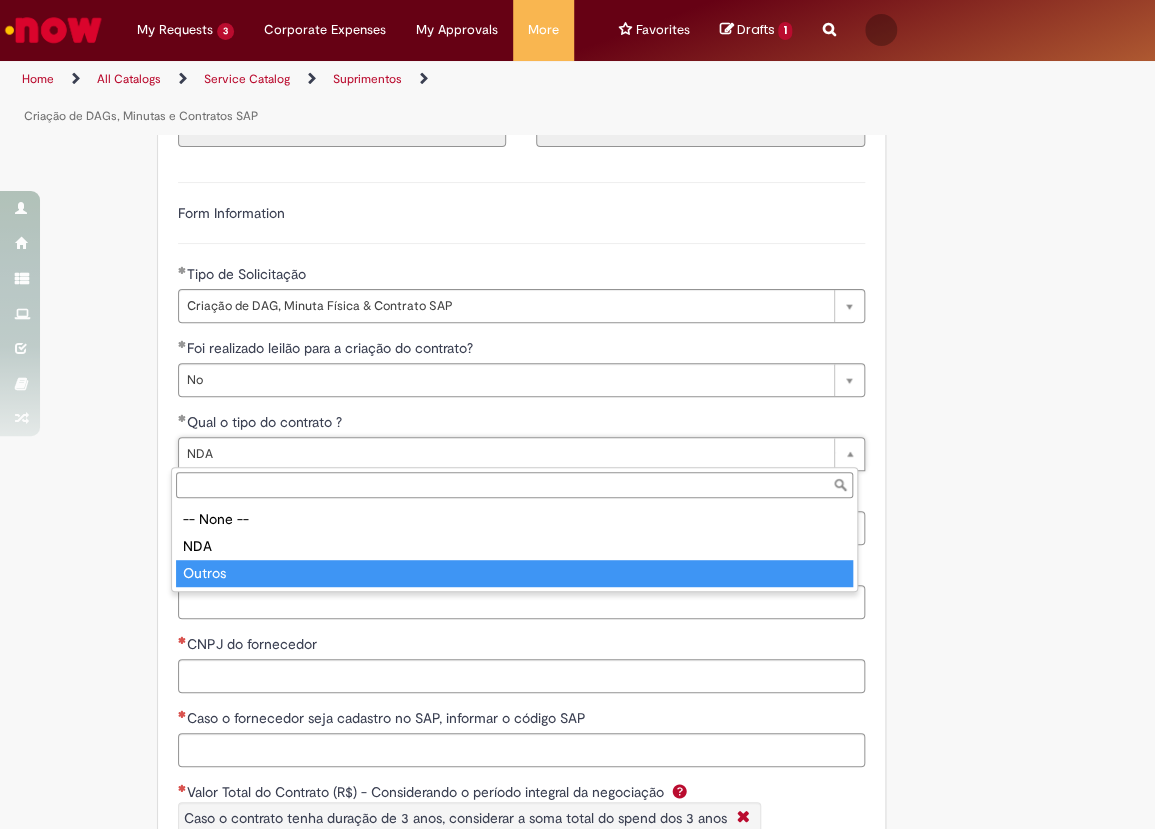 type on "******" 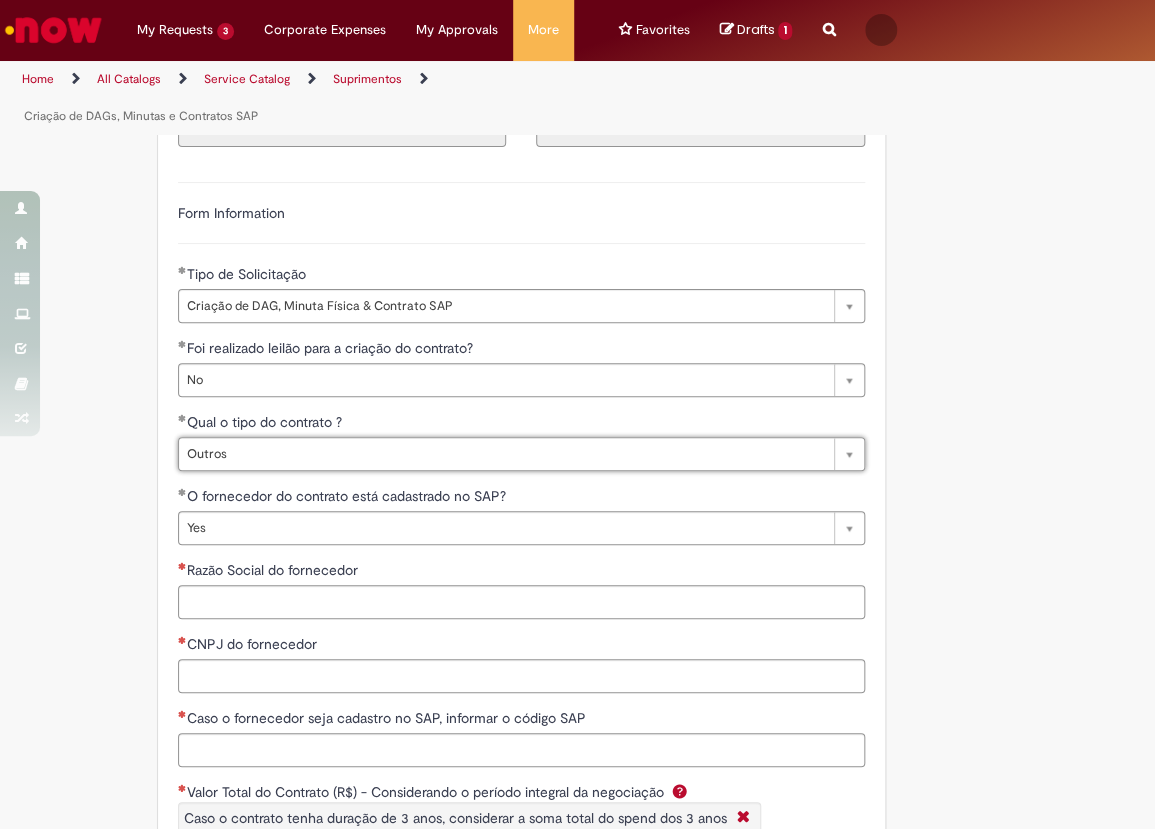 scroll, scrollTop: 0, scrollLeft: 27, axis: horizontal 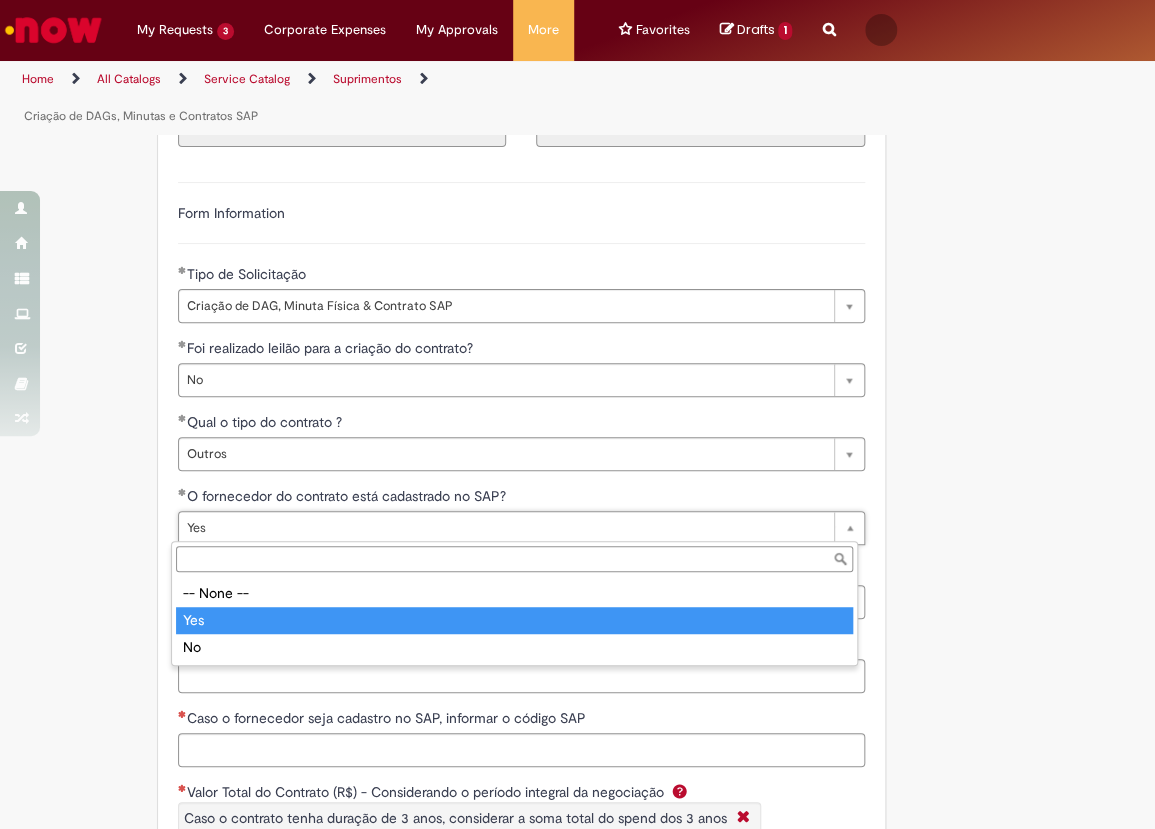 drag, startPoint x: 289, startPoint y: 510, endPoint x: 288, endPoint y: 543, distance: 33.01515 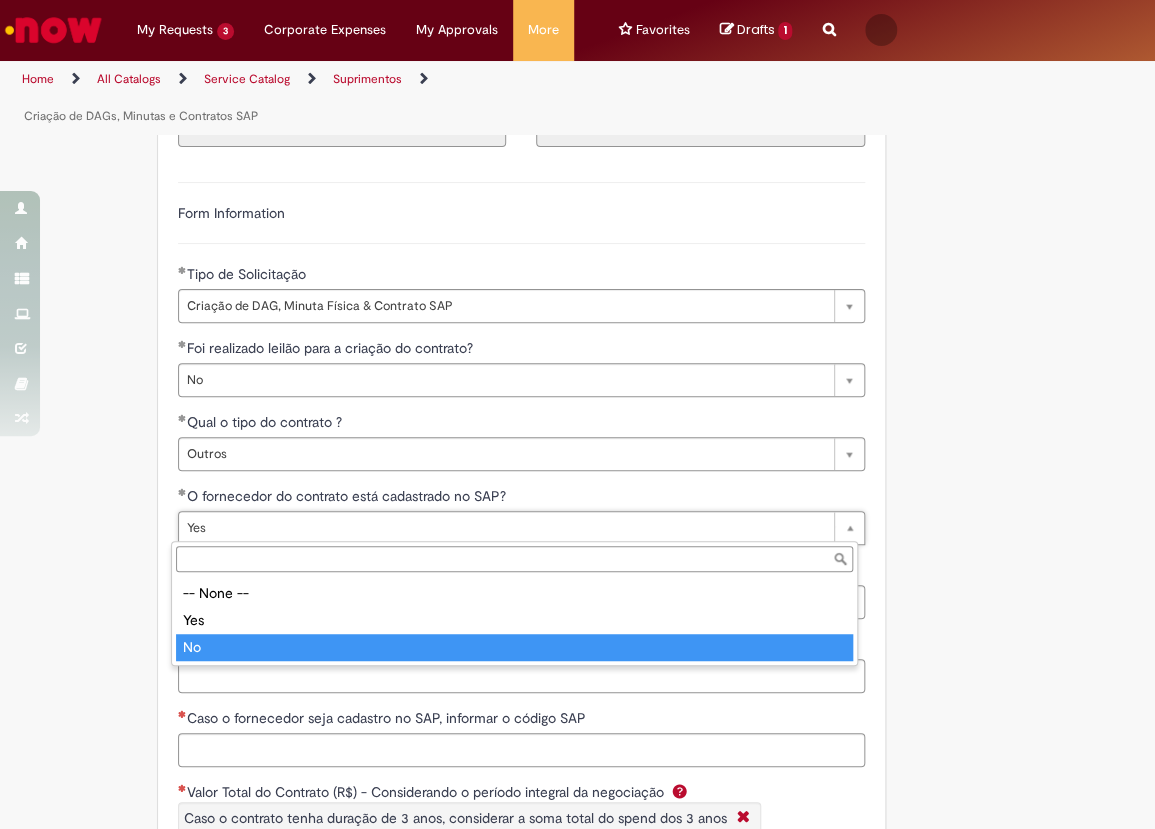 type on "**" 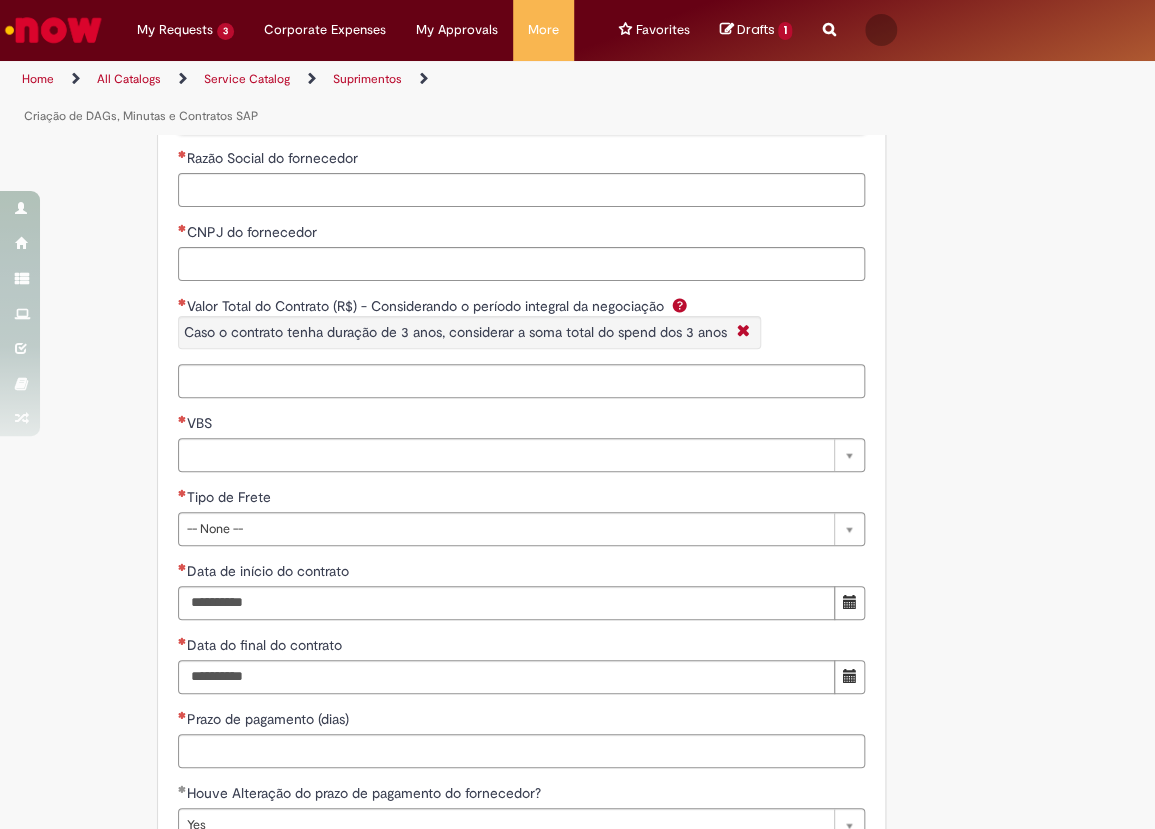 scroll, scrollTop: 3861, scrollLeft: 0, axis: vertical 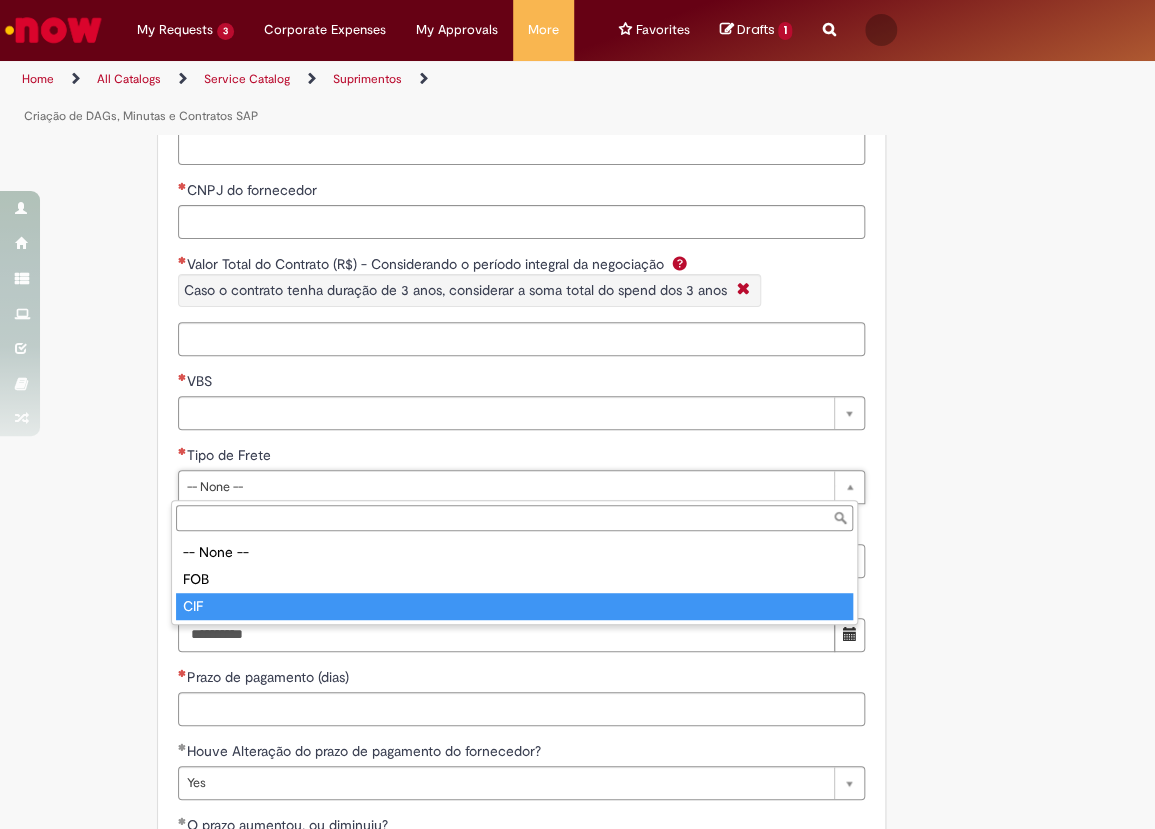 type on "***" 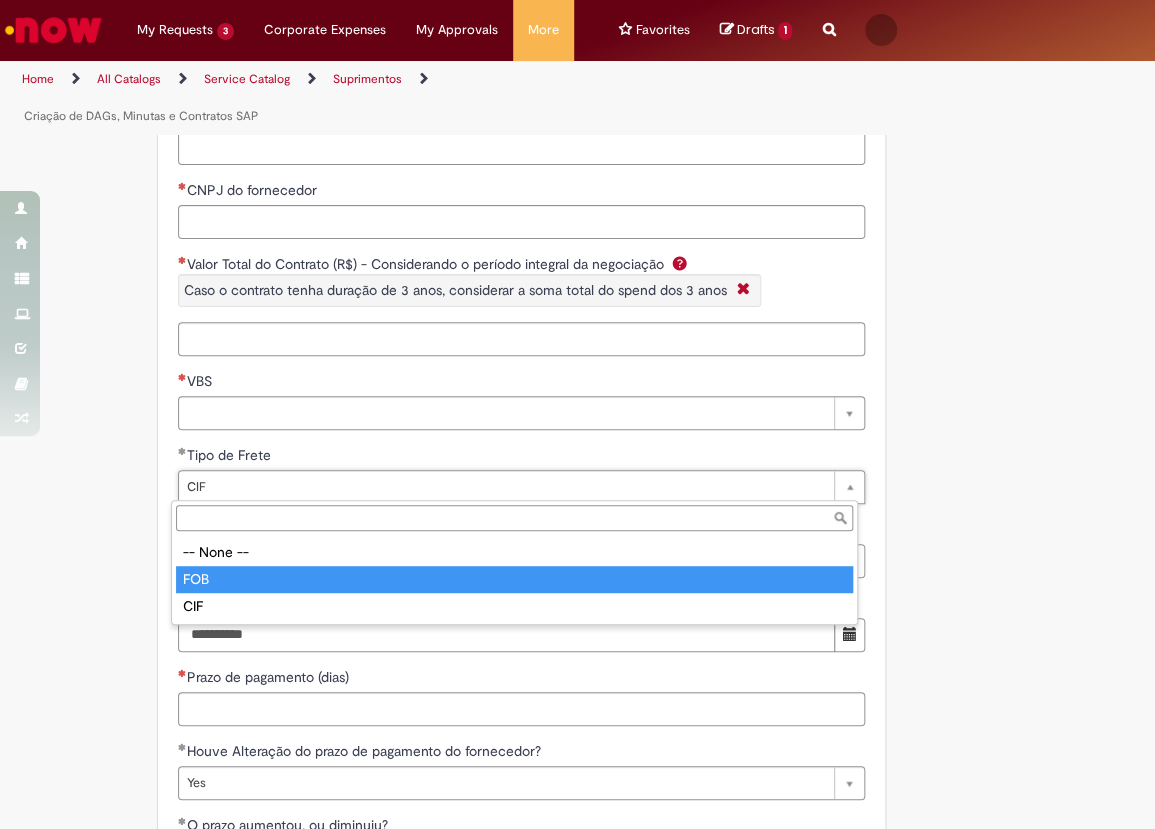 drag, startPoint x: 211, startPoint y: 578, endPoint x: 226, endPoint y: 530, distance: 50.289165 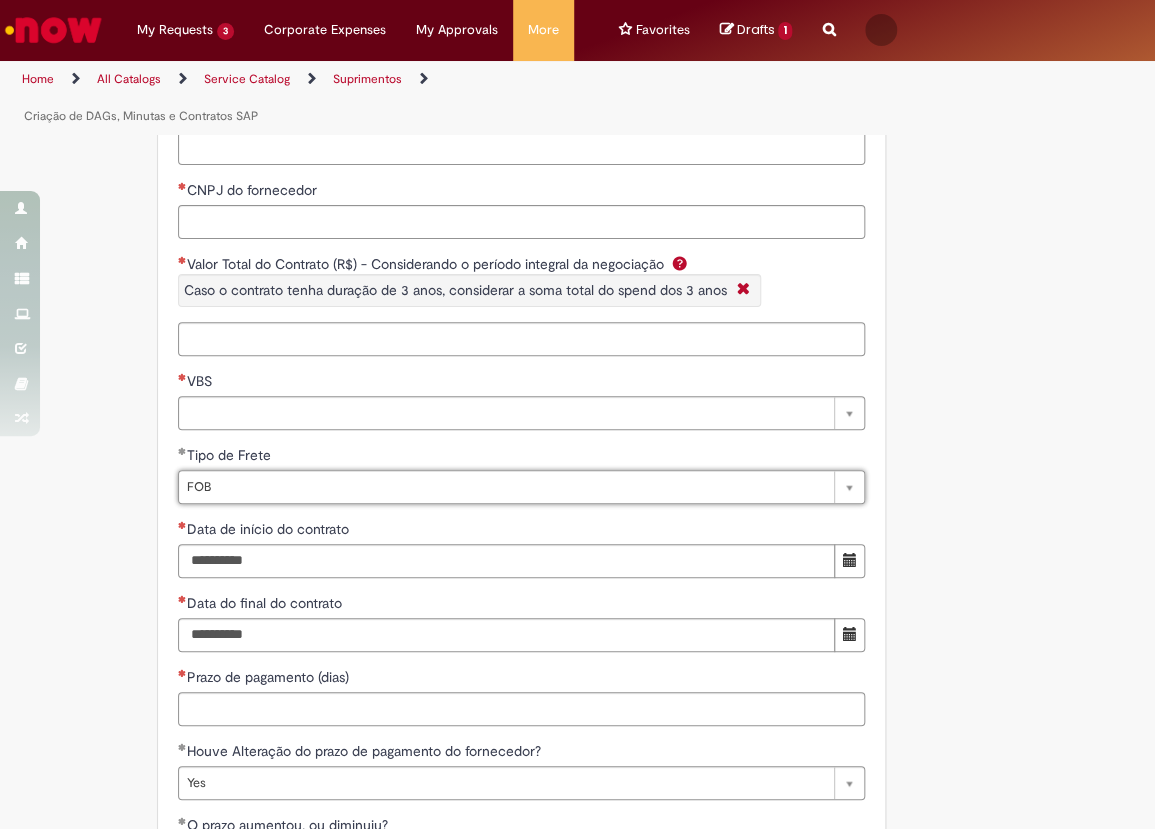 scroll, scrollTop: 0, scrollLeft: 20, axis: horizontal 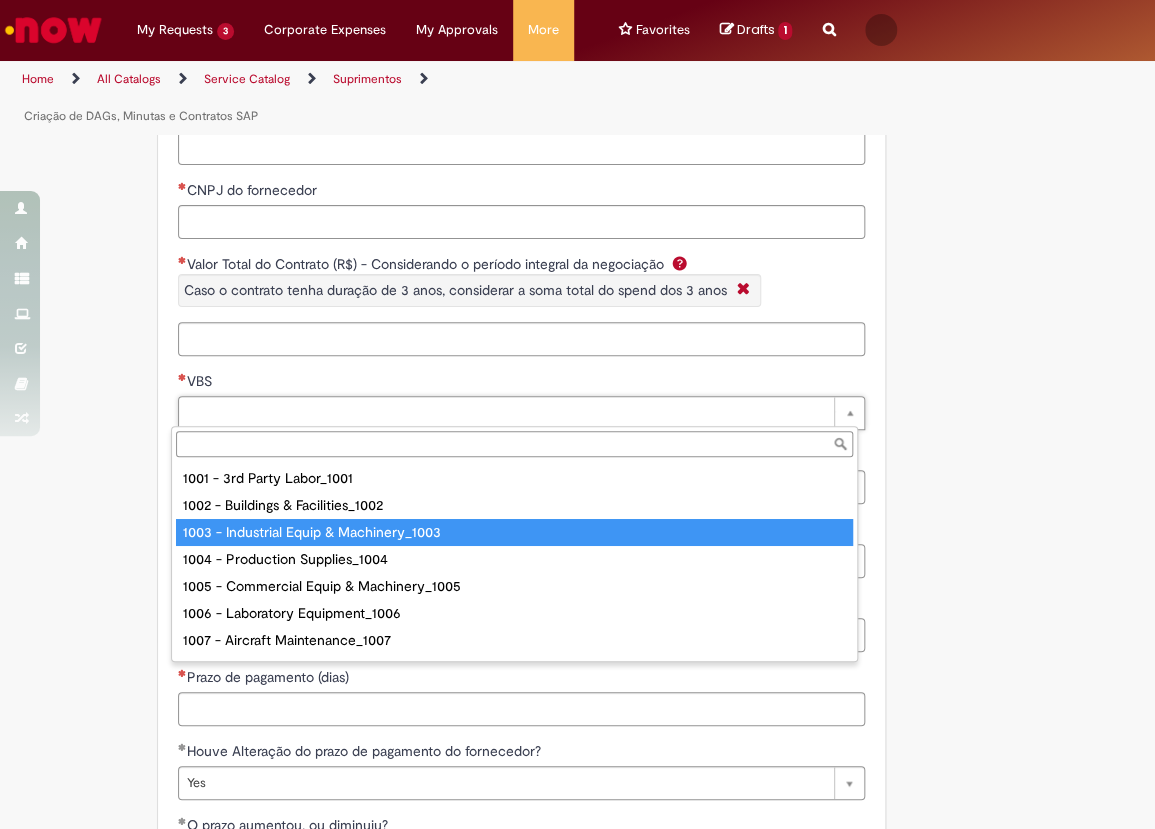 type on "**********" 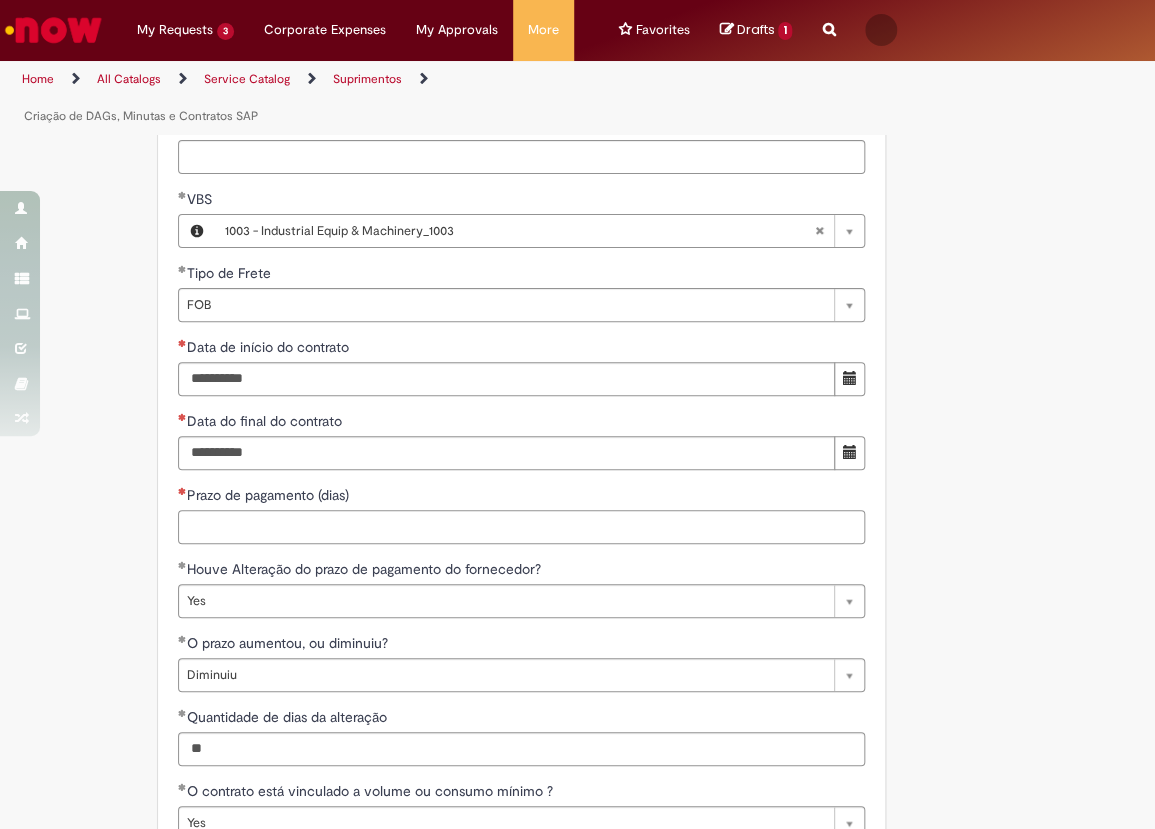 click on "Prazo de pagamento (dias)" at bounding box center [521, 527] 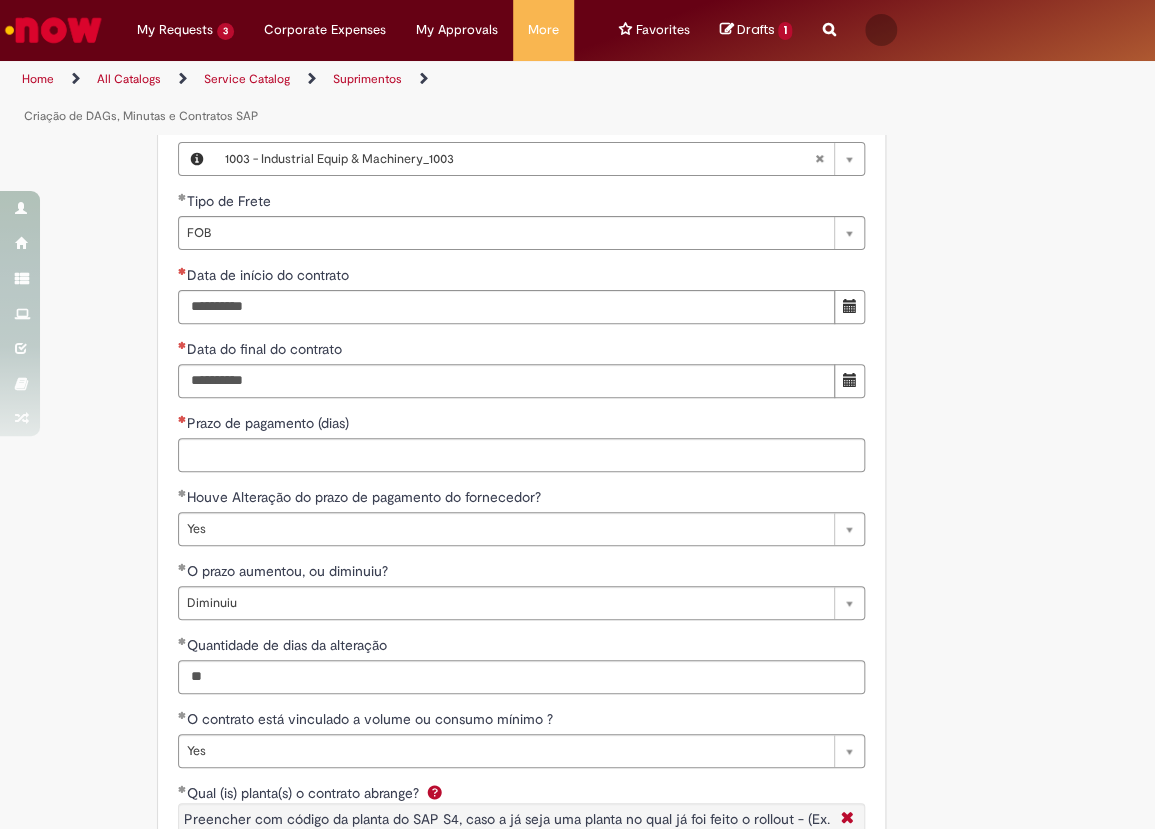 click on "**********" at bounding box center (521, 763) 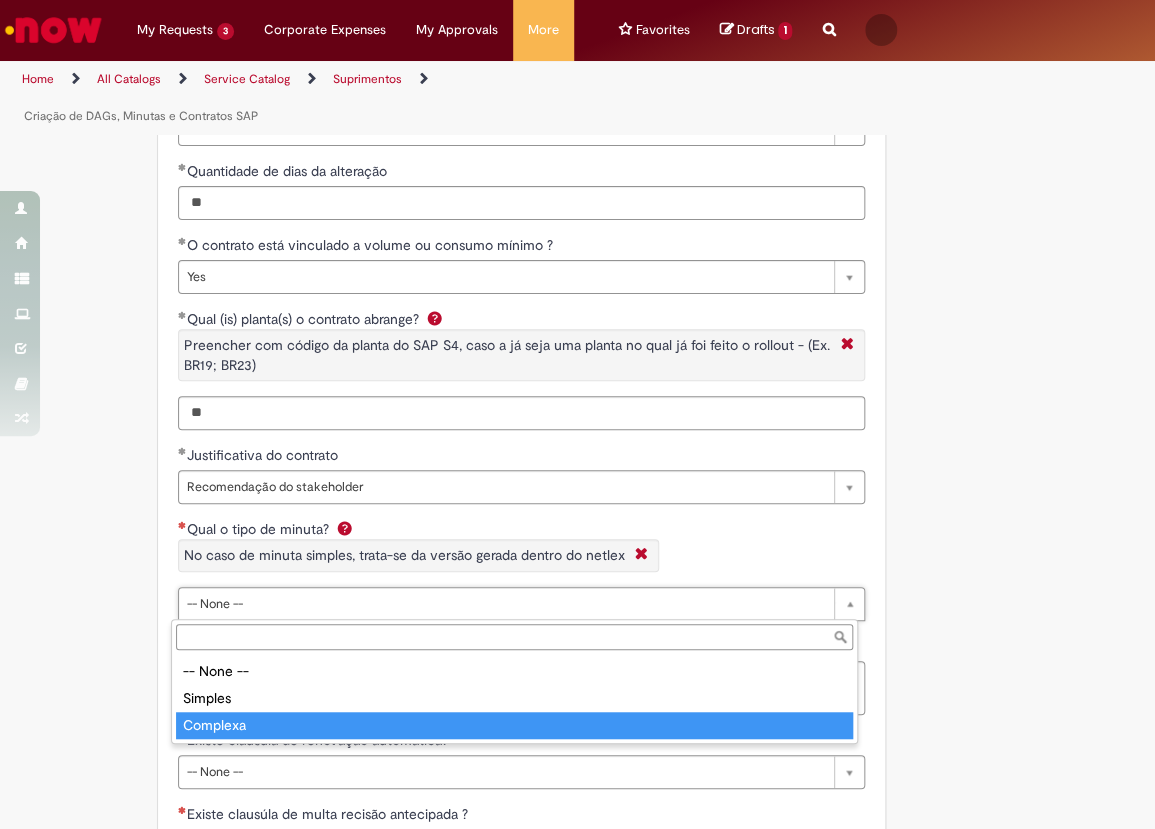 type on "********" 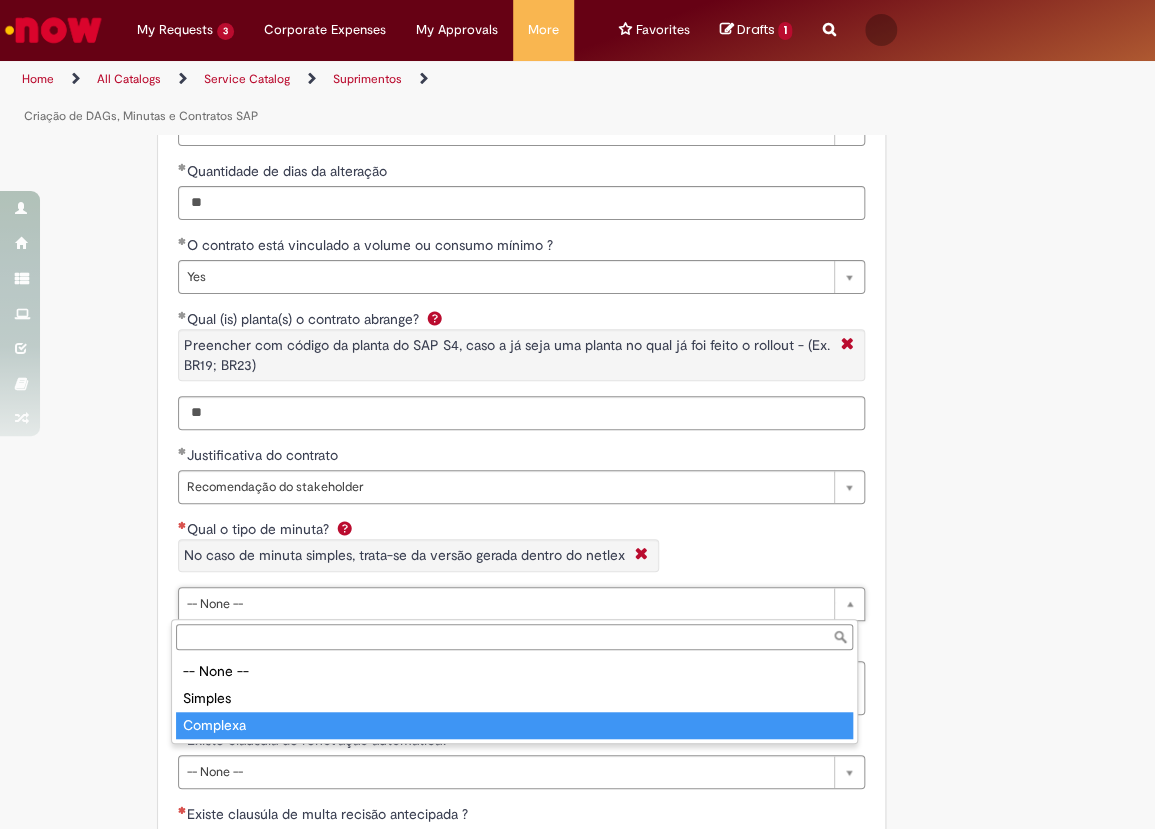 select on "*" 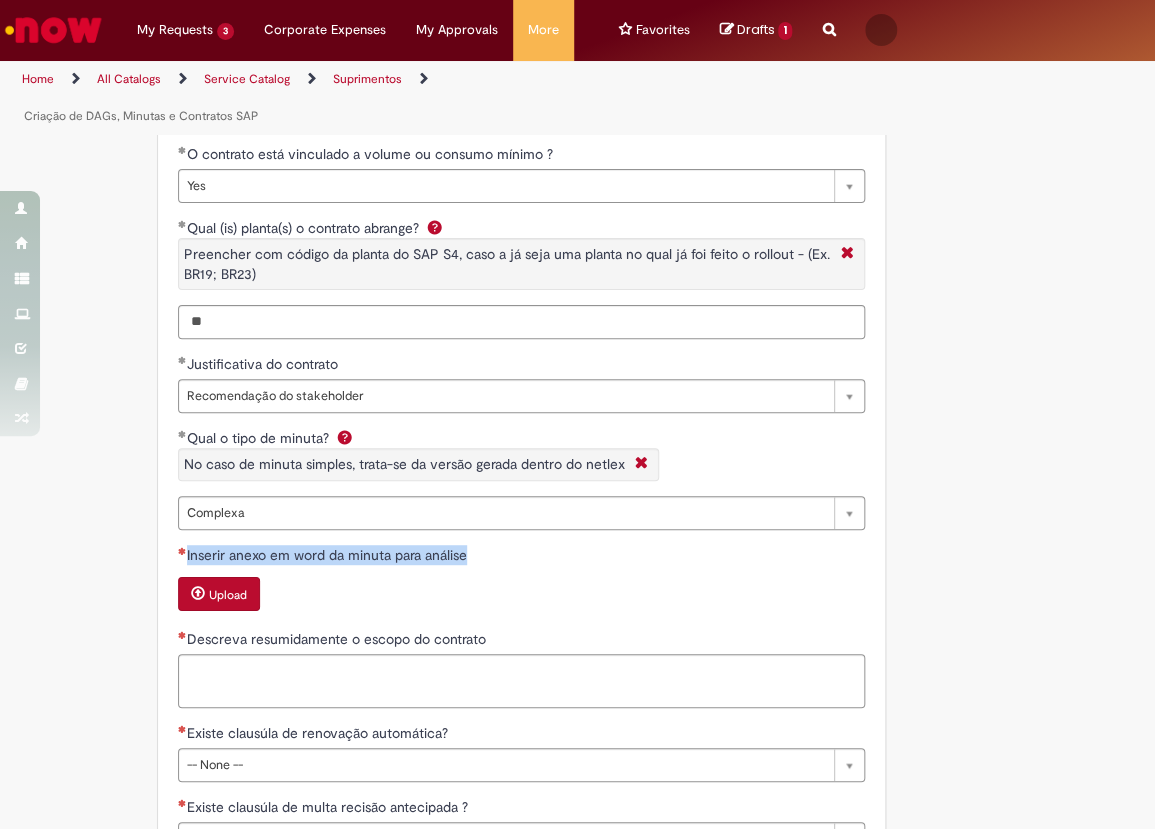 drag, startPoint x: 159, startPoint y: 538, endPoint x: 372, endPoint y: 621, distance: 228.60008 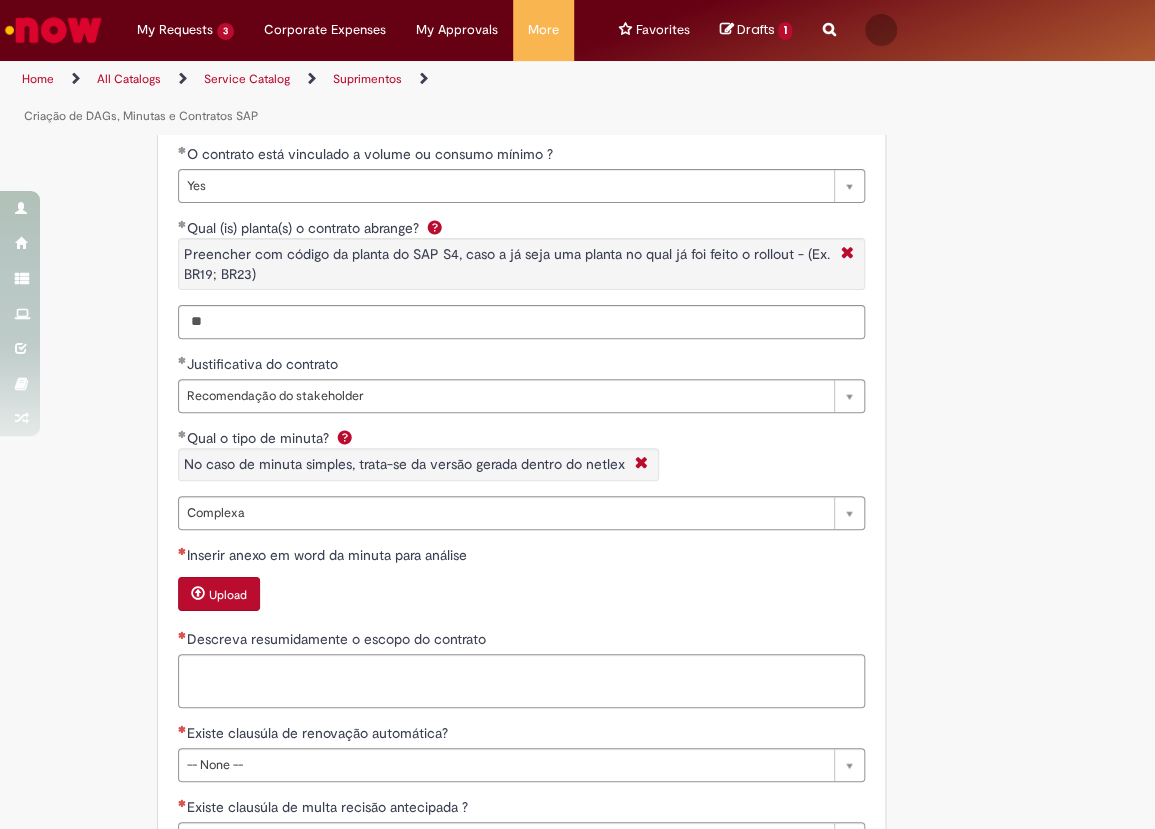 drag, startPoint x: 733, startPoint y: 442, endPoint x: 165, endPoint y: 509, distance: 571.9379 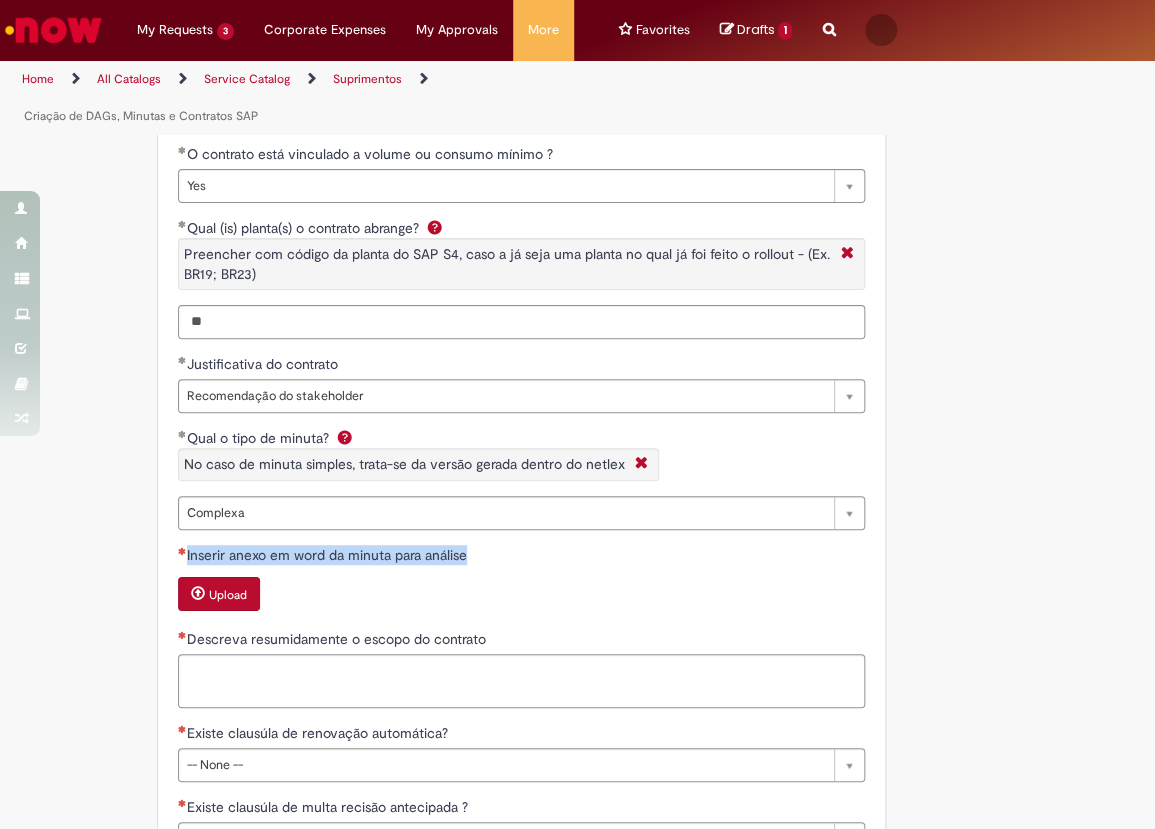 drag, startPoint x: 301, startPoint y: 620, endPoint x: 72, endPoint y: 516, distance: 251.50945 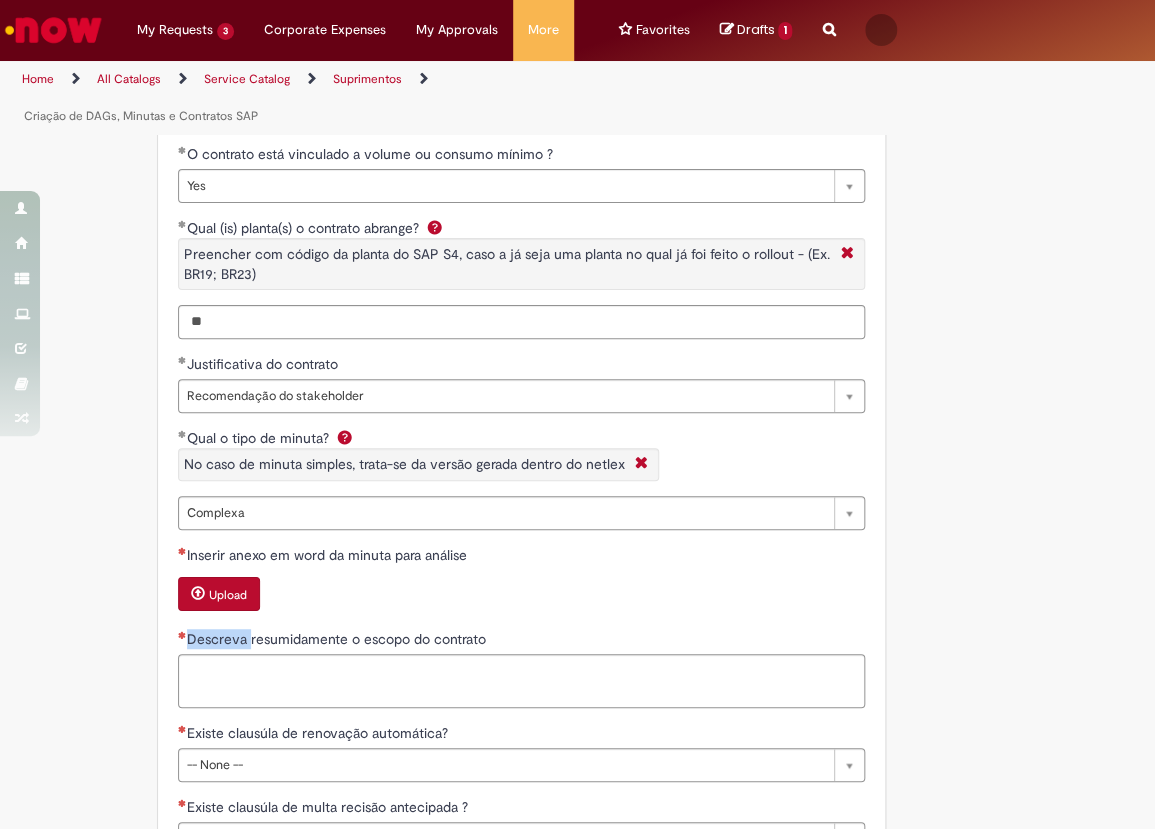 click on "Upload" at bounding box center (521, 596) 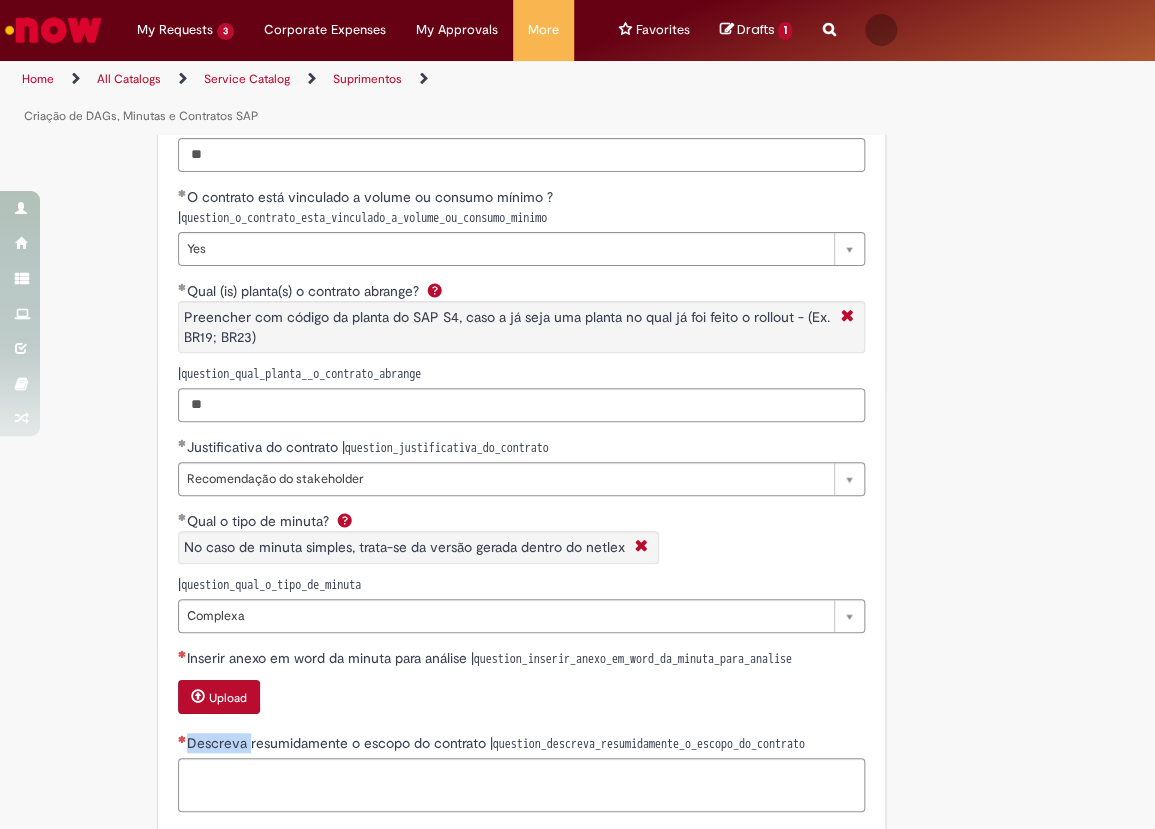 scroll, scrollTop: 4740, scrollLeft: 0, axis: vertical 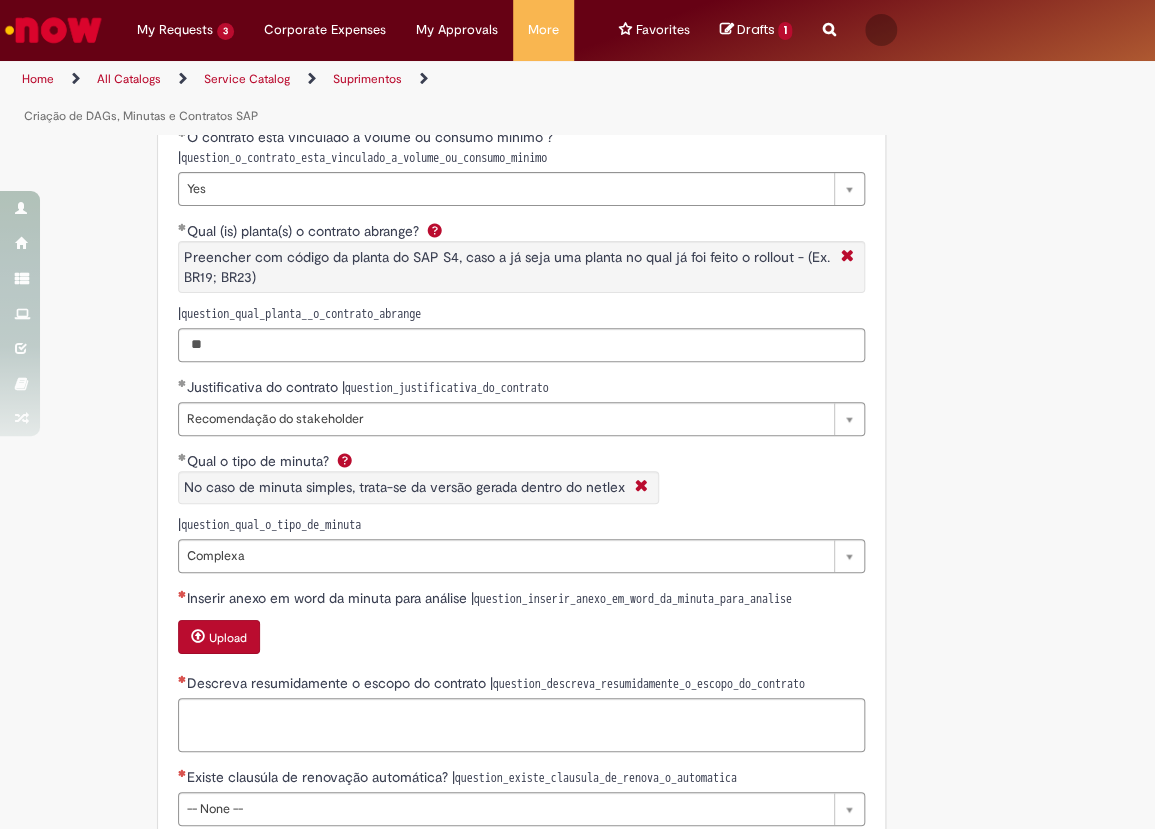 drag, startPoint x: 327, startPoint y: 603, endPoint x: 511, endPoint y: 539, distance: 194.81273 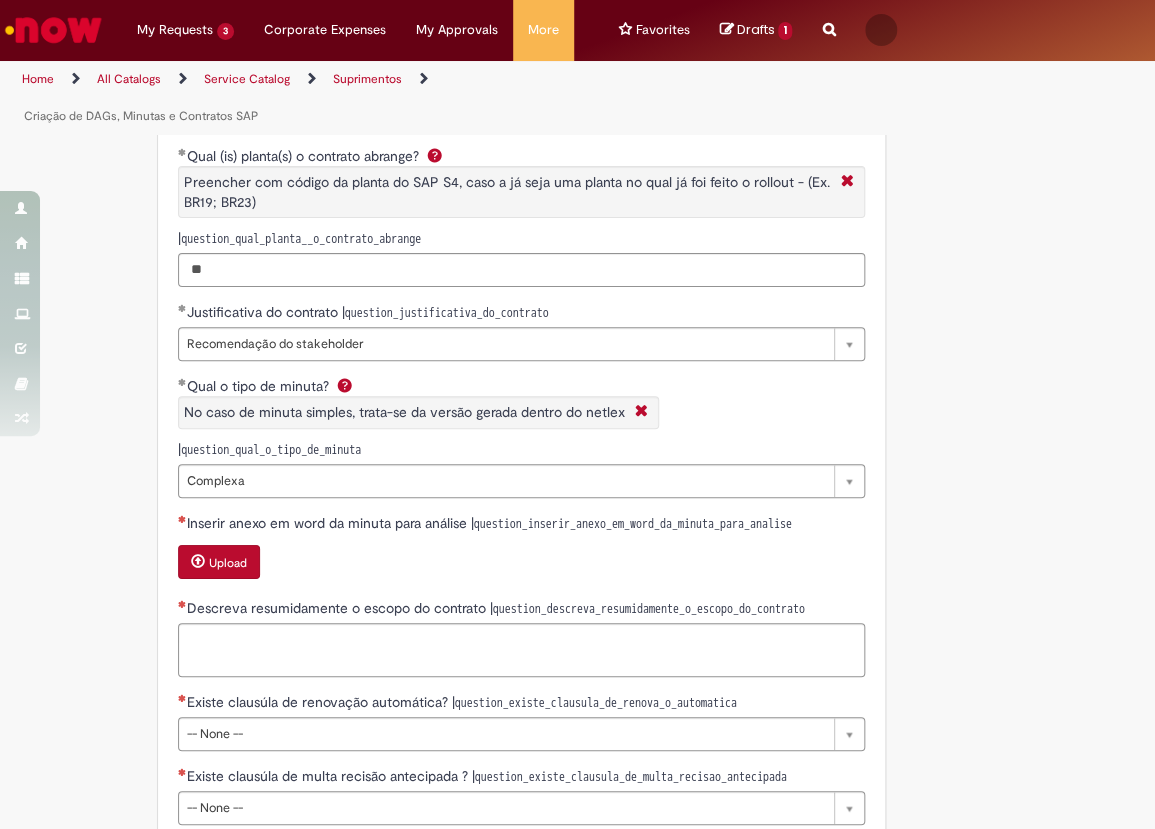 scroll, scrollTop: 0, scrollLeft: 60, axis: horizontal 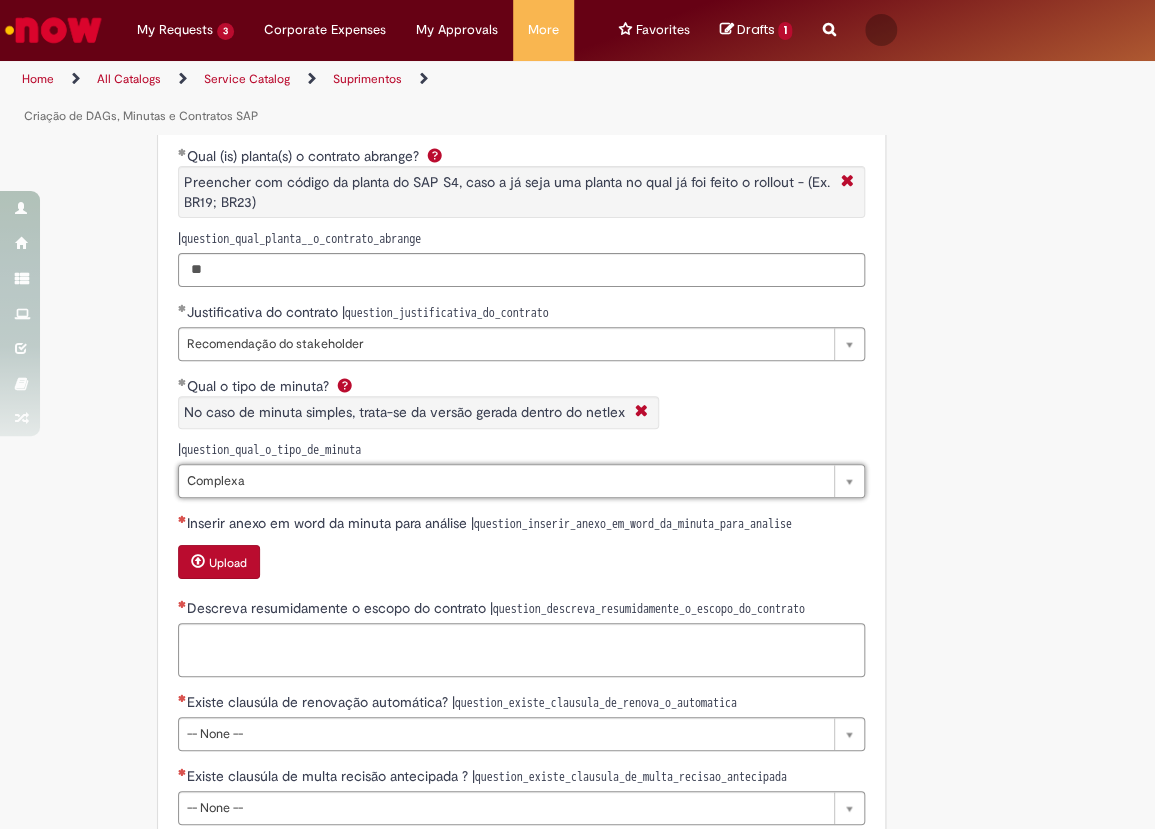 click on "Upload" at bounding box center (521, 564) 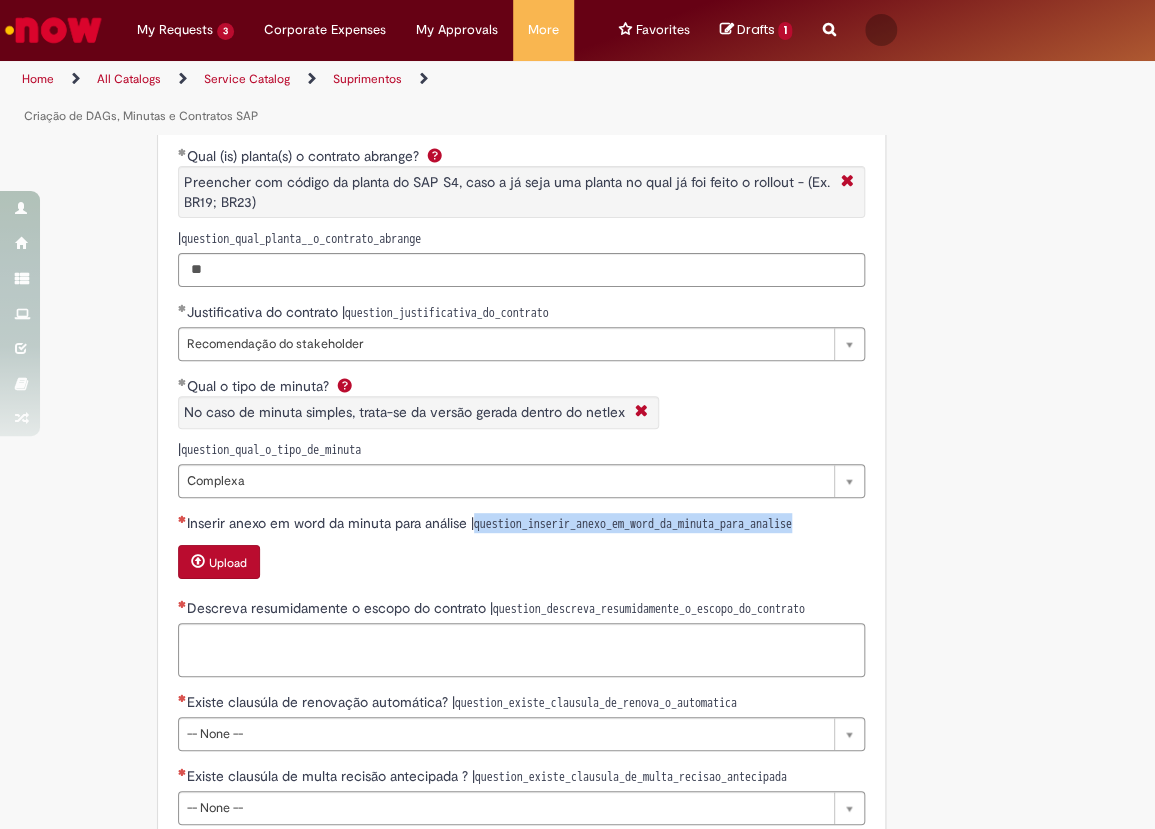 drag, startPoint x: 837, startPoint y: 541, endPoint x: 475, endPoint y: 546, distance: 362.03452 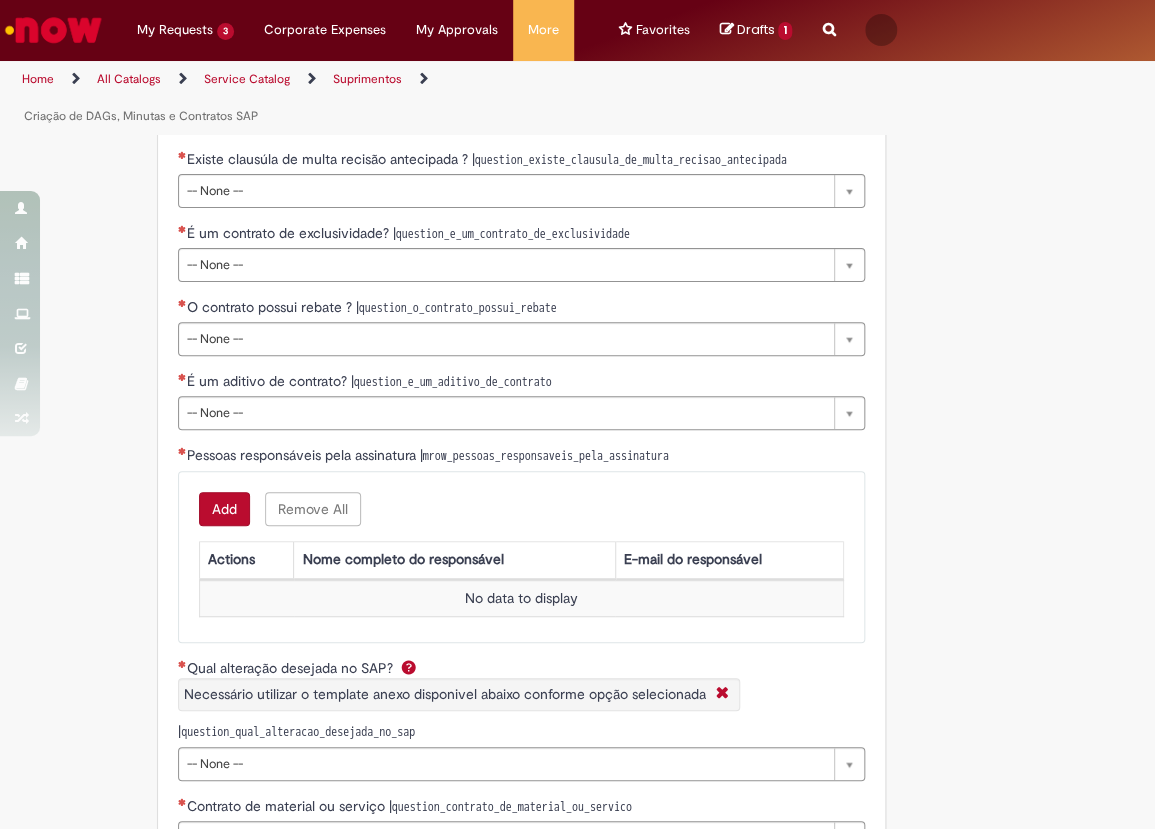 scroll, scrollTop: 5451, scrollLeft: 0, axis: vertical 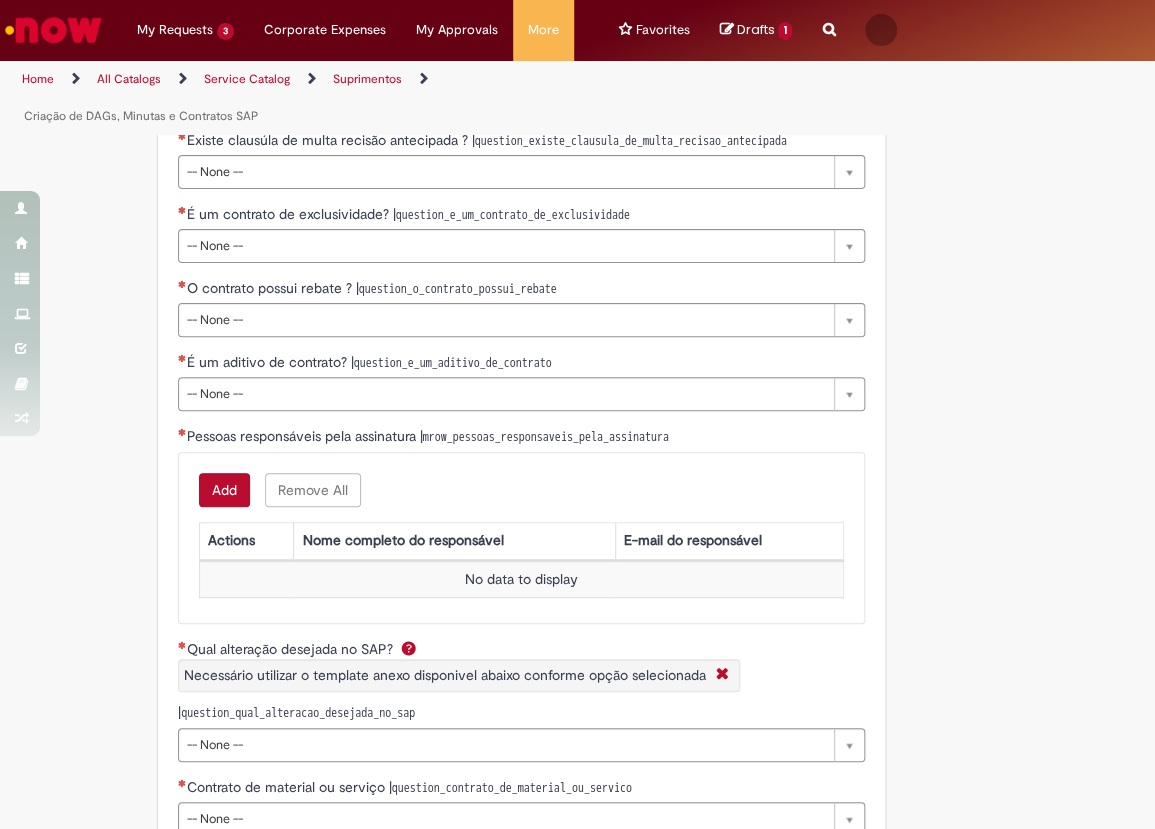 click on "Add" at bounding box center (224, 490) 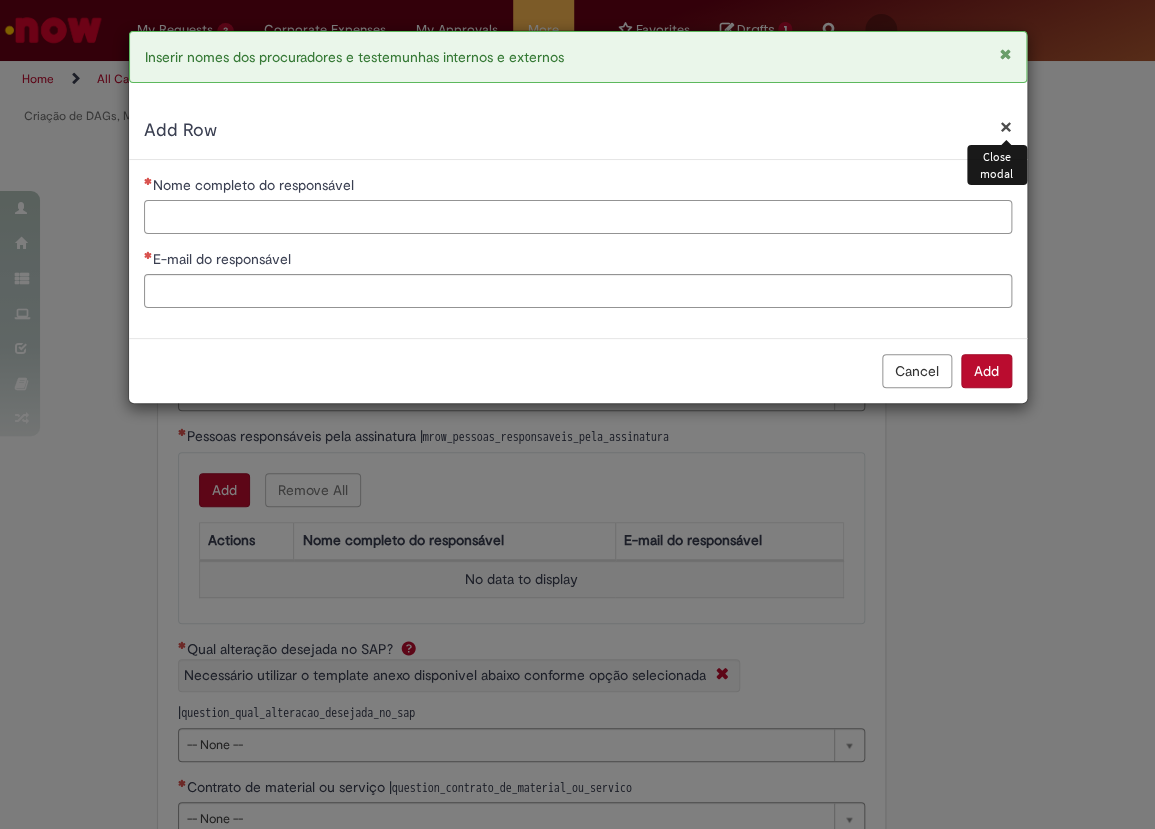 click on "Nome completo do responsável" at bounding box center [578, 217] 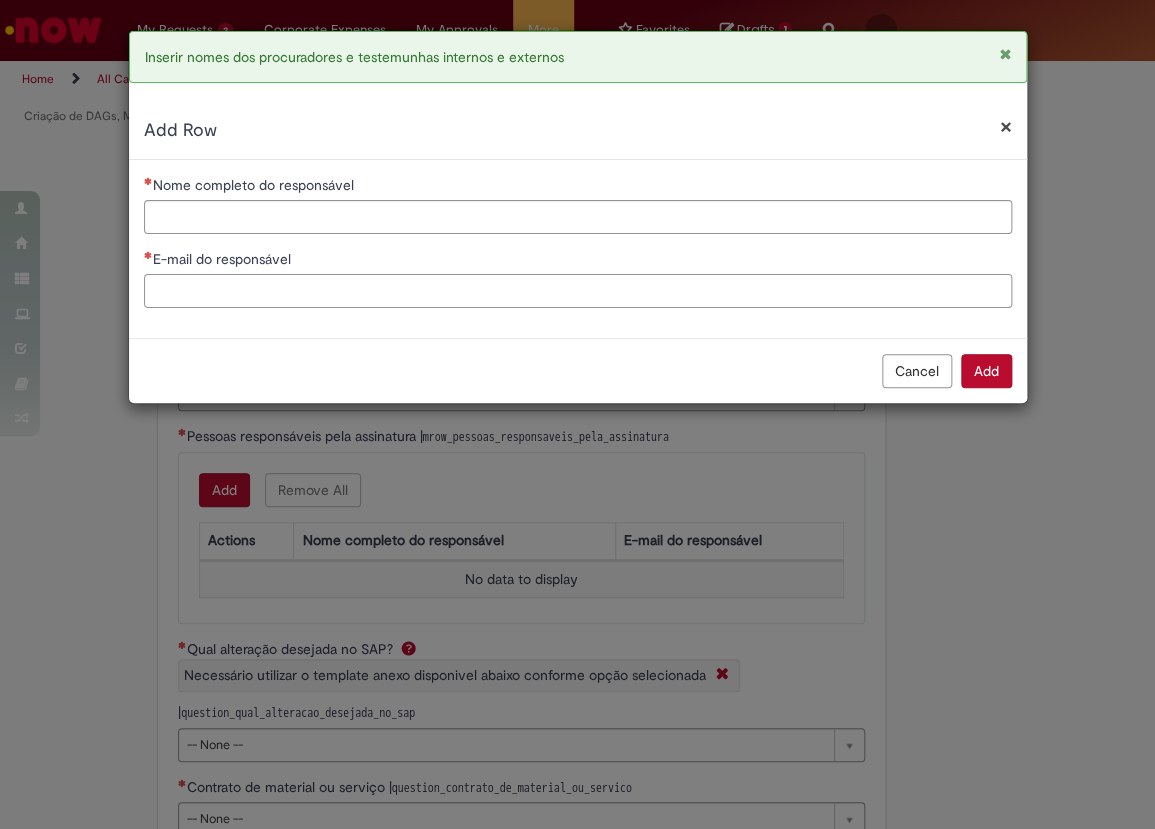 click on "E-mail do responsável" at bounding box center (578, 291) 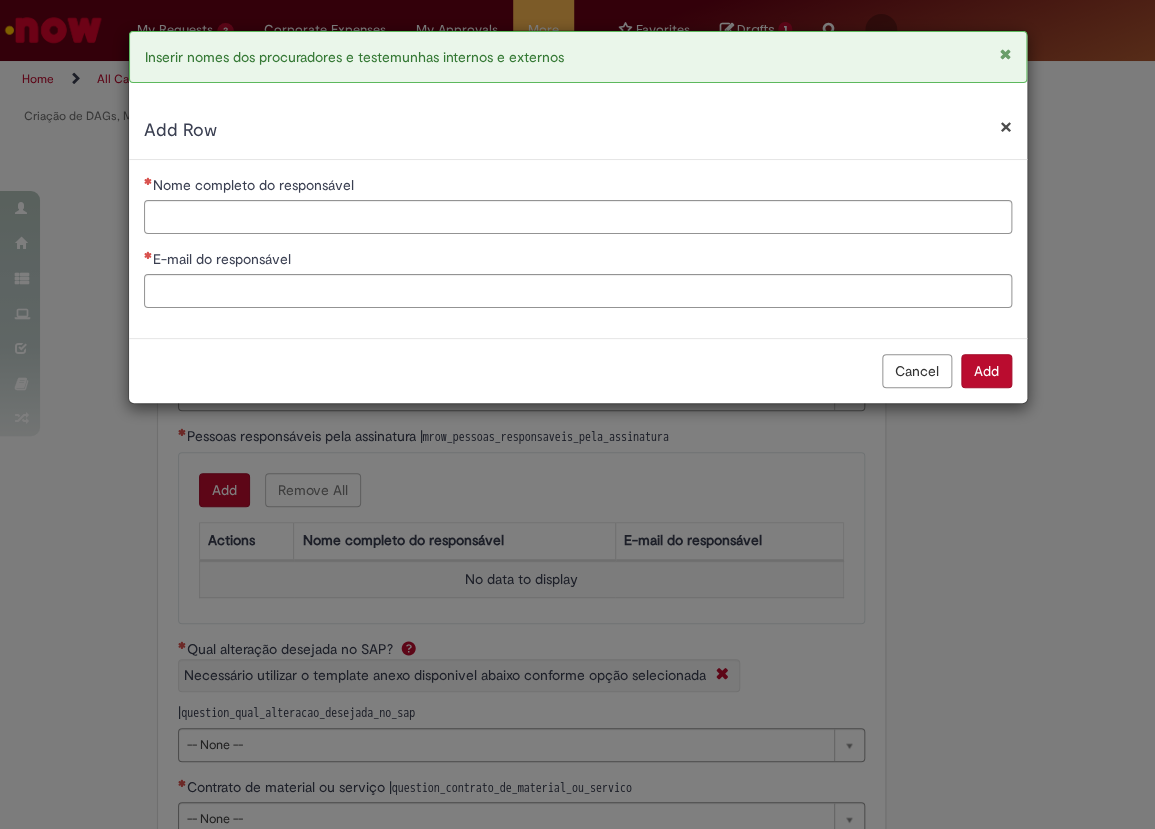click on "Nome completo do responsável E-mail do responsável" at bounding box center [578, 249] 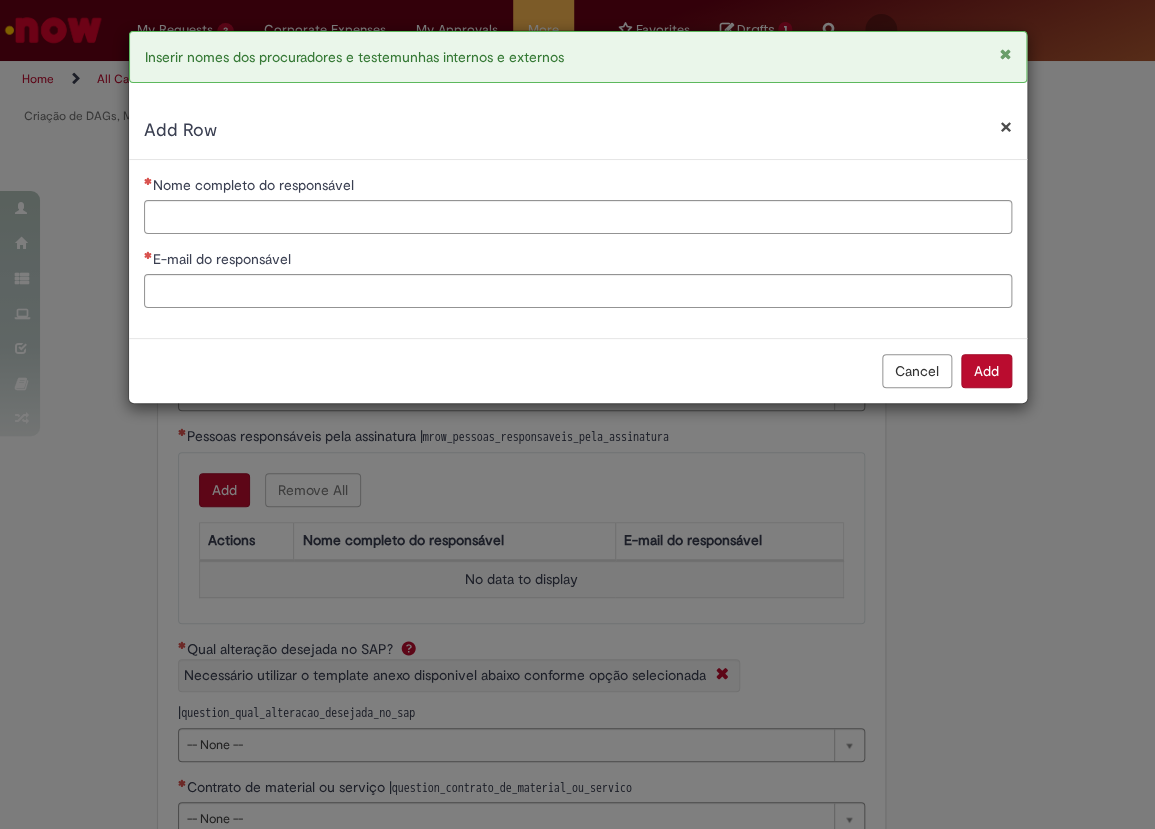 click on "Nome completo do responsável E-mail do responsável" at bounding box center [578, 249] 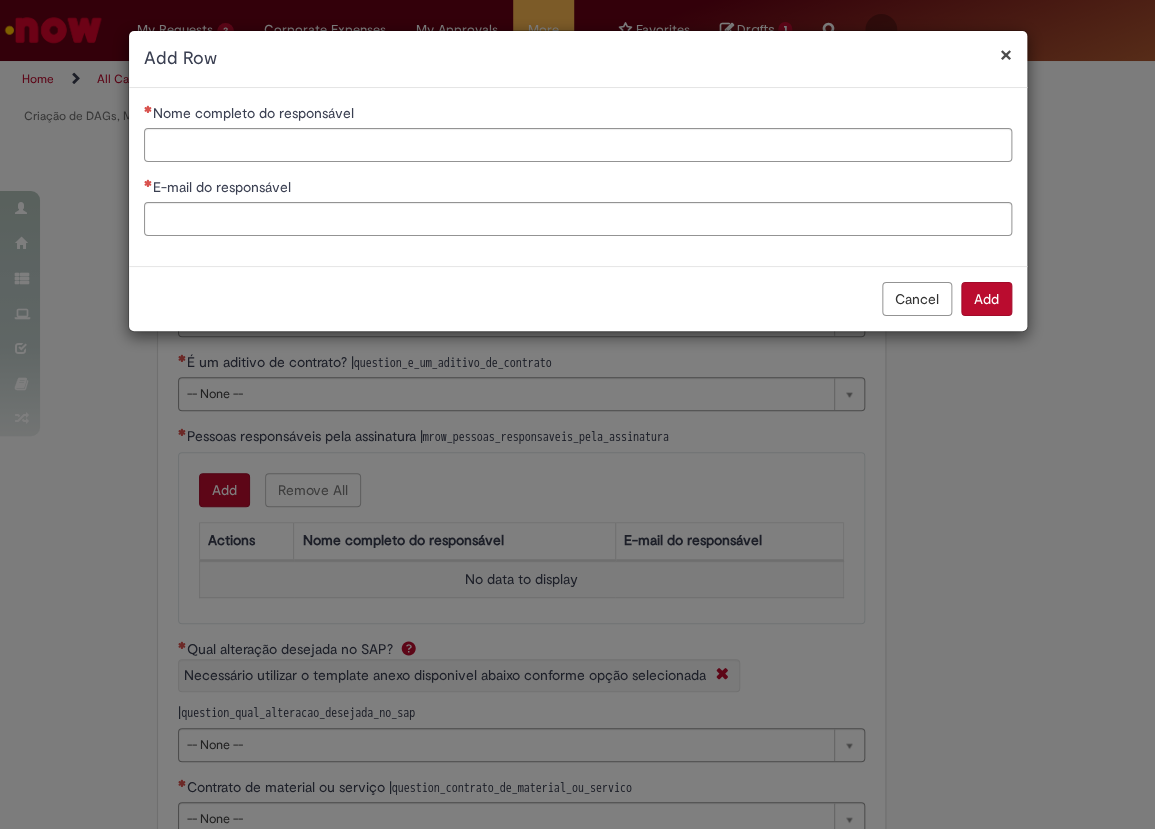 click on "Cancel   Add" at bounding box center (578, 298) 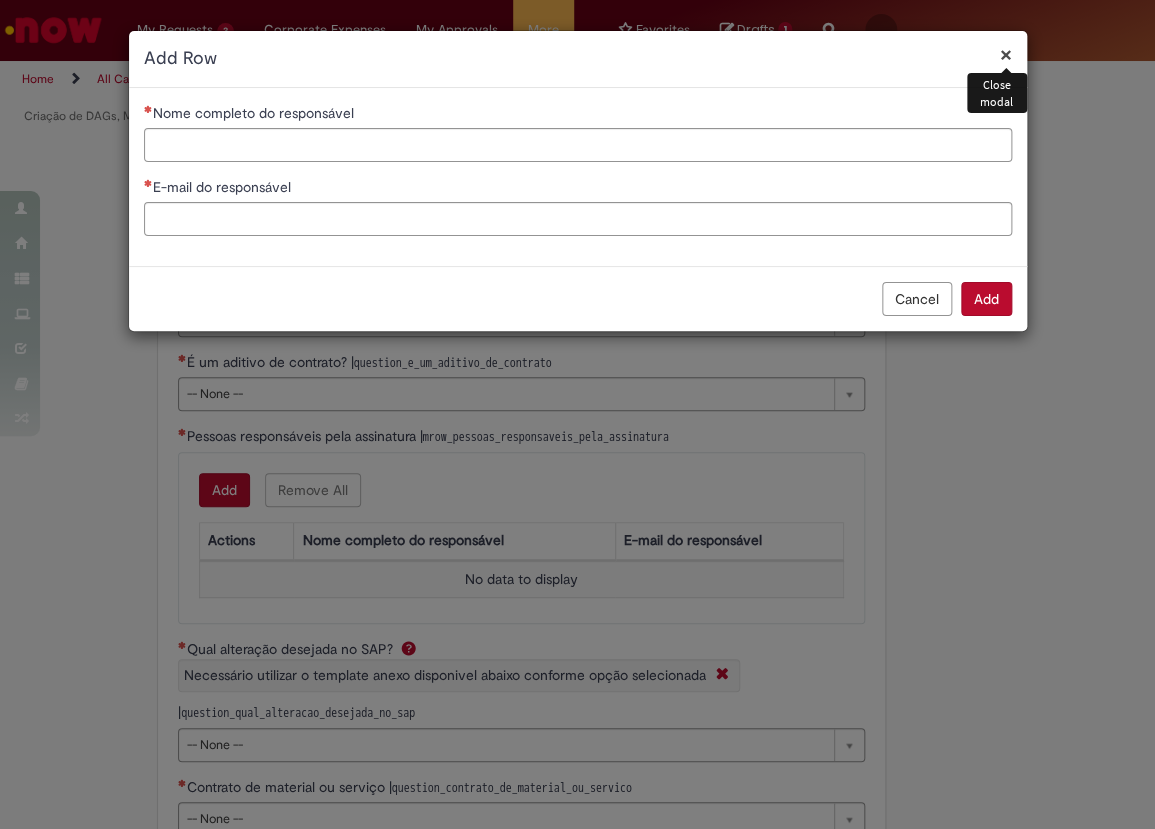 click on "×" at bounding box center (1006, 54) 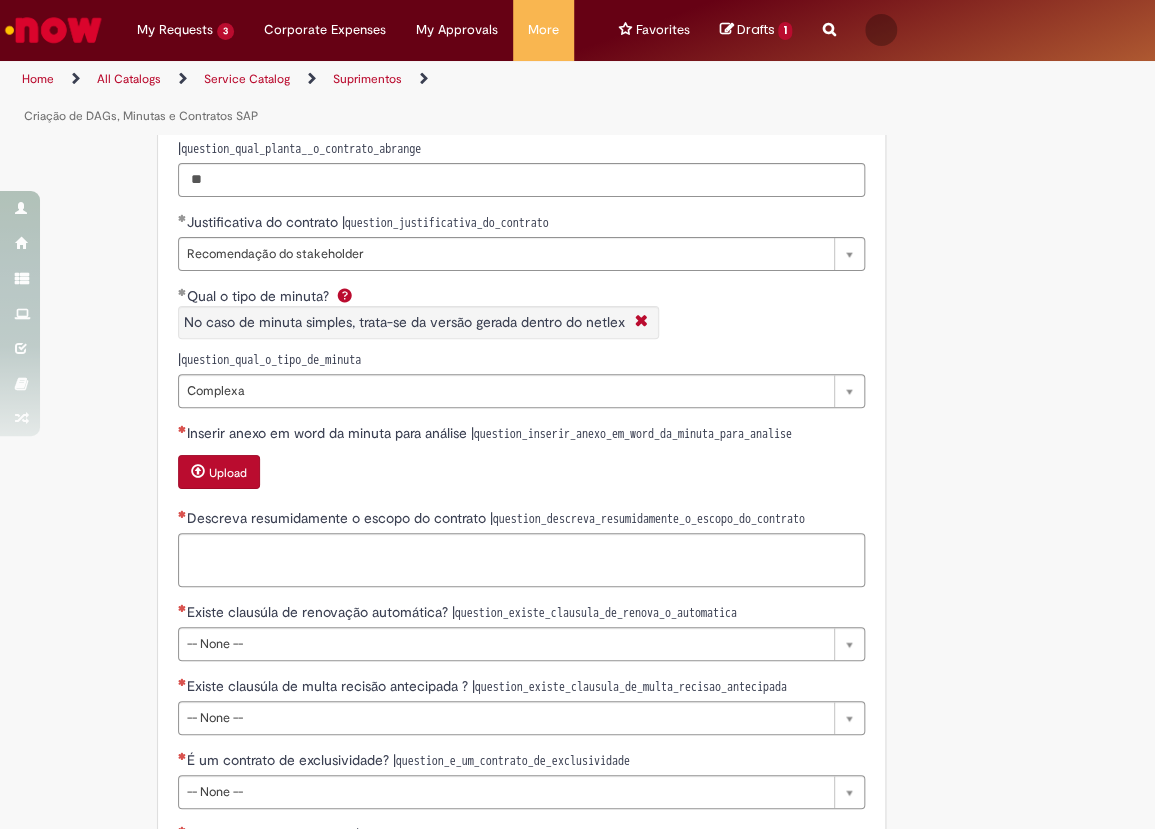 scroll, scrollTop: 4906, scrollLeft: 0, axis: vertical 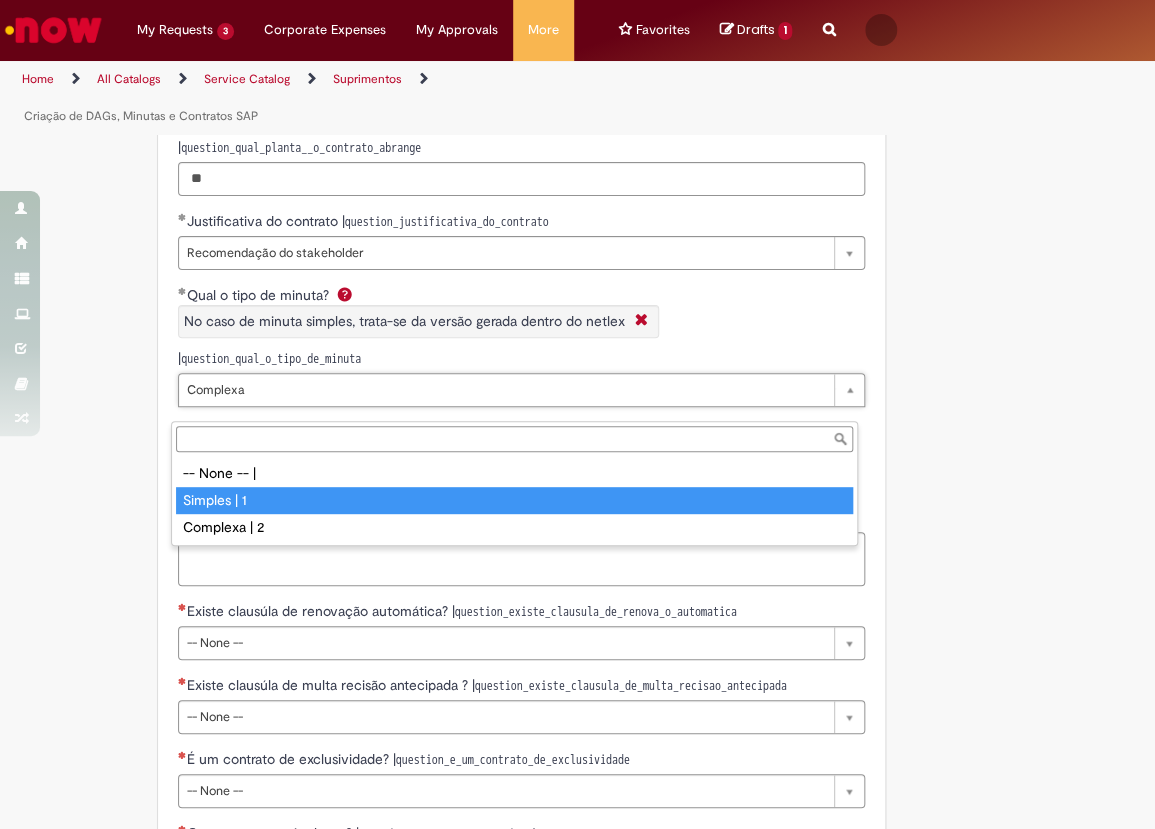 type on "**********" 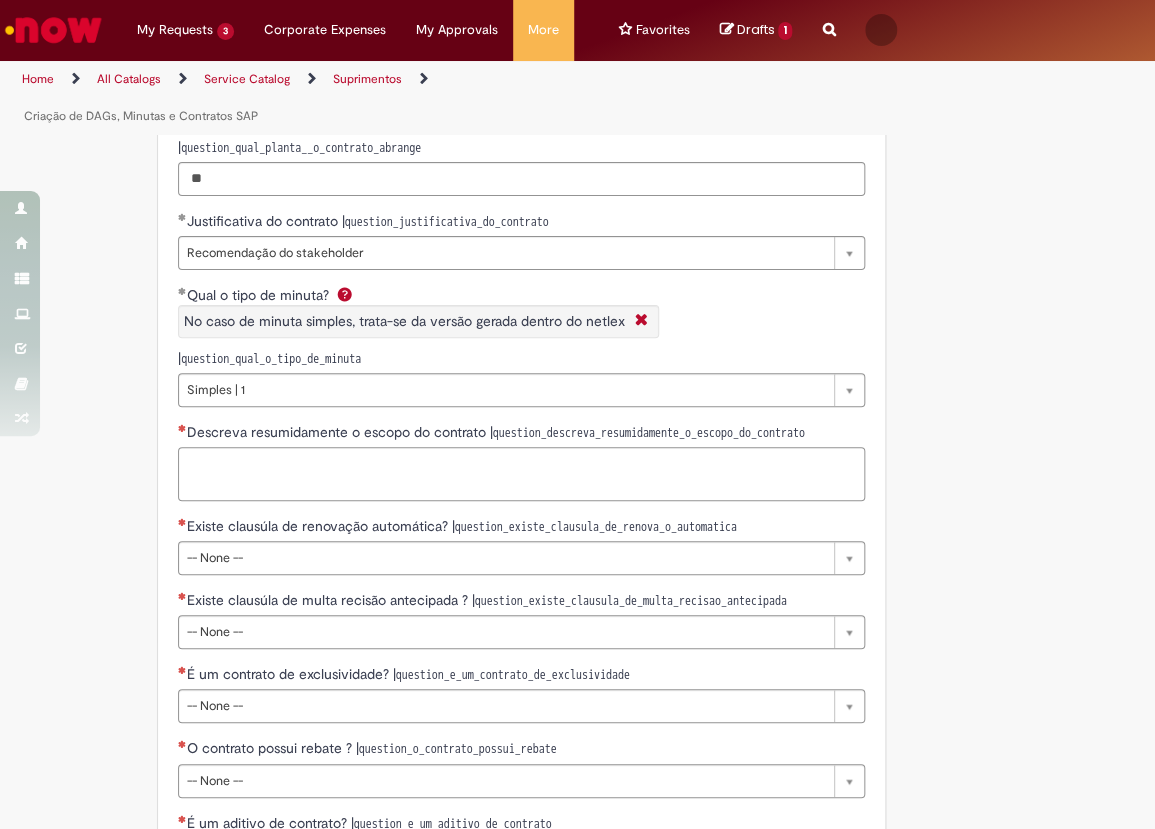 scroll, scrollTop: 0, scrollLeft: 0, axis: both 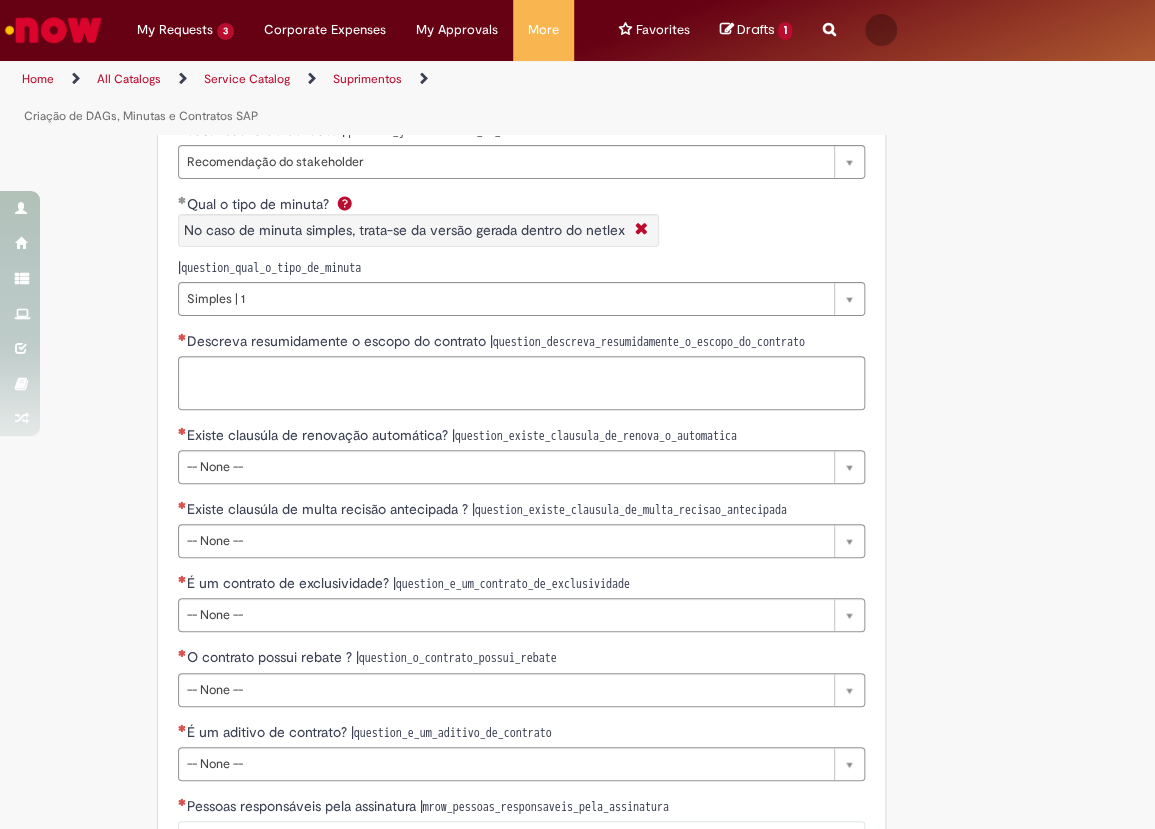 click on "Home
All Catalogs     Service Catalog     Suprimentos       Criação de DAGs, Minutas e Contratos SAP" at bounding box center [577, 98] 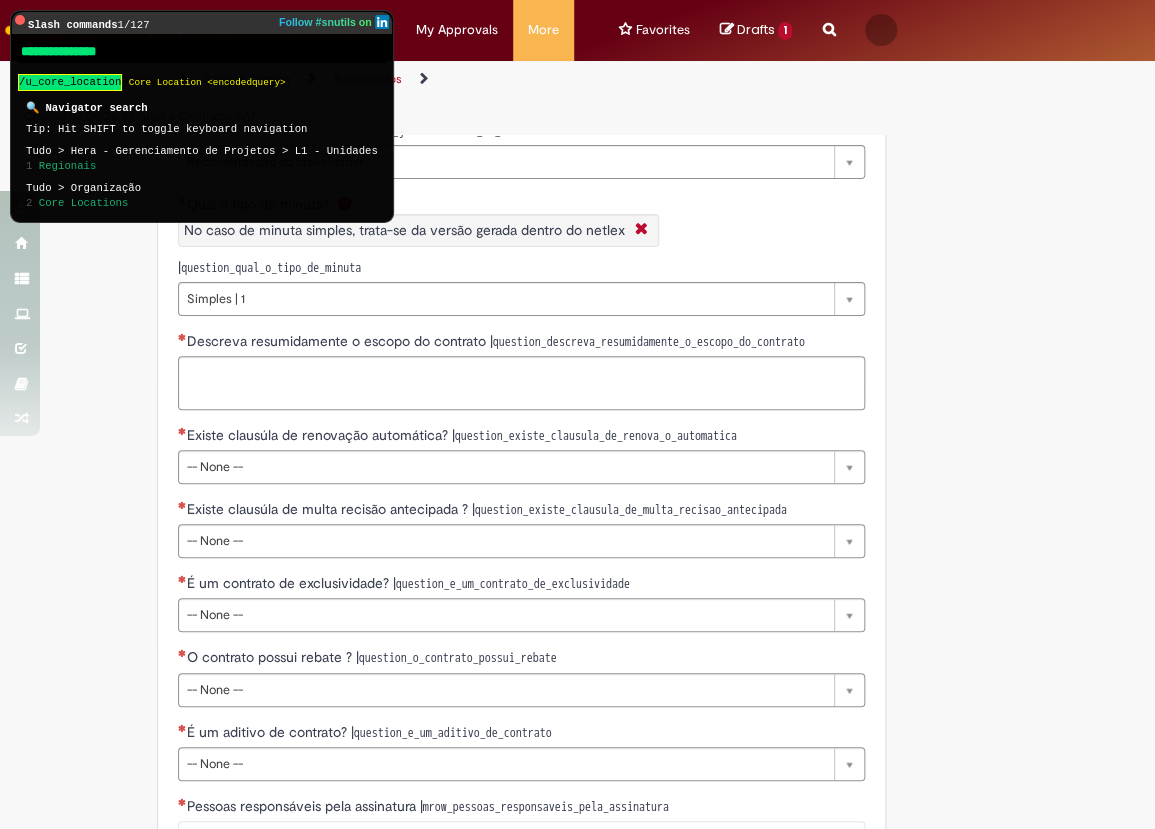 type on "**********" 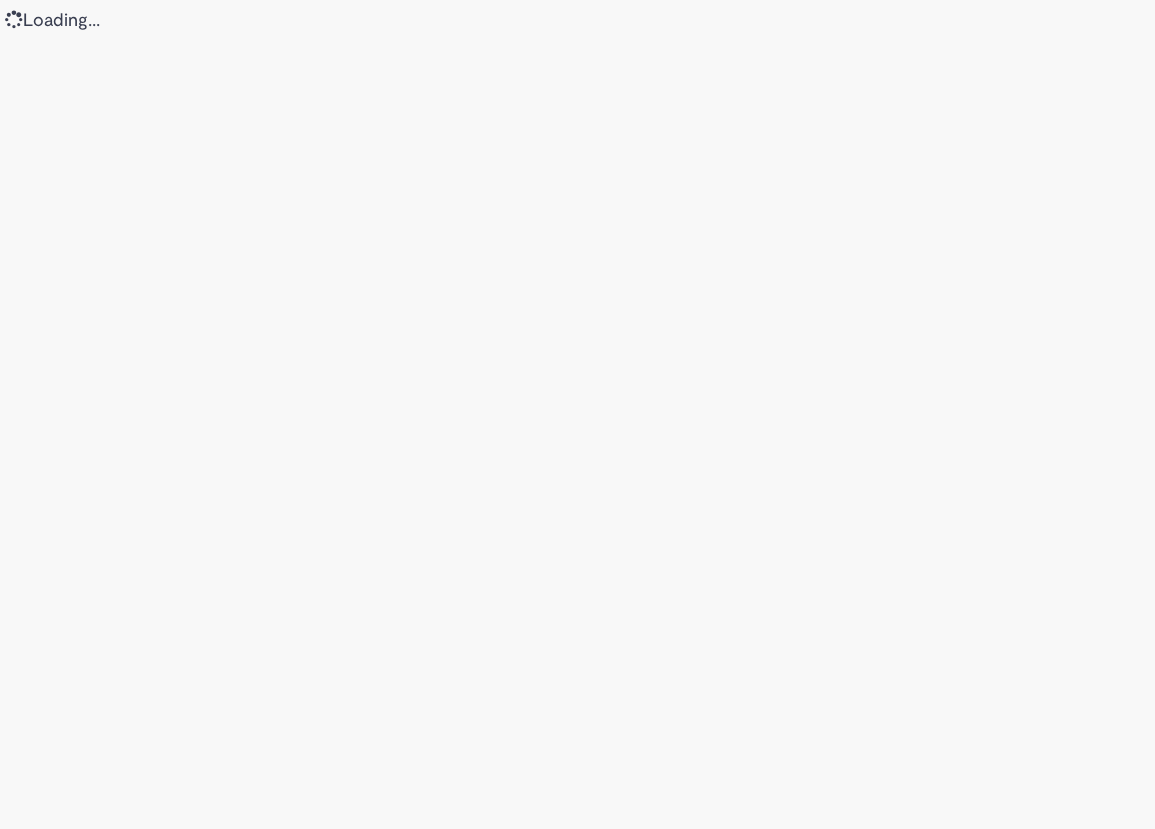 scroll, scrollTop: 0, scrollLeft: 0, axis: both 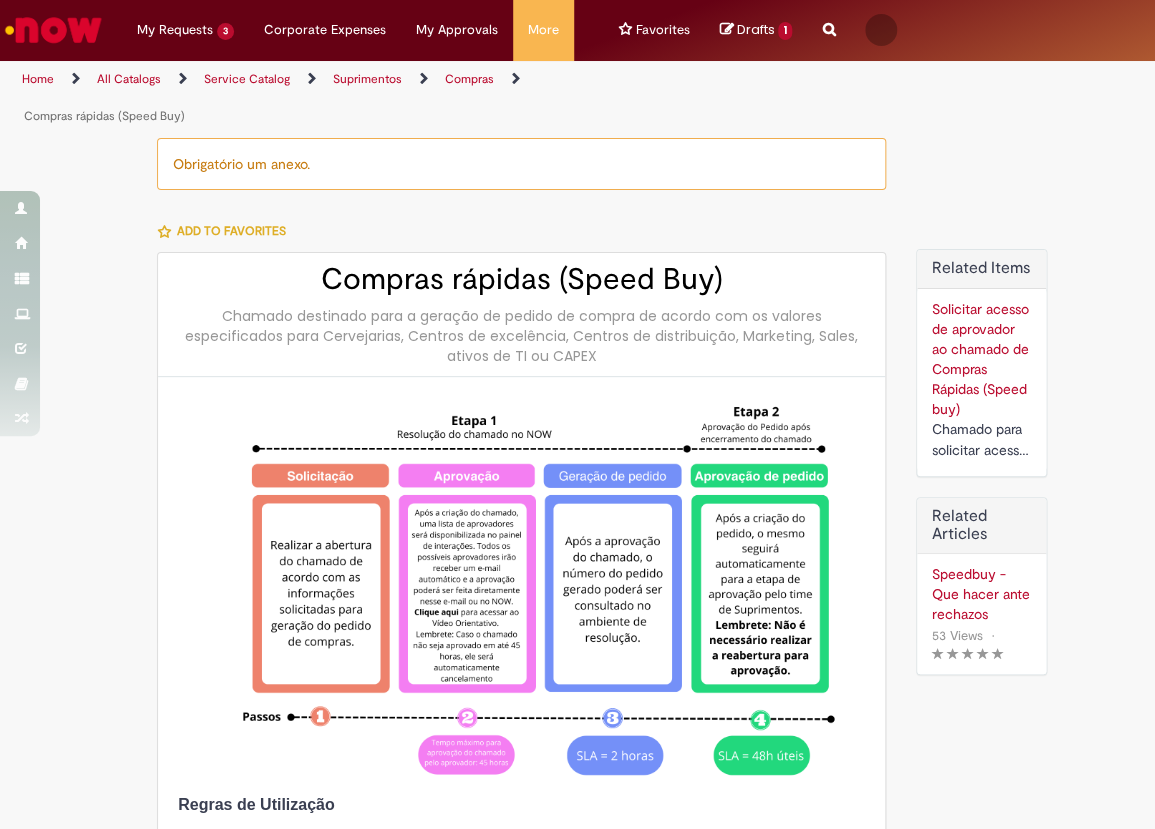 type on "**********" 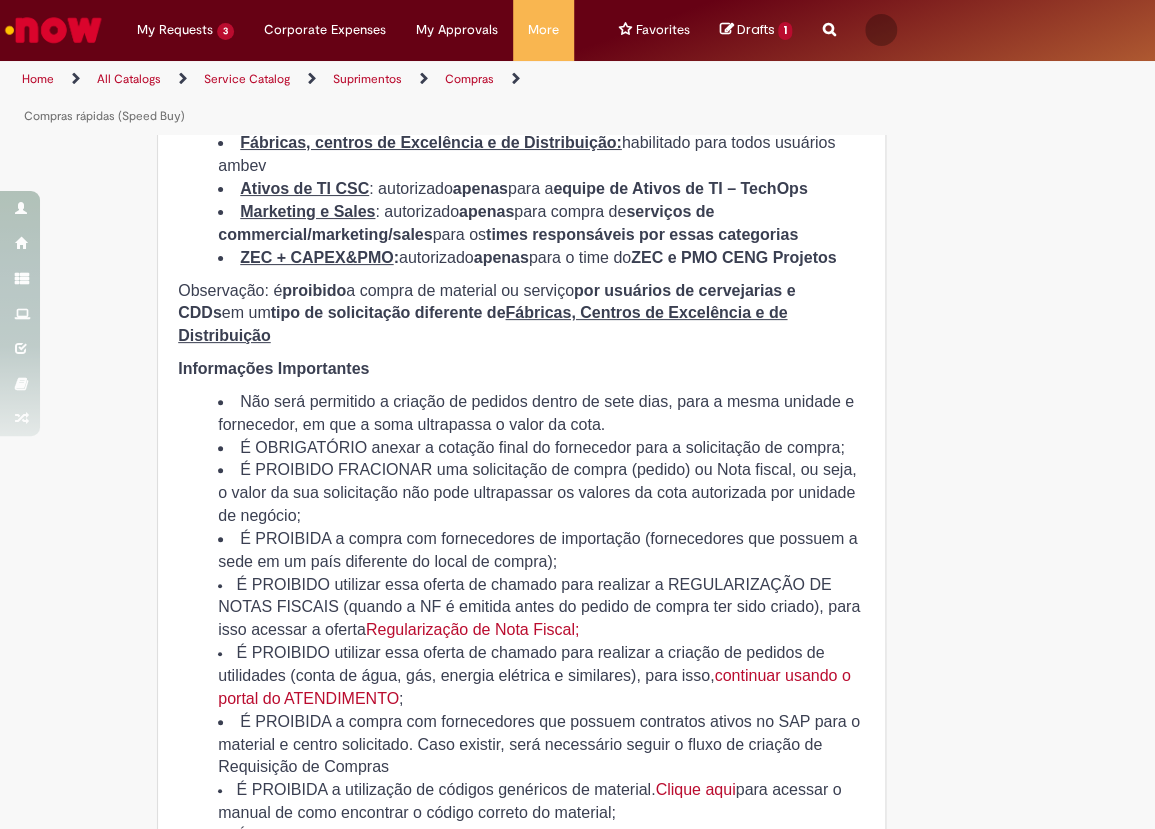 type on "**********" 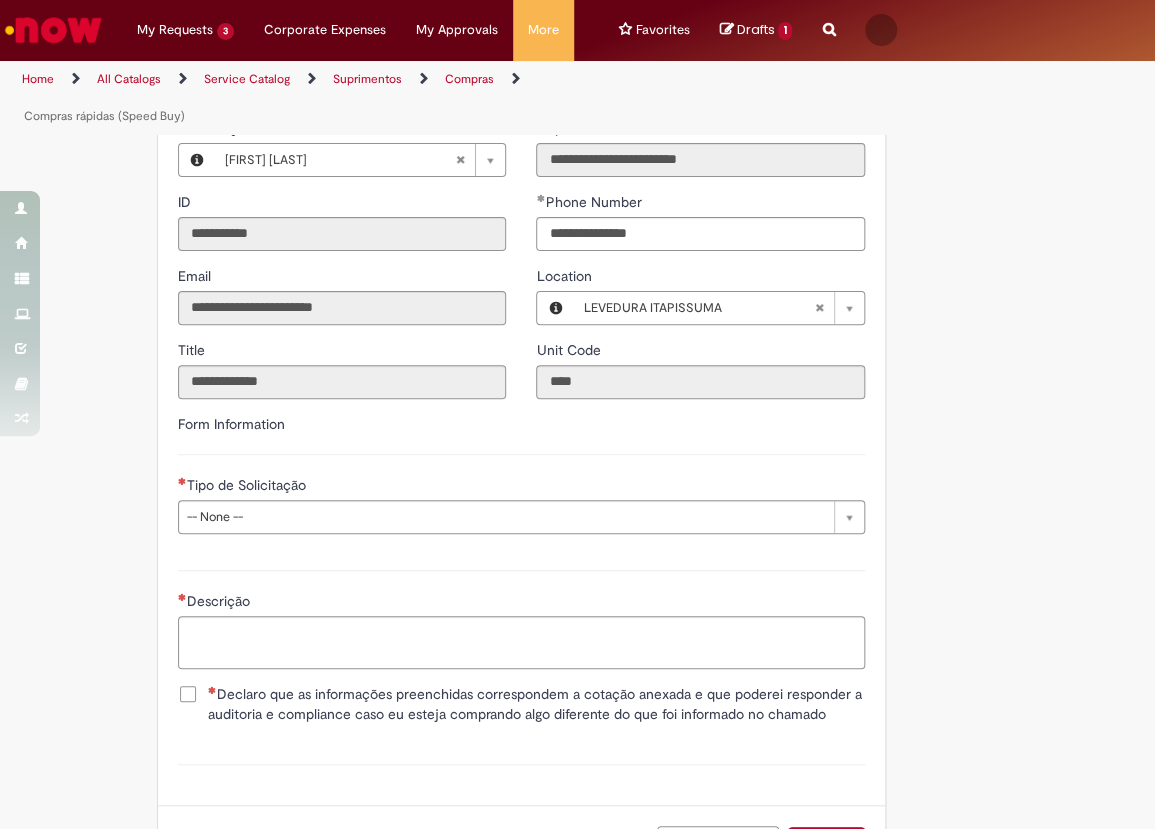 scroll, scrollTop: 2416, scrollLeft: 0, axis: vertical 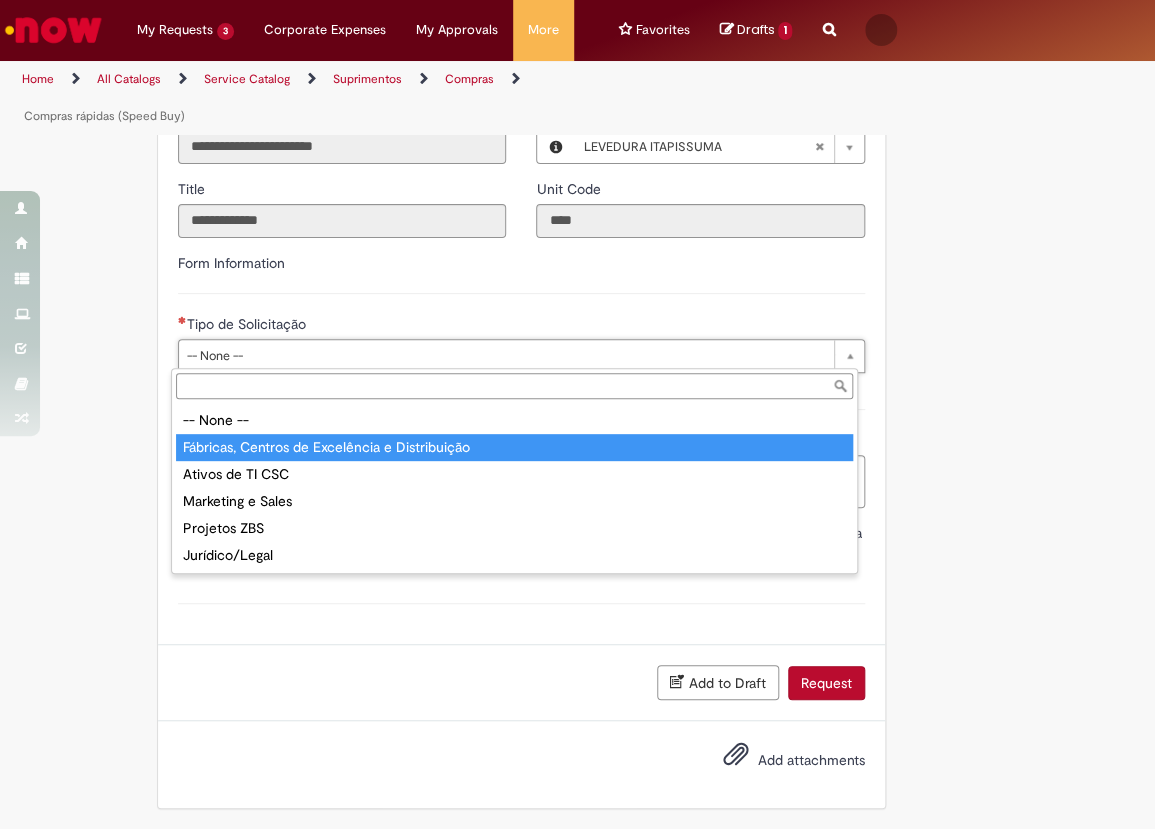 type on "**********" 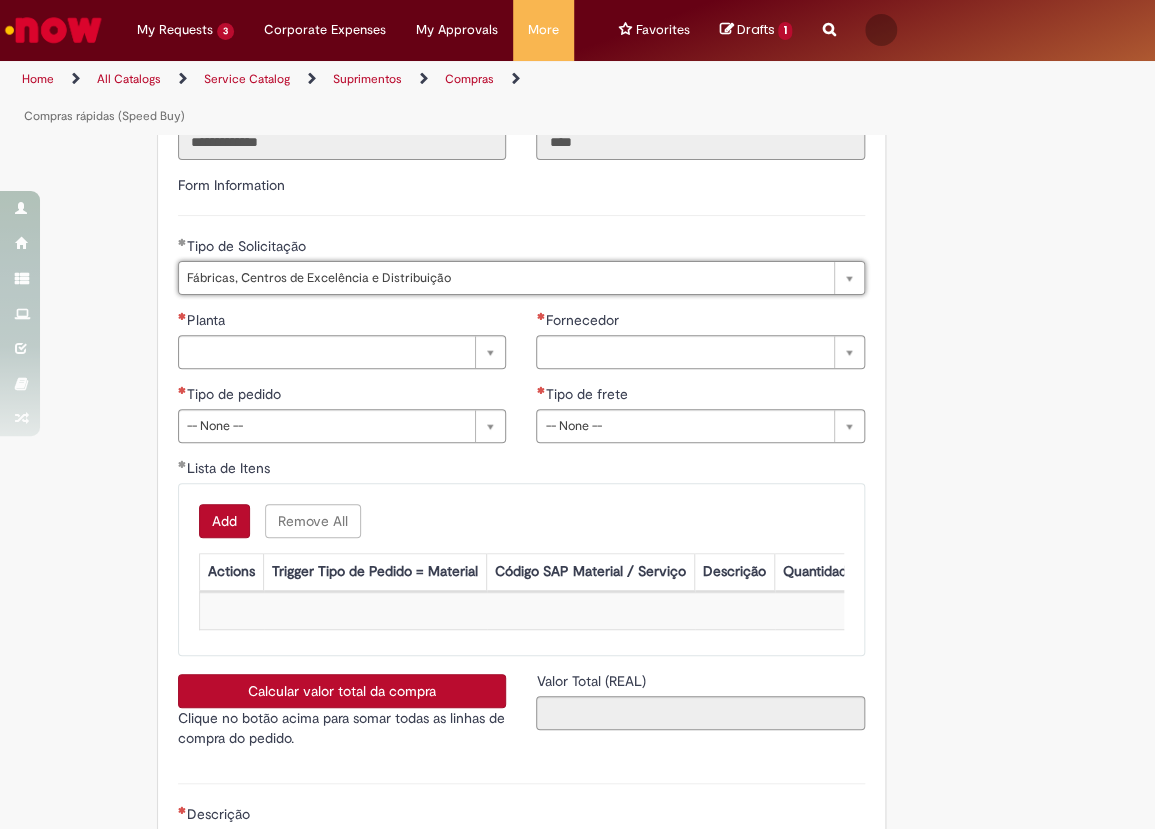 scroll, scrollTop: 2598, scrollLeft: 0, axis: vertical 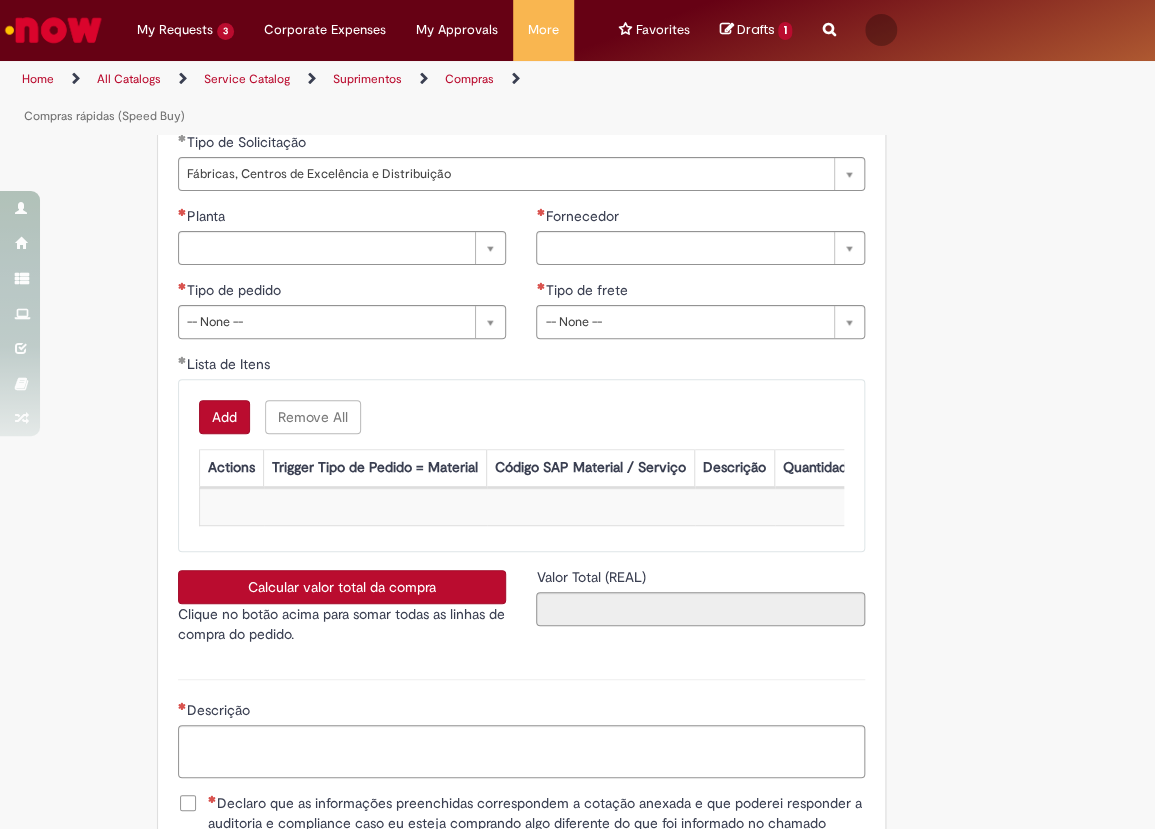 click on "Obrigatório um anexo.
Add to favorites
Compras rápidas (Speed Buy)
Chamado  destinado para a geração de pedido de compra de acordo com os valores especificados para Cervejarias, Centros de excelência, Centros de distribuição, Marketing, Sales, ativos de TI ou CAPEX
Regras de Utilização
No campo “Tipo de Solicitação” selecionar a opção correspondente a sua unidade de negócio.
Fábricas, centros de Excelência e de Distribuição:  habilitado para todos usuários ambev Ativos de TI CSC : autorizado  apenas  para a  equipe de Ativos de TI – TechOps  Marketing e Sales  : autorizado  apenas  para compra de  serviços de commercial/marketing/sales  para os  times responsáveis por essas categorias ZEC + CAPEX&PMO :  autorizado  apenas  para o time do  ZEC e   PMO CENG Projetos
Observação: é  proibido  a compra de material ou serviço  em um
; Clique aqui" at bounding box center (497, -681) 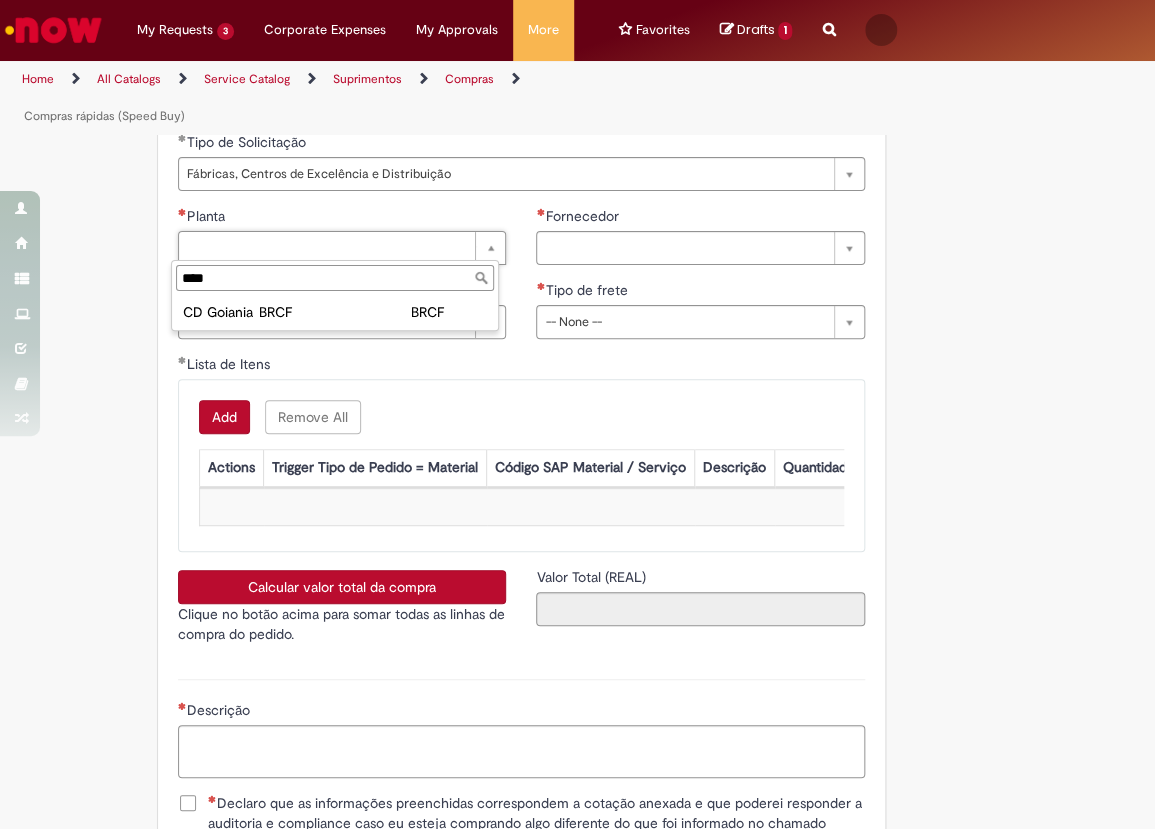 click on "Planta         ****         CD Goiania BRCF BRCF" at bounding box center [335, 295] 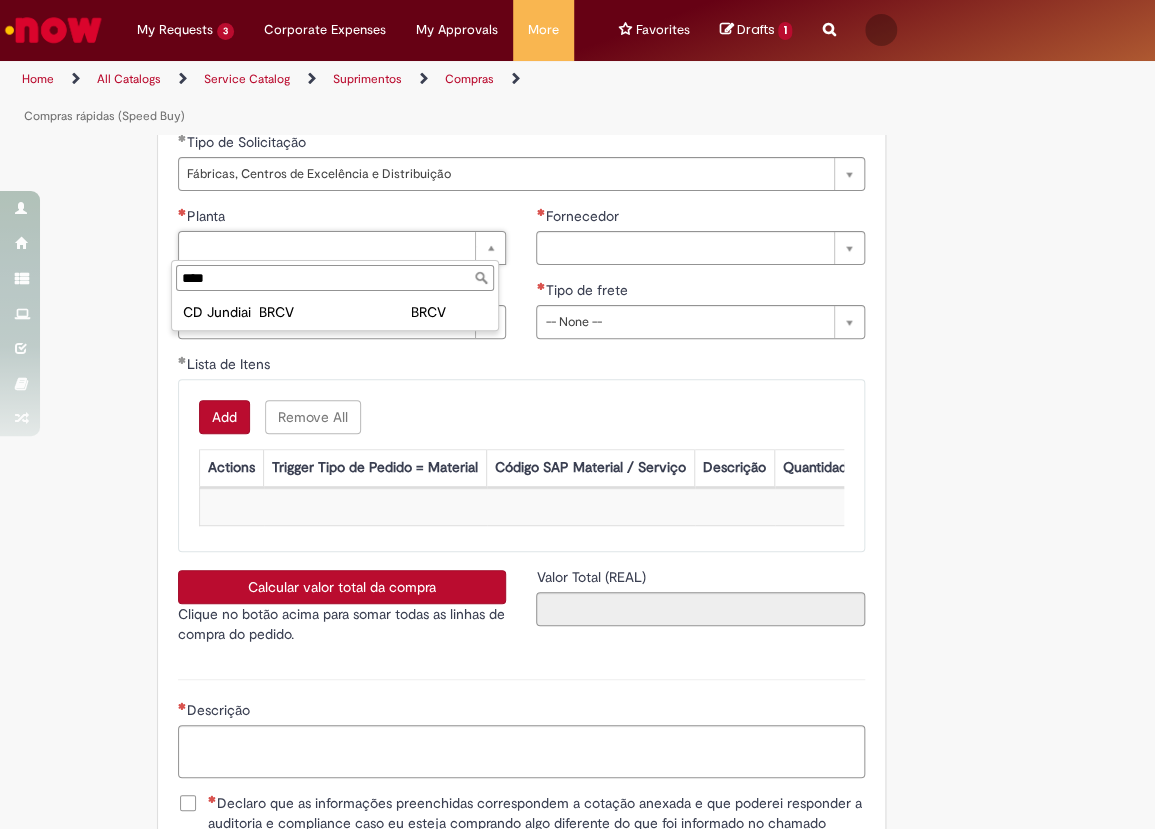 type on "****" 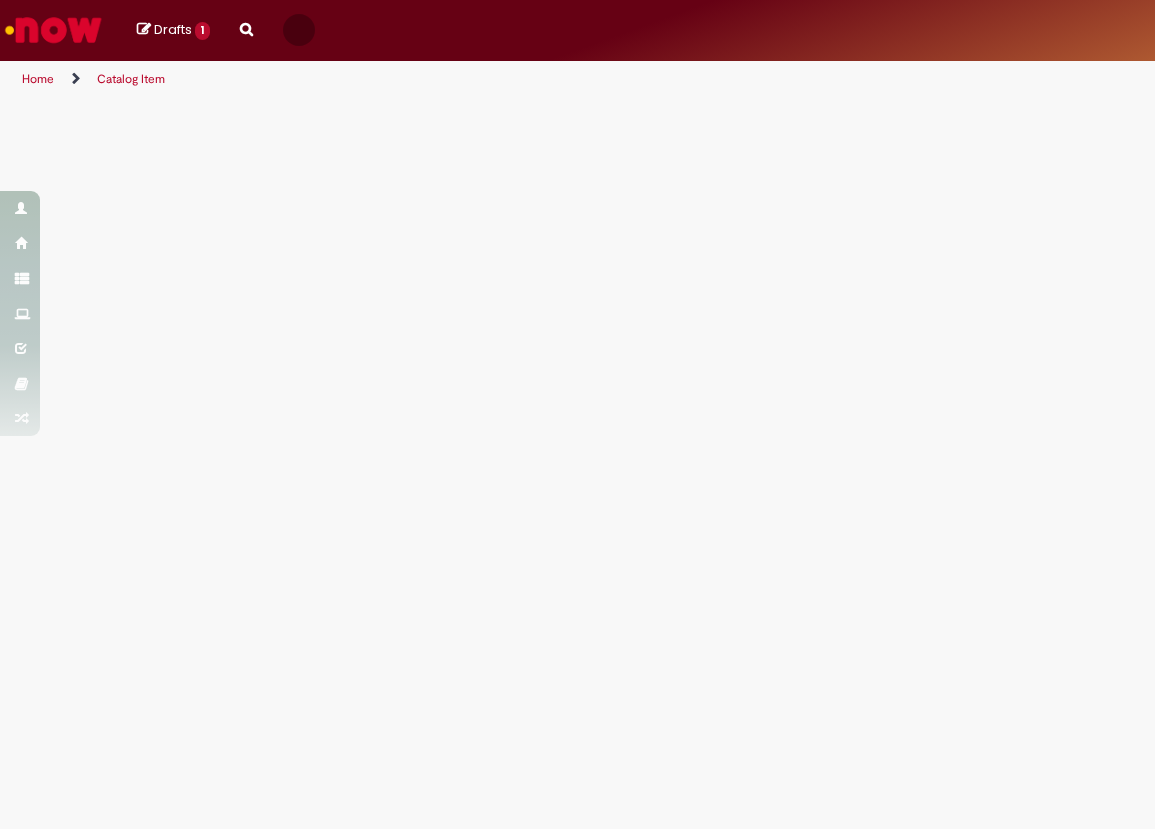 scroll, scrollTop: 0, scrollLeft: 0, axis: both 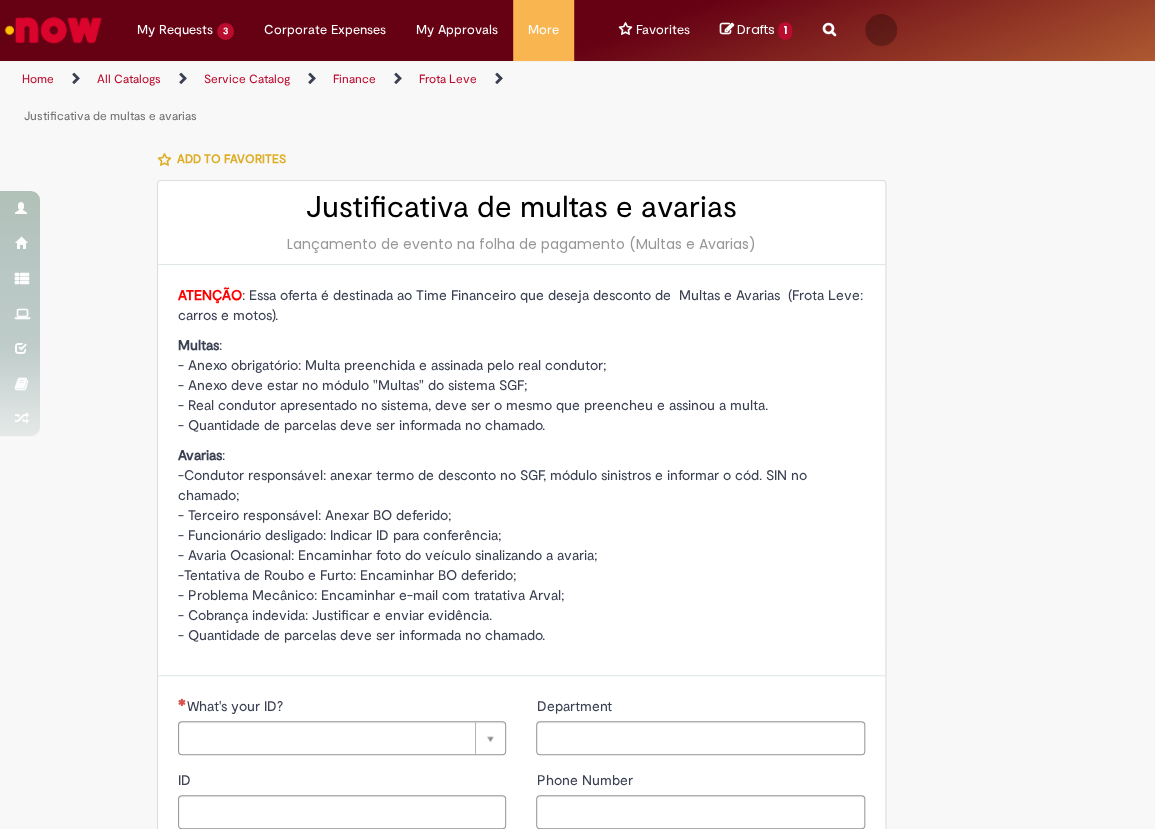 type on "**********" 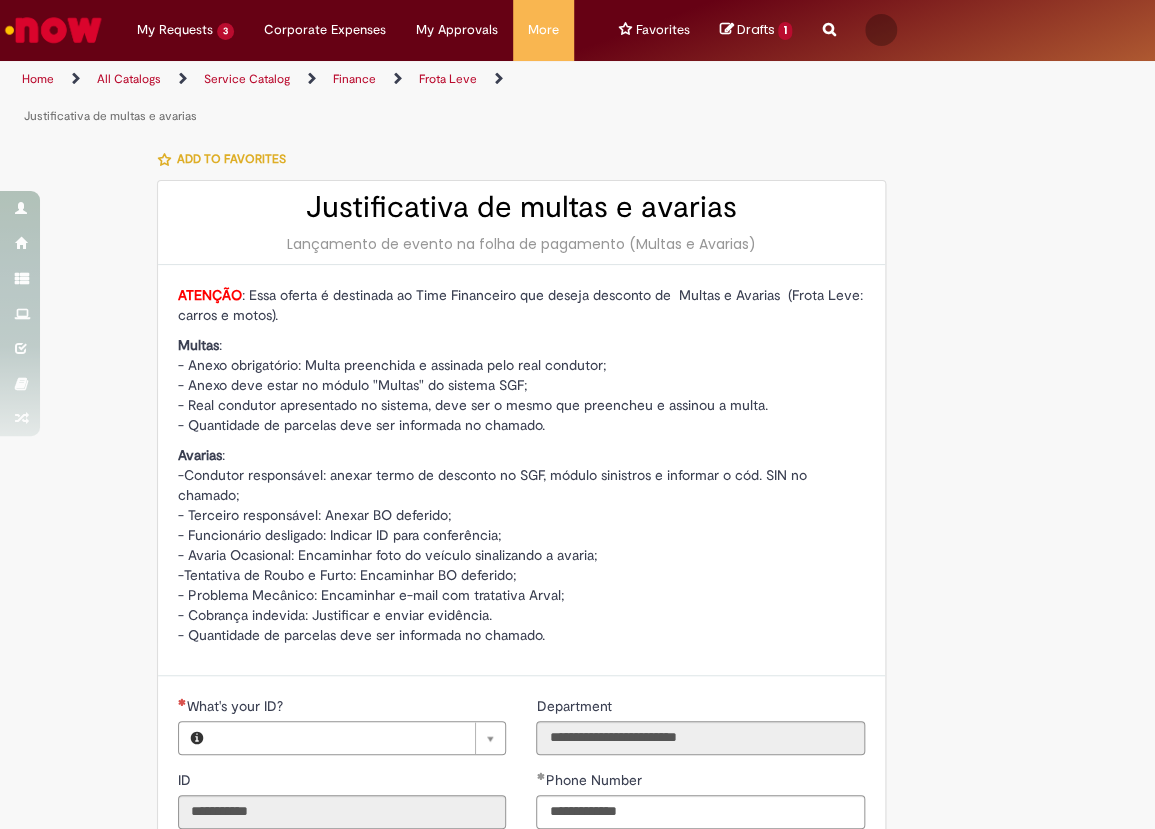 type on "**********" 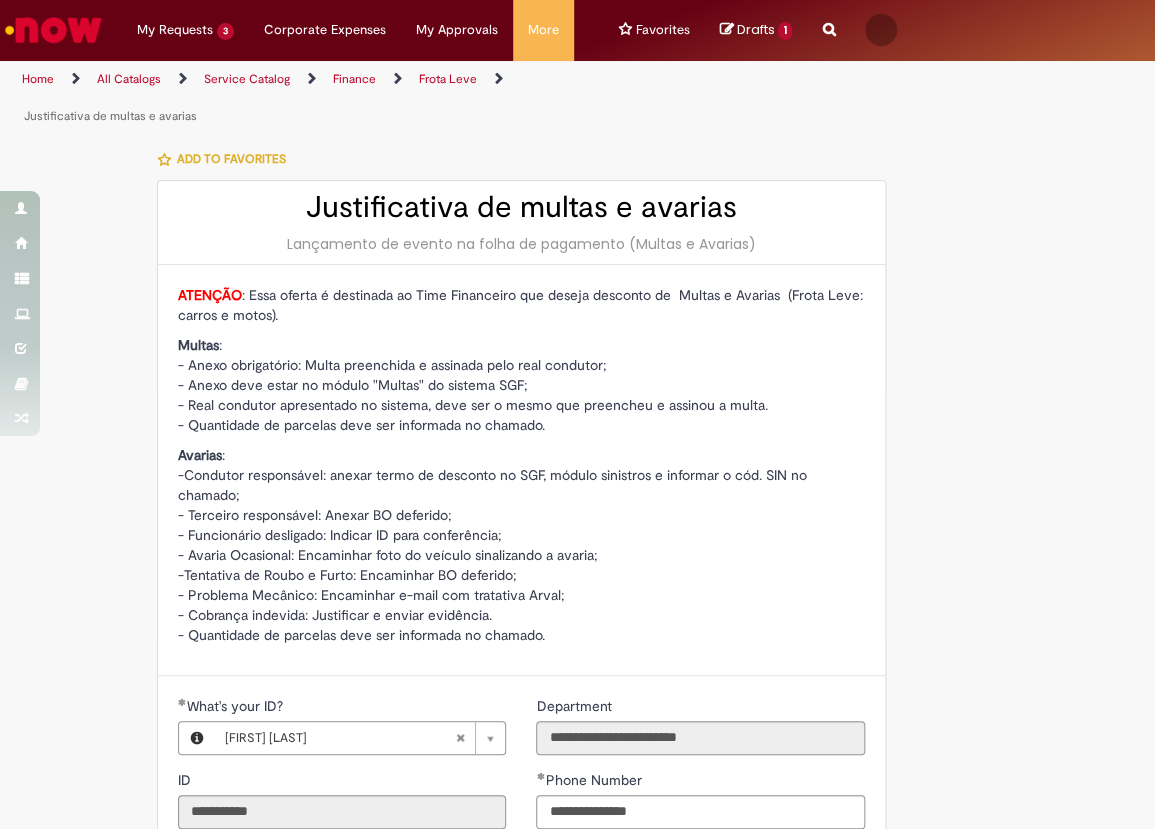 type on "**********" 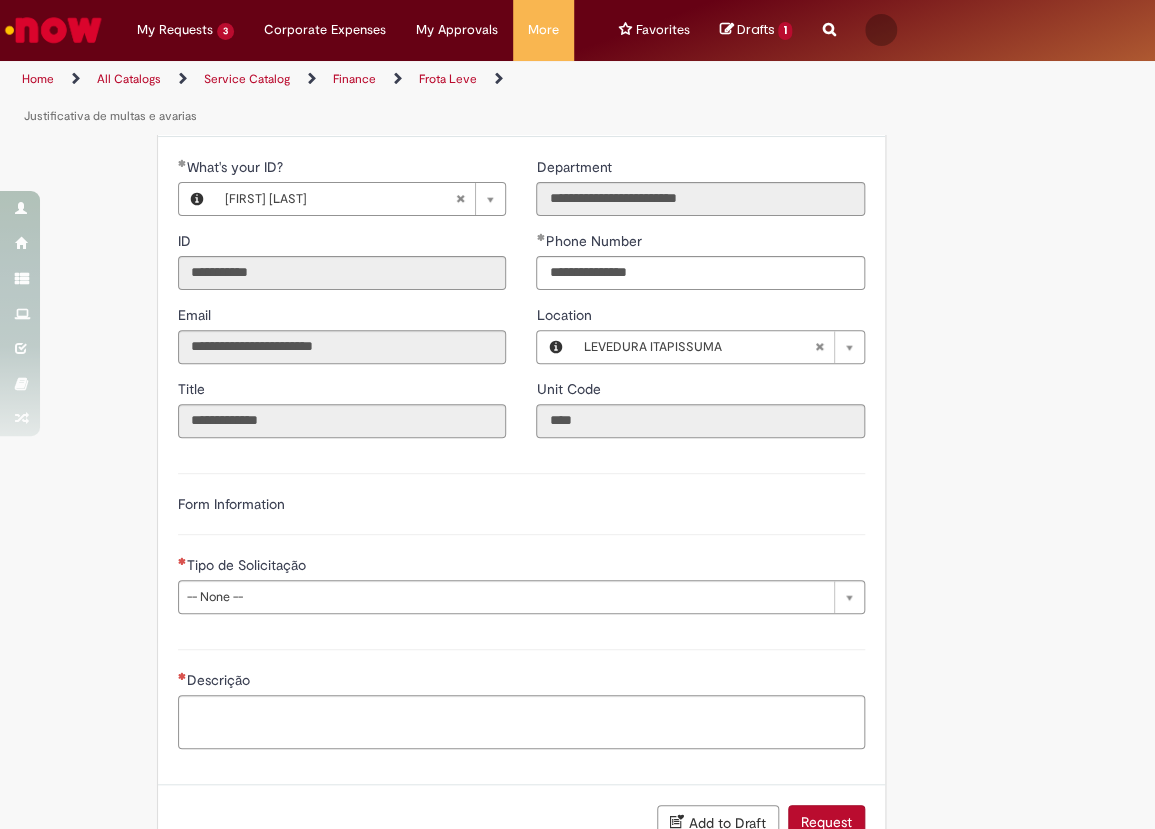 scroll, scrollTop: 545, scrollLeft: 0, axis: vertical 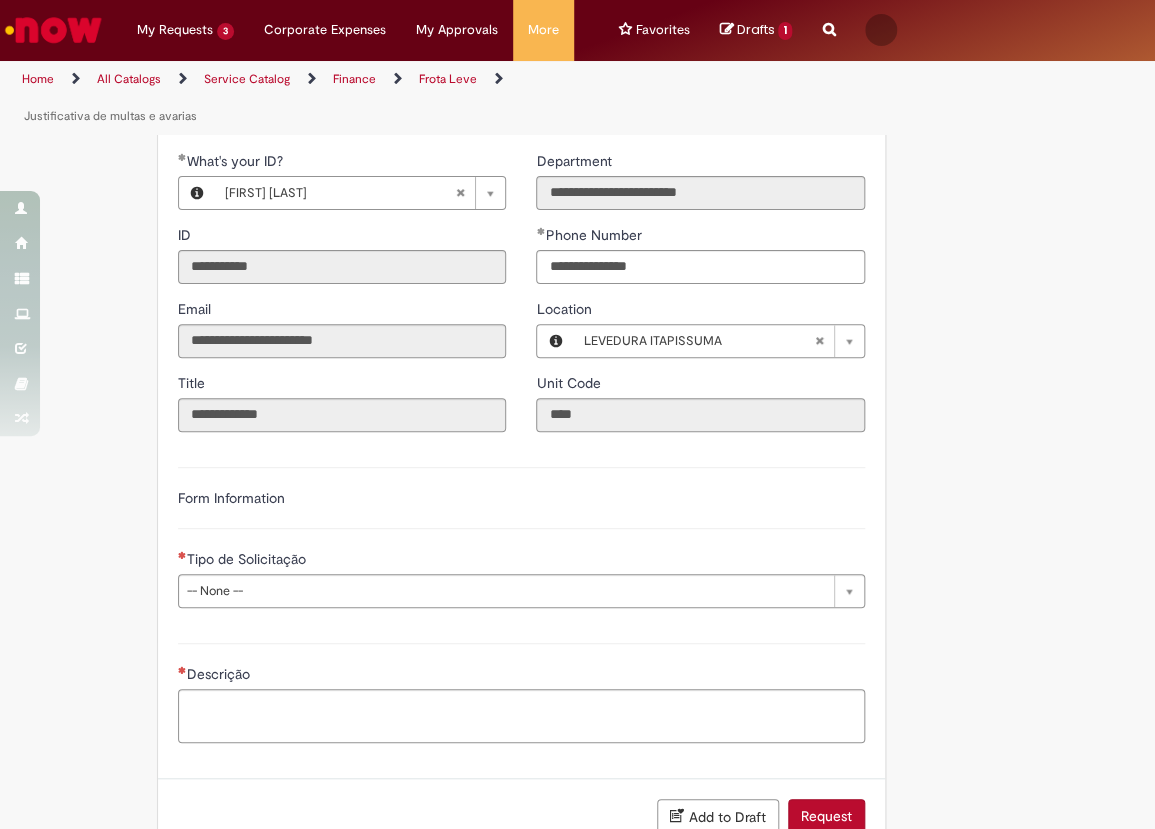 drag, startPoint x: 308, startPoint y: 616, endPoint x: 300, endPoint y: 583, distance: 33.955853 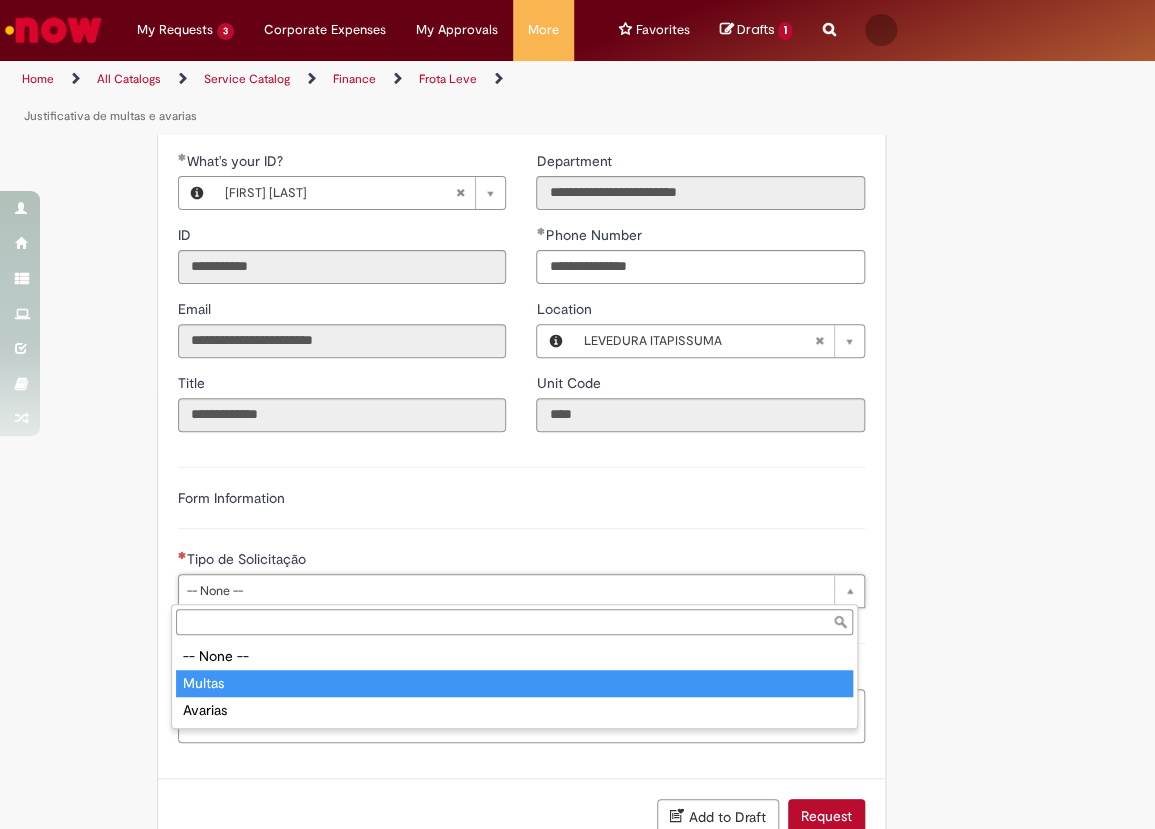 type on "******" 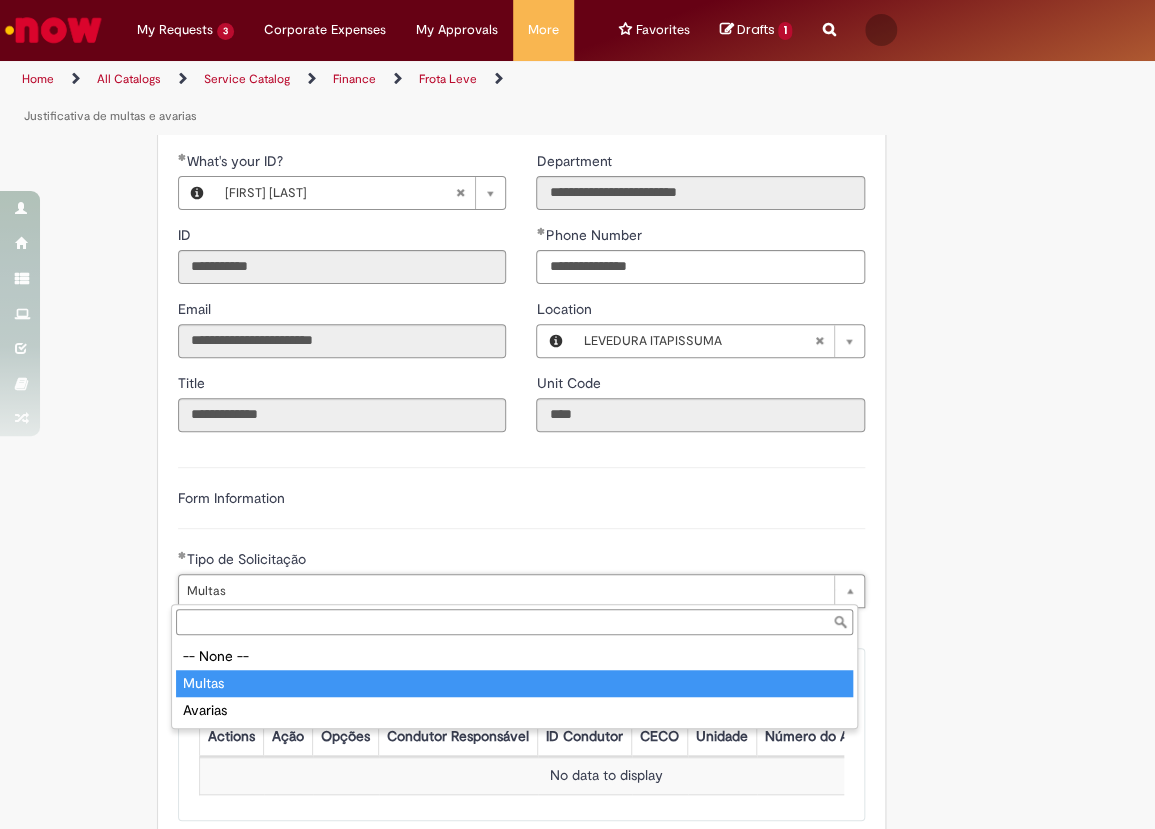 type on "******" 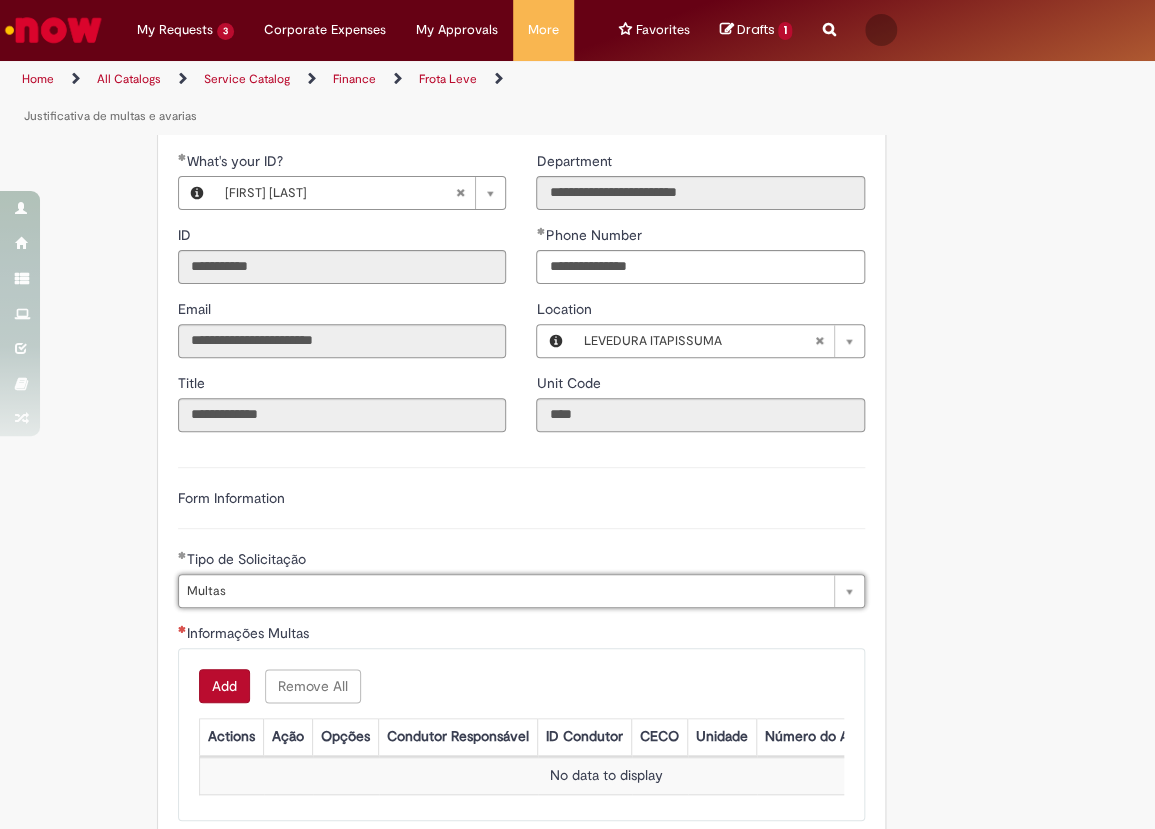 scroll, scrollTop: 0, scrollLeft: 40, axis: horizontal 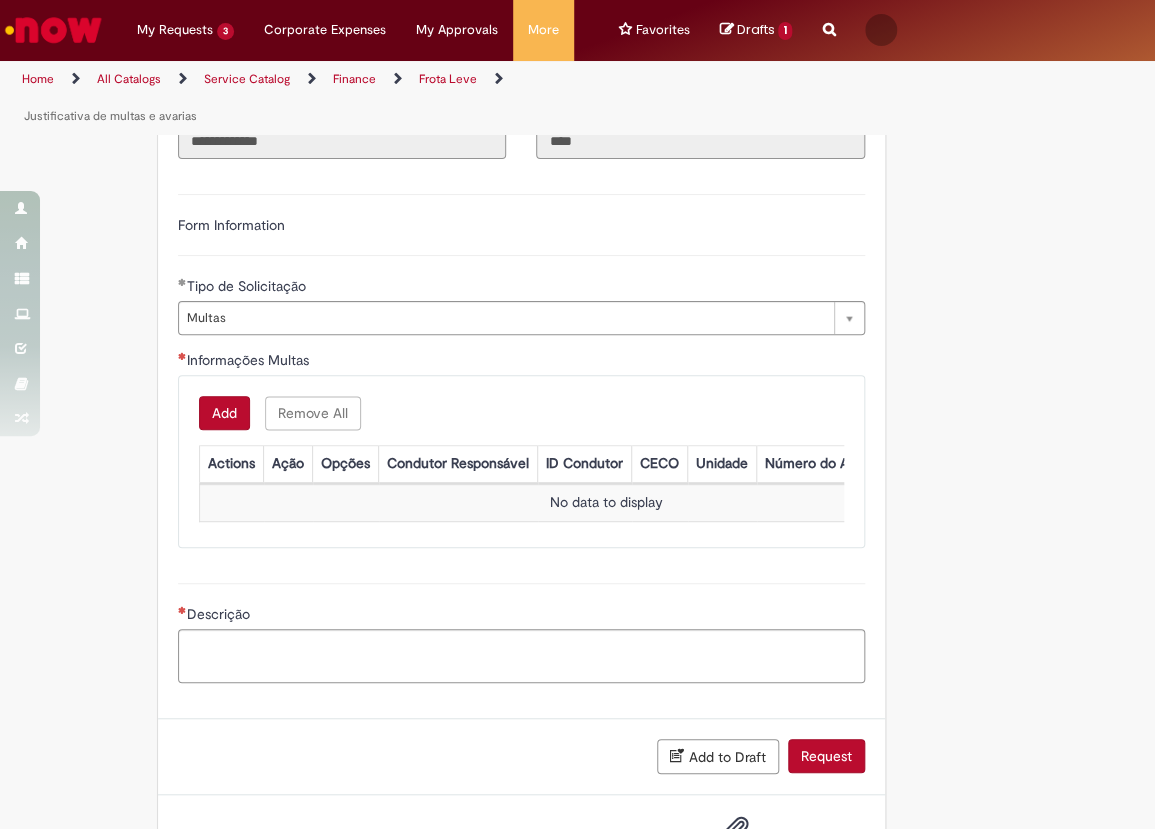 click on "Add" at bounding box center (224, 413) 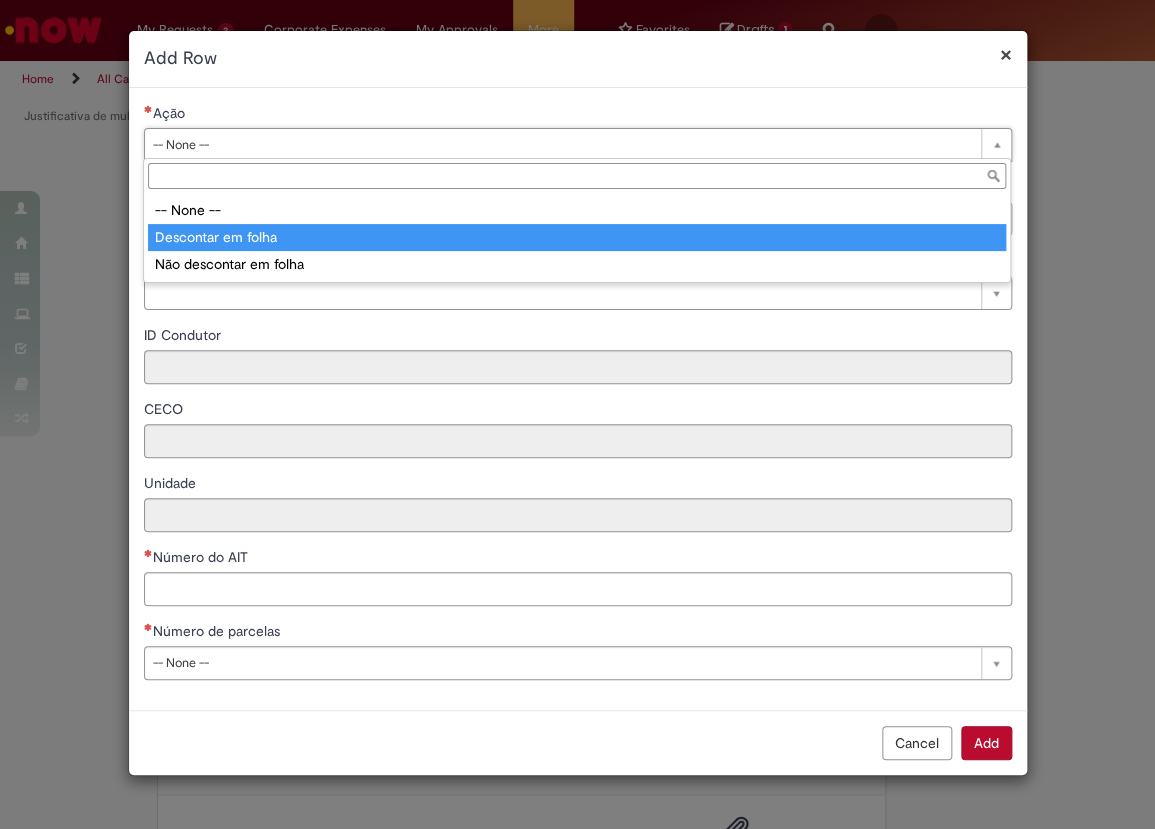 type on "**********" 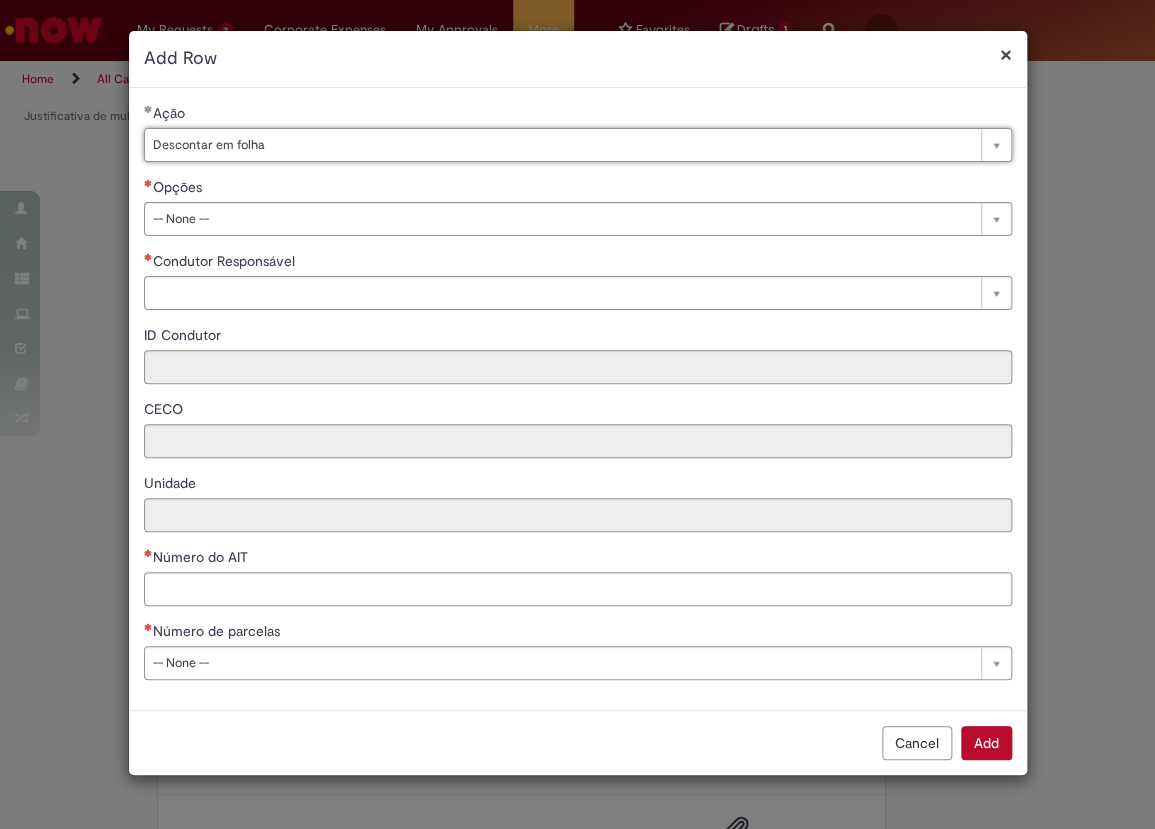 drag, startPoint x: 218, startPoint y: 219, endPoint x: 219, endPoint y: 233, distance: 14.035668 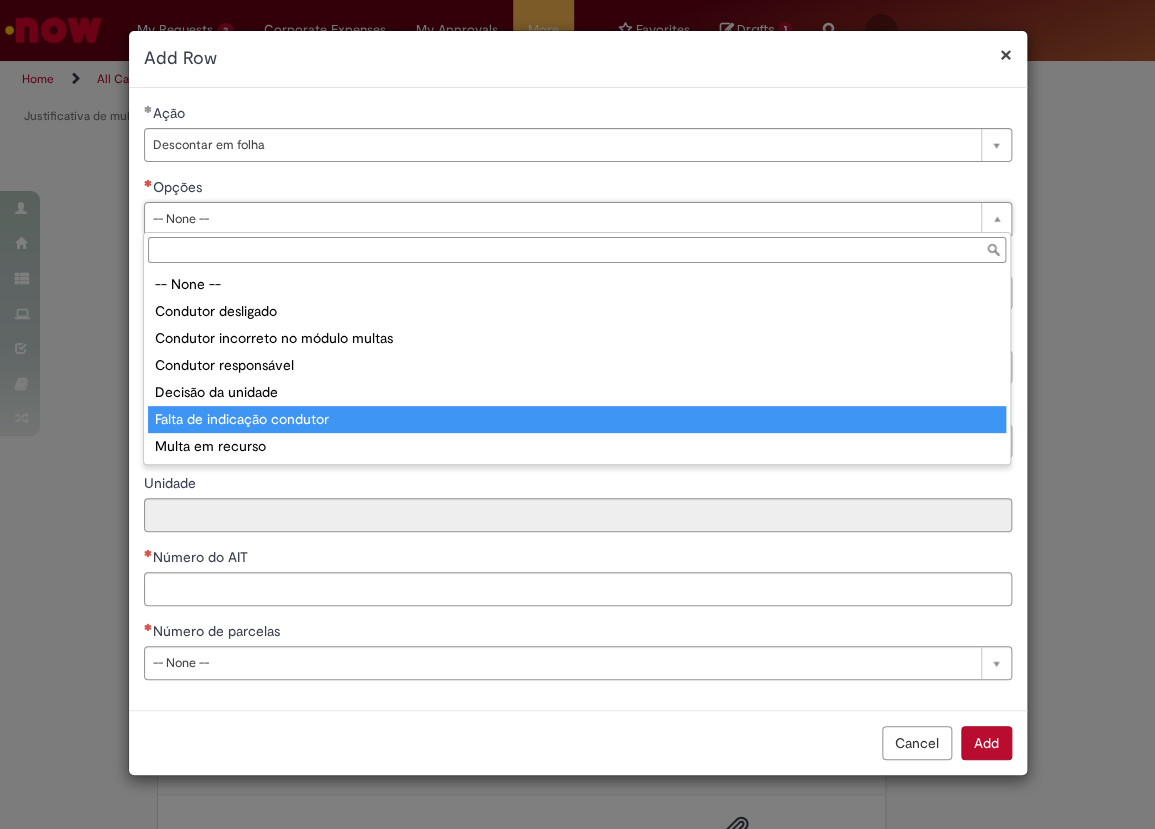 type on "**********" 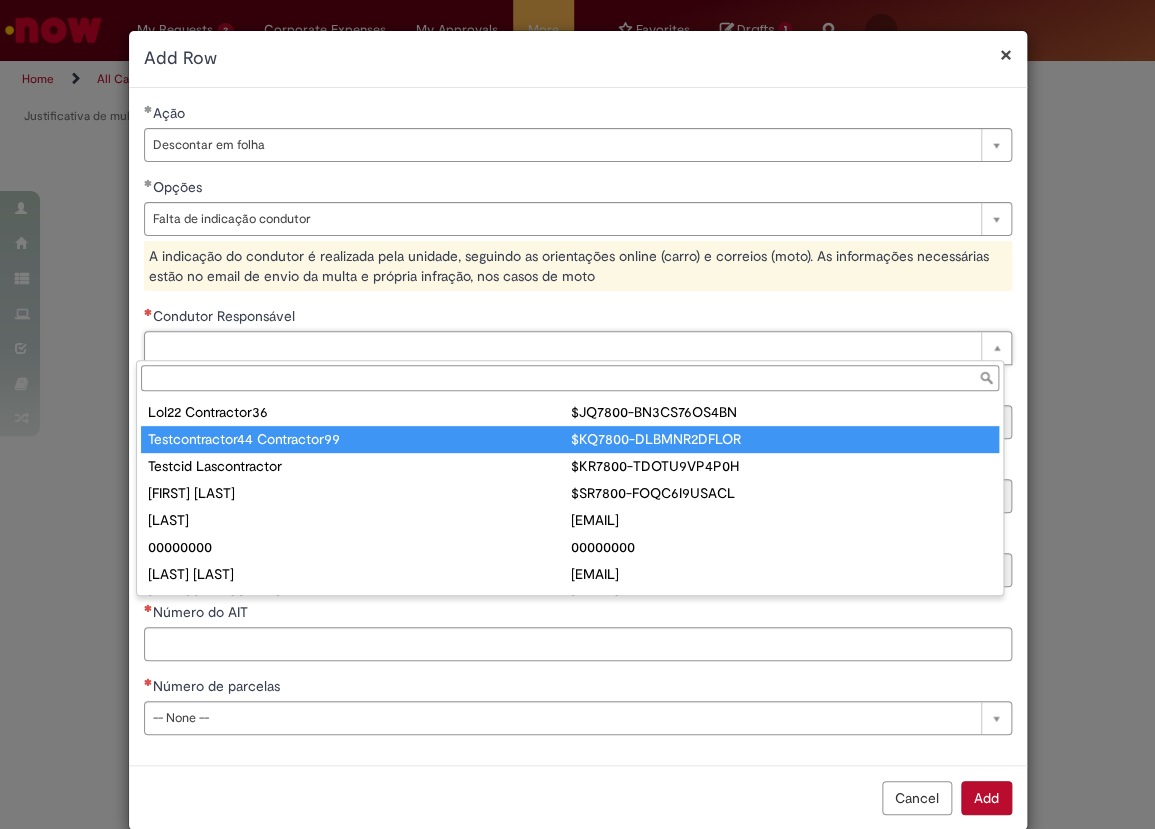 type on "**********" 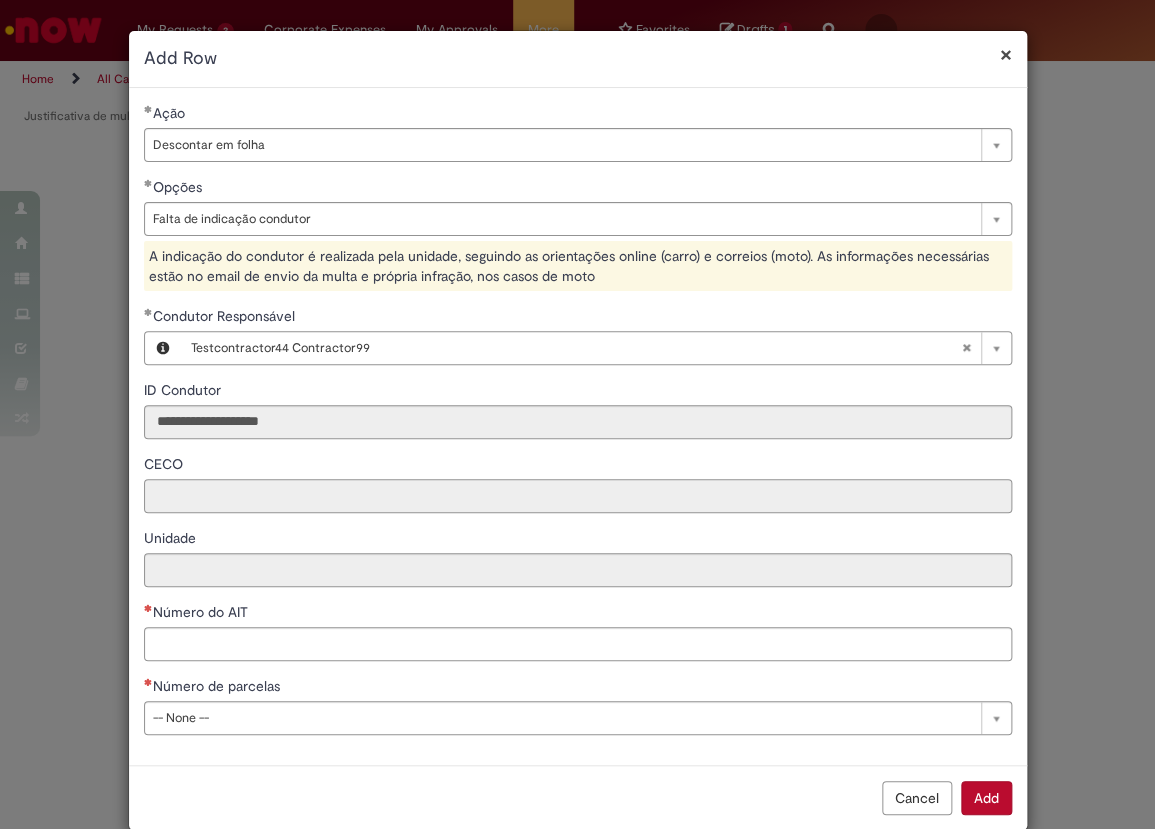 click on "CECO" at bounding box center [578, 496] 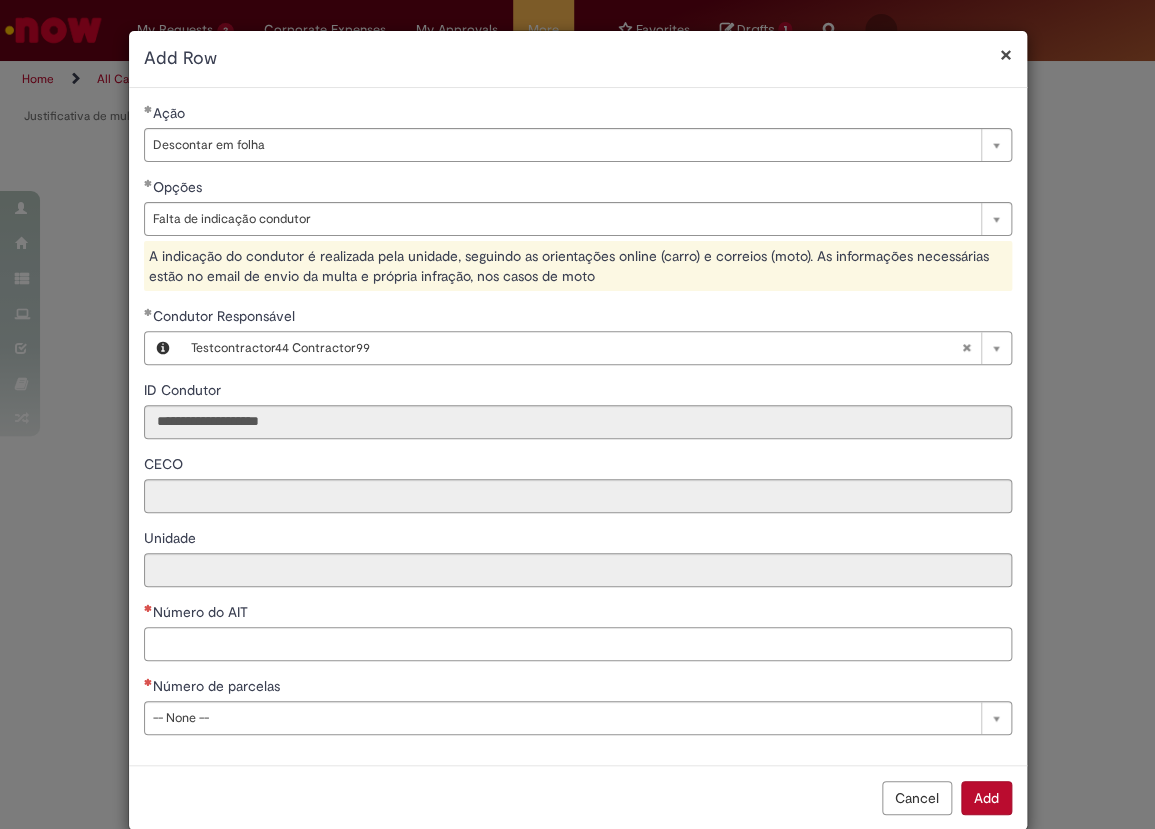 click on "Número do AIT" at bounding box center (578, 644) 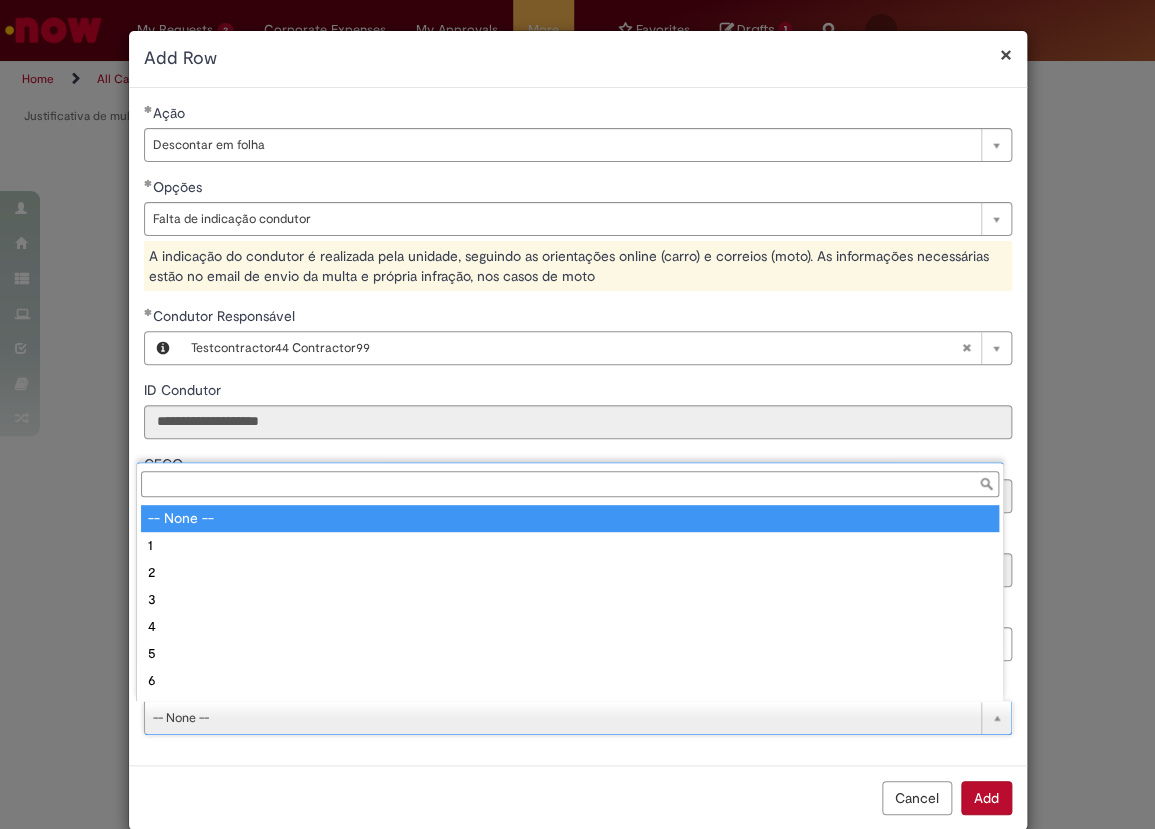 scroll, scrollTop: 16, scrollLeft: 0, axis: vertical 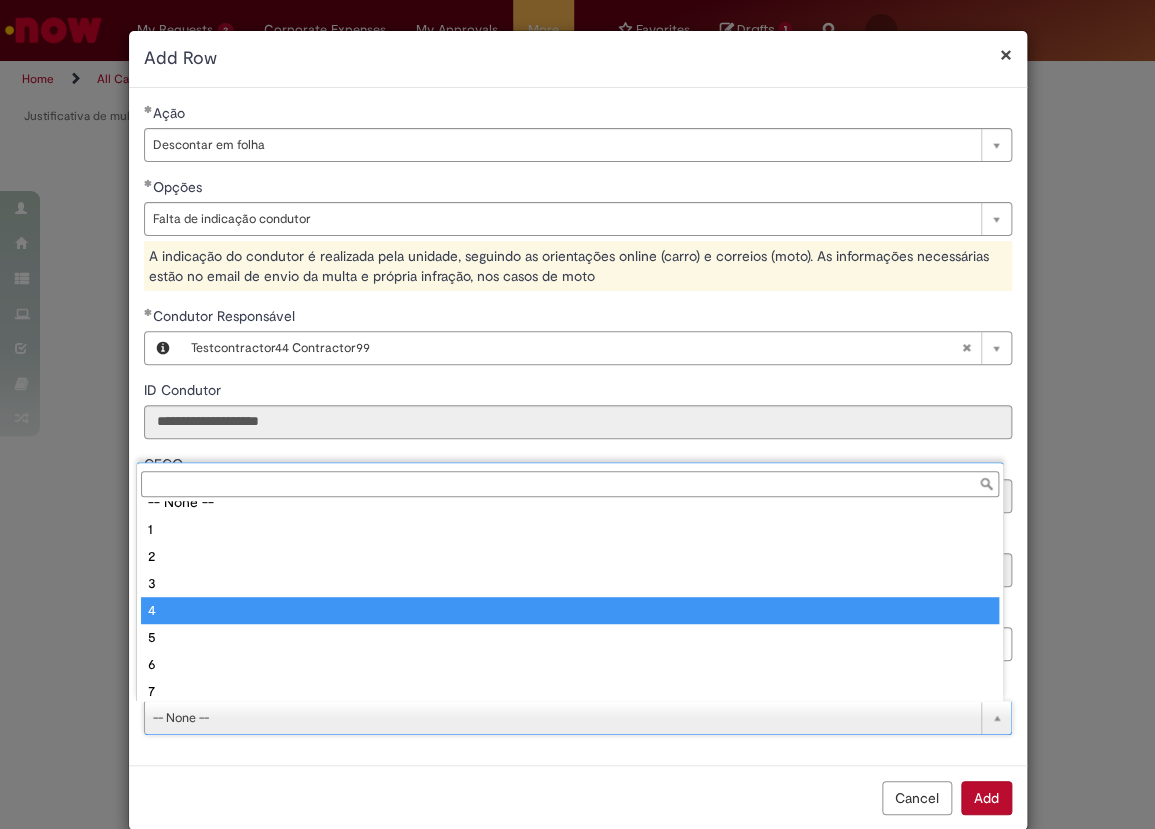 type on "*" 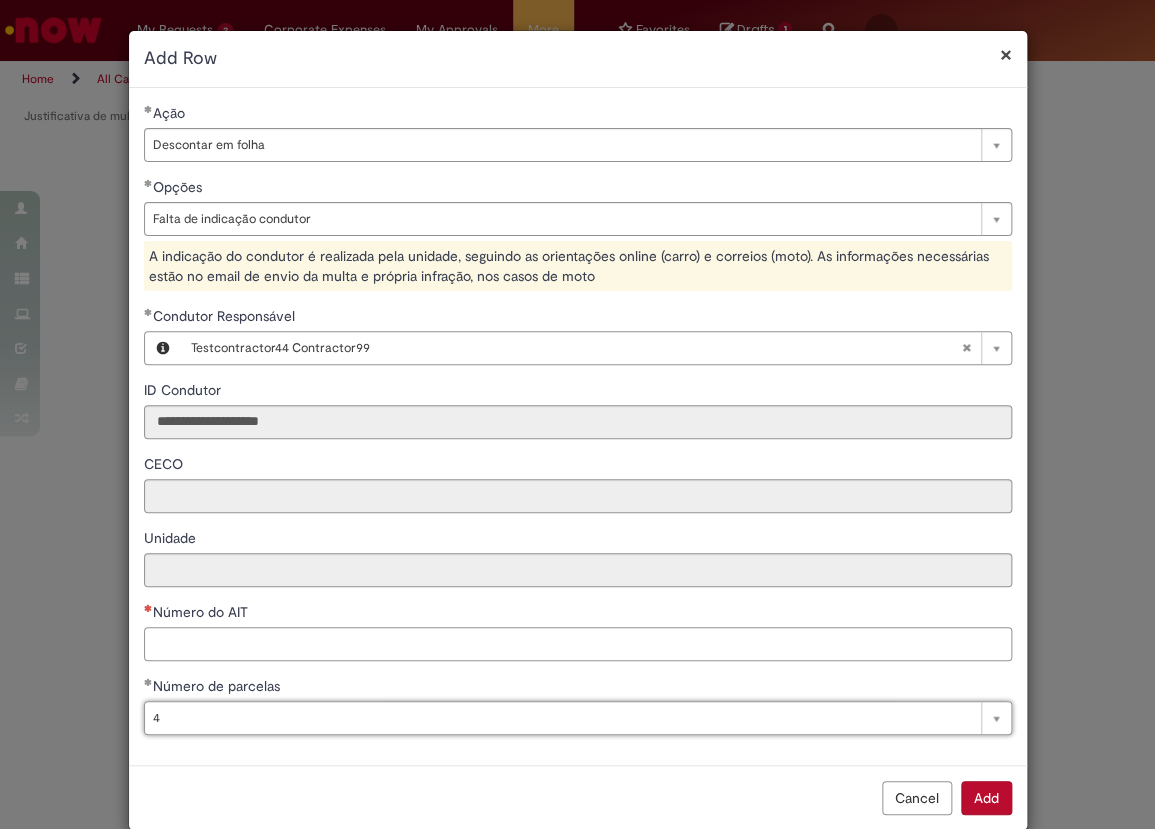 click on "Número do AIT" at bounding box center (578, 644) 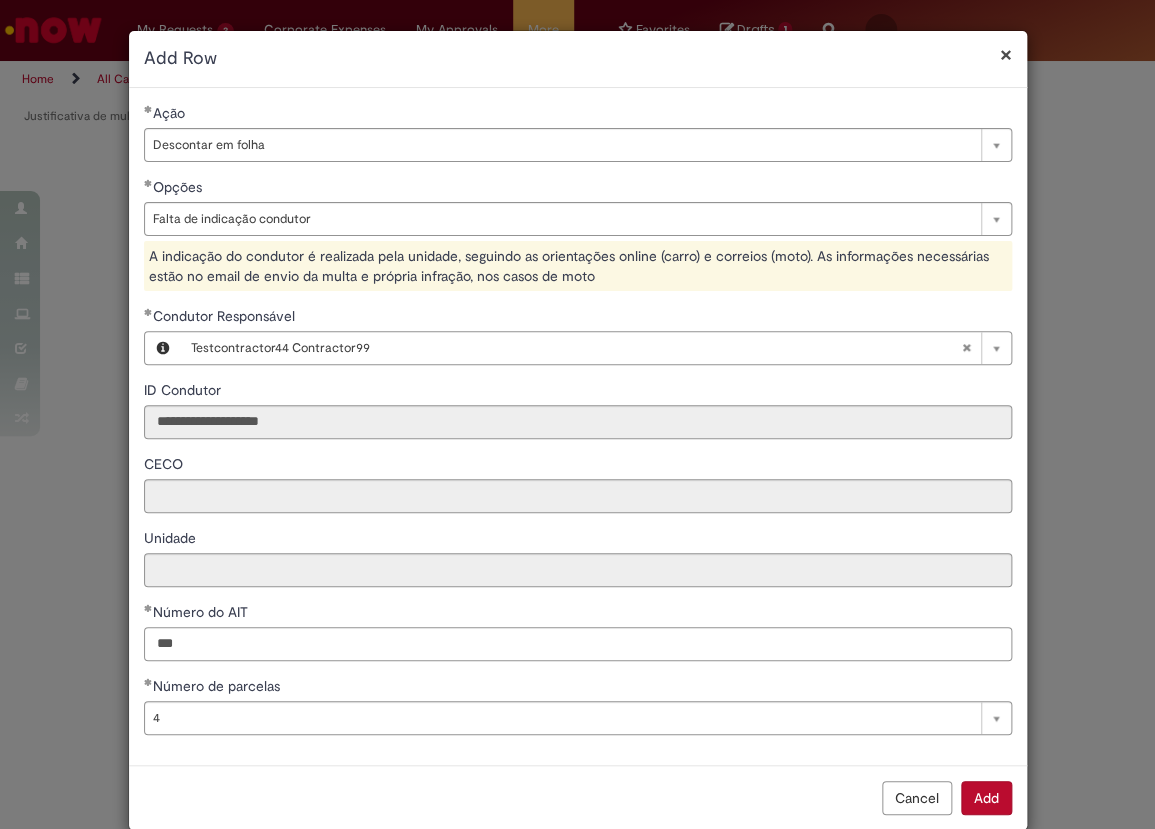type on "***" 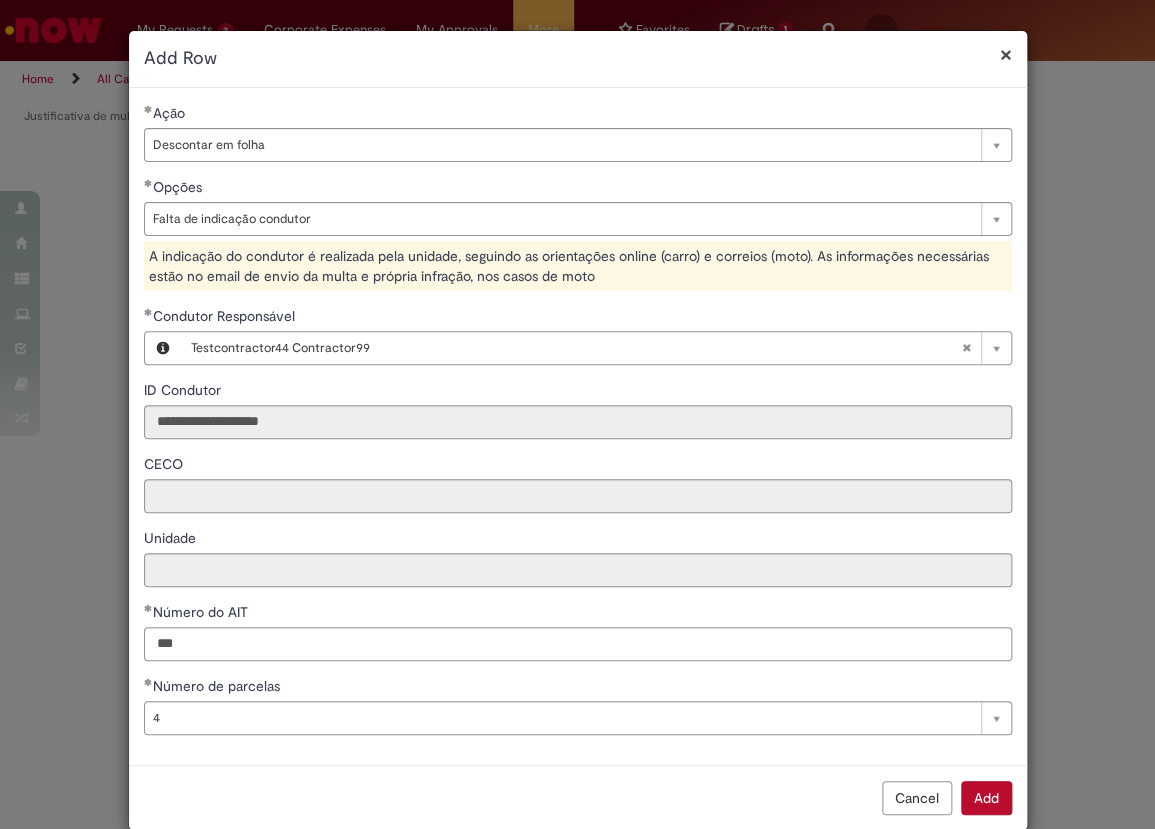 click on "**********" at bounding box center (578, 426) 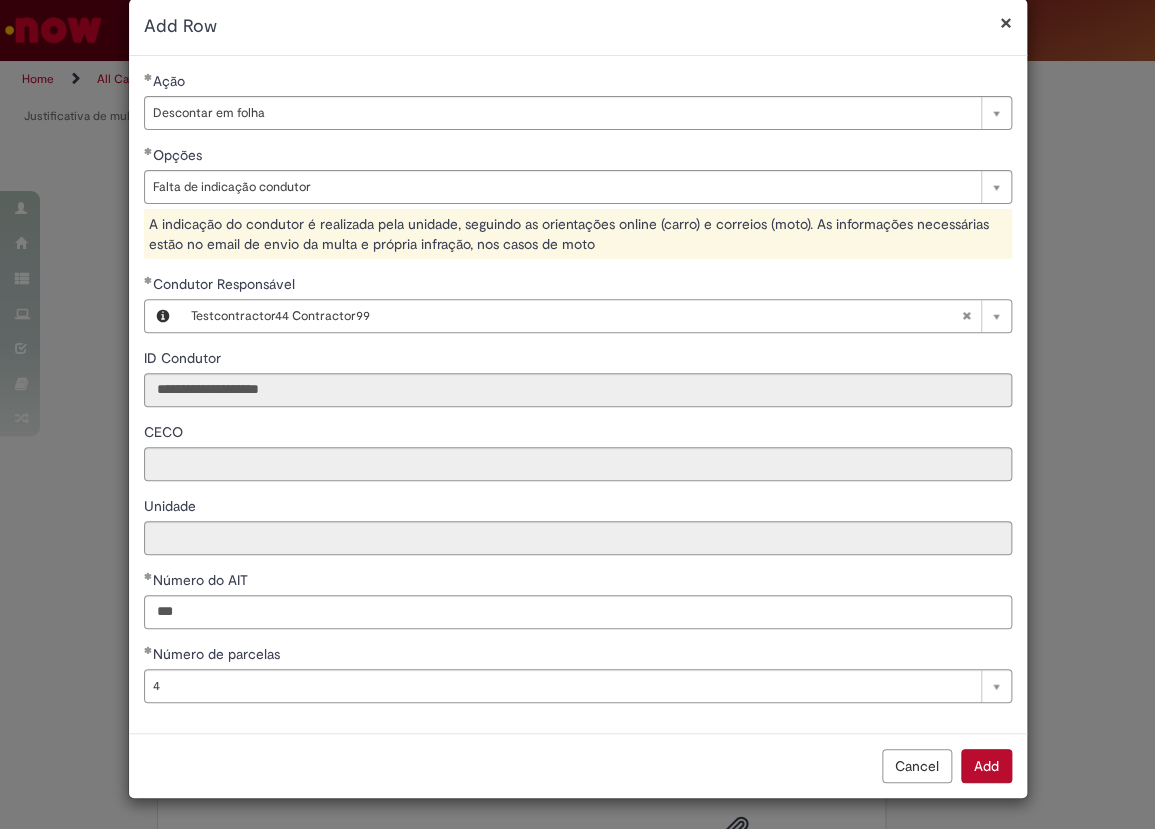 drag, startPoint x: 150, startPoint y: 717, endPoint x: 626, endPoint y: 710, distance: 476.05145 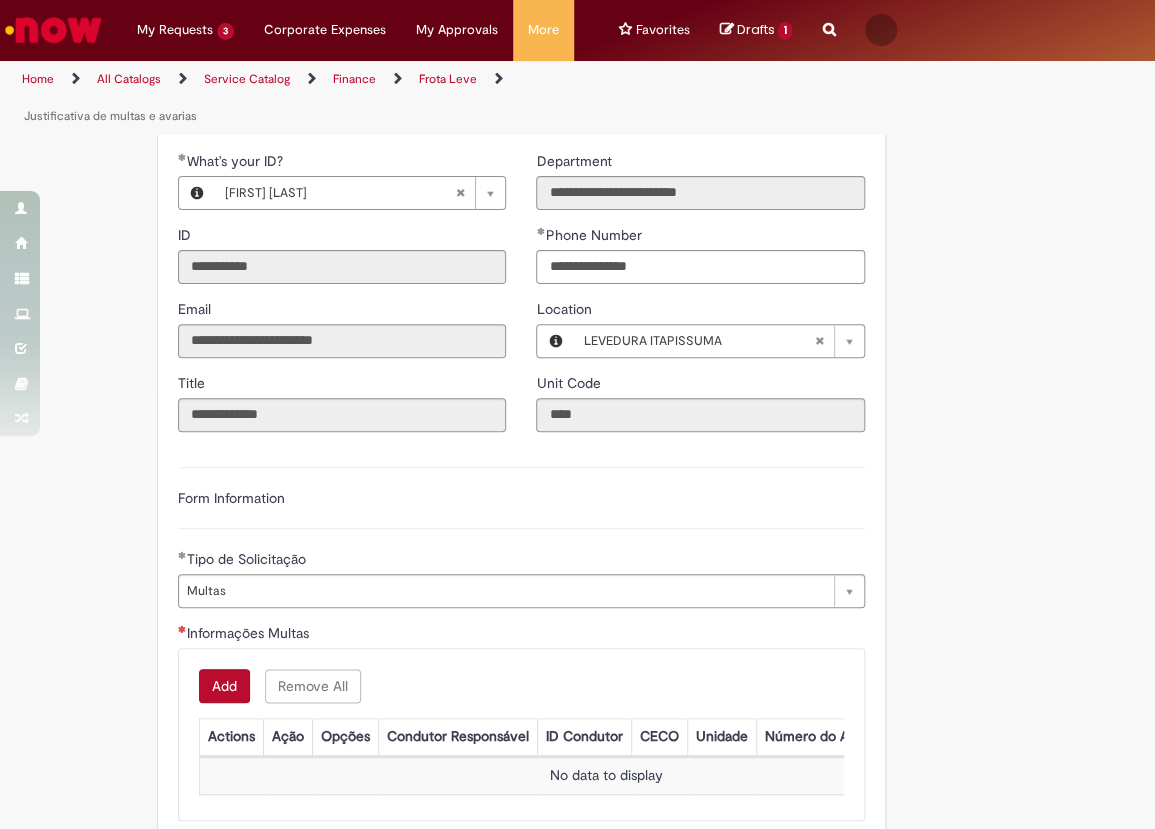 scroll, scrollTop: 904, scrollLeft: 0, axis: vertical 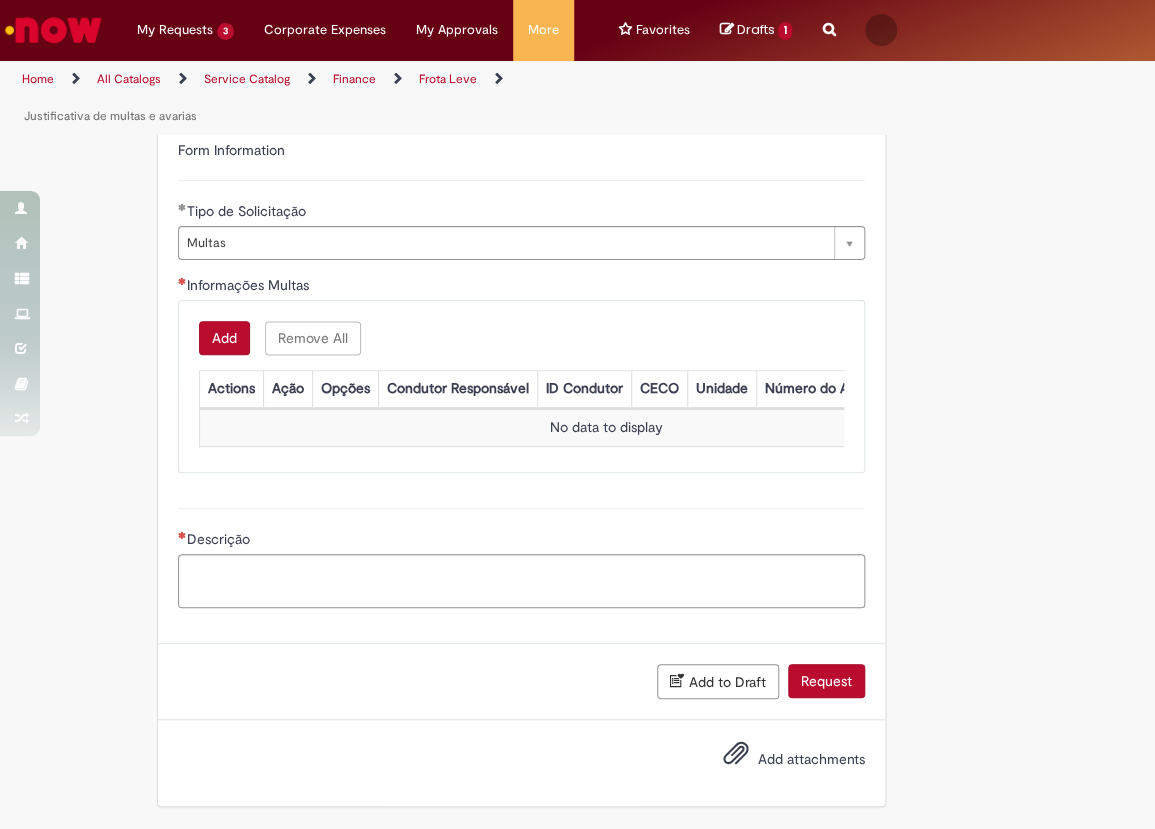 click on "Add" at bounding box center (224, 338) 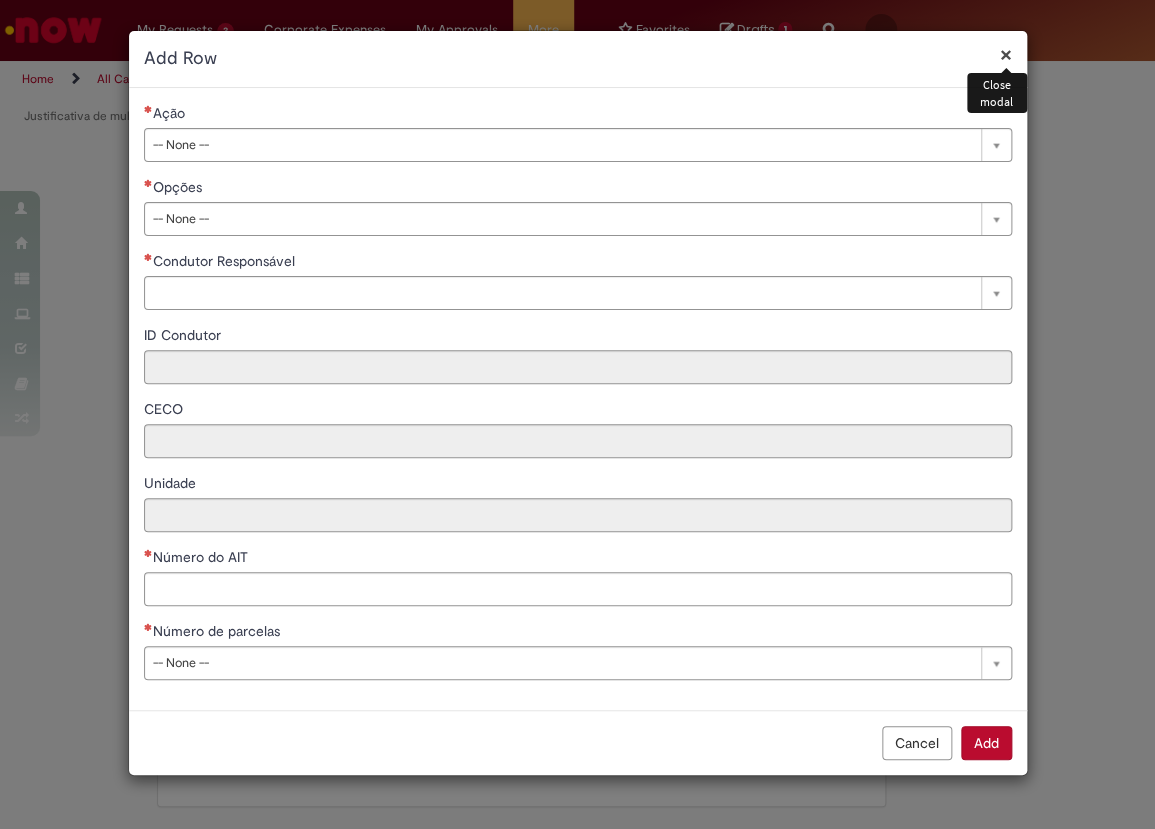 type 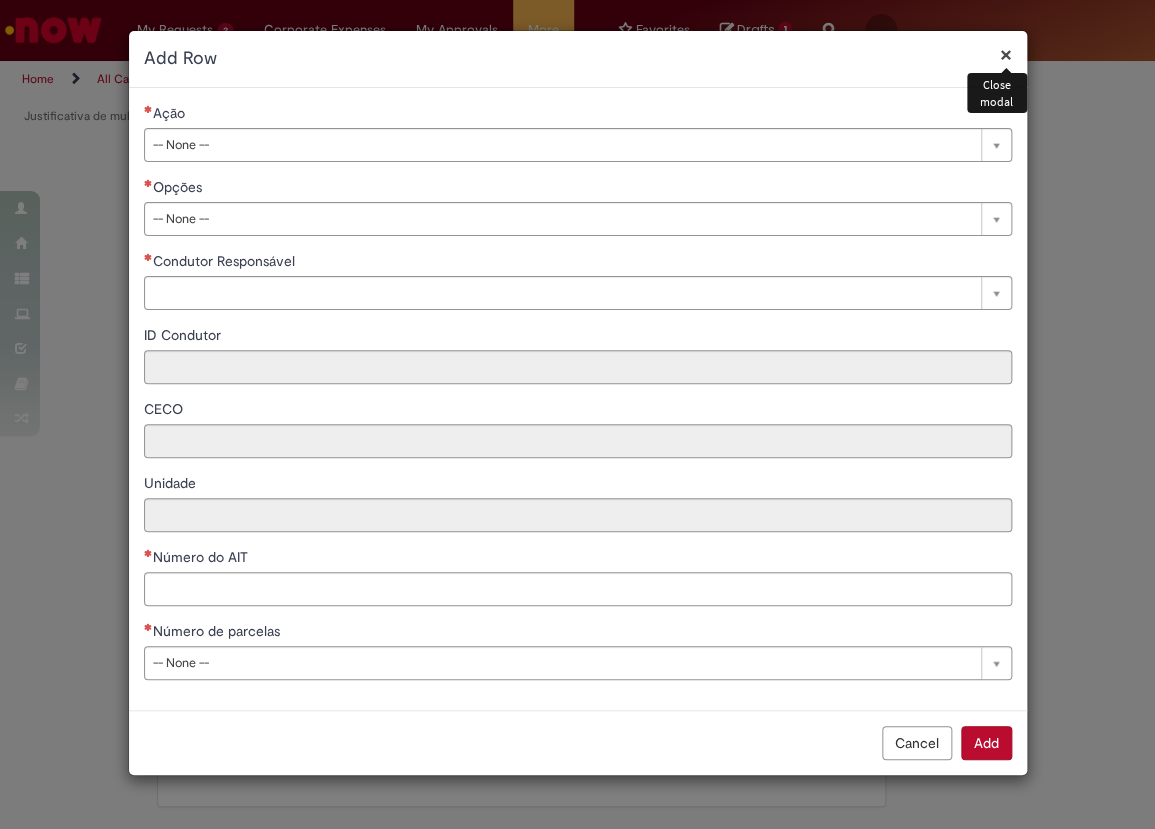 drag, startPoint x: 1000, startPoint y: 55, endPoint x: 862, endPoint y: 58, distance: 138.03261 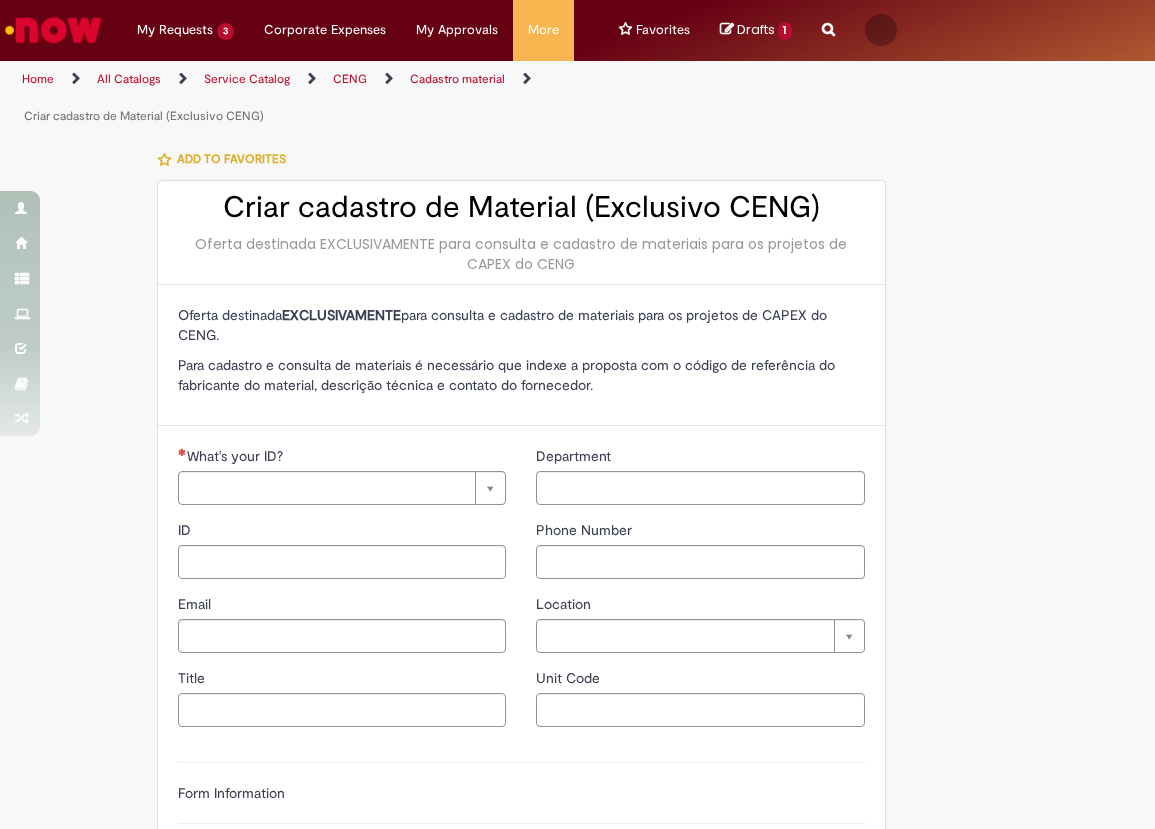 type on "**********" 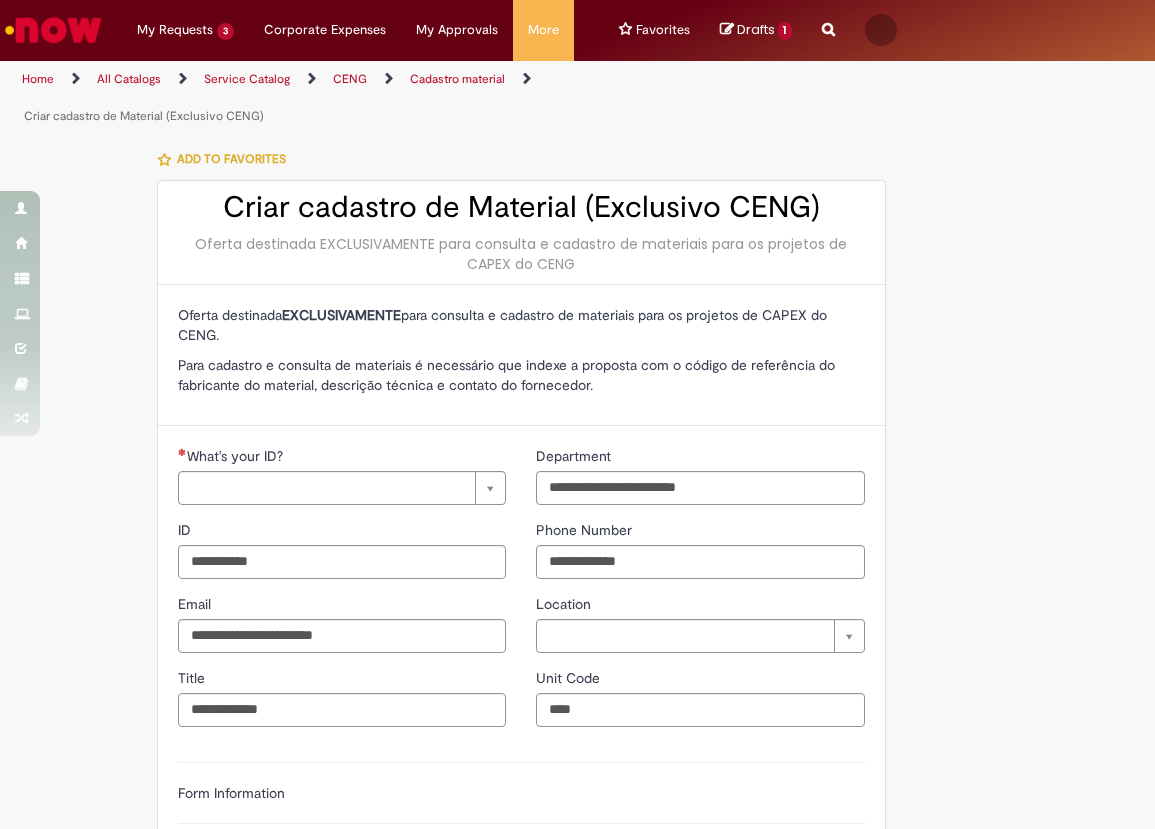 scroll, scrollTop: 0, scrollLeft: 0, axis: both 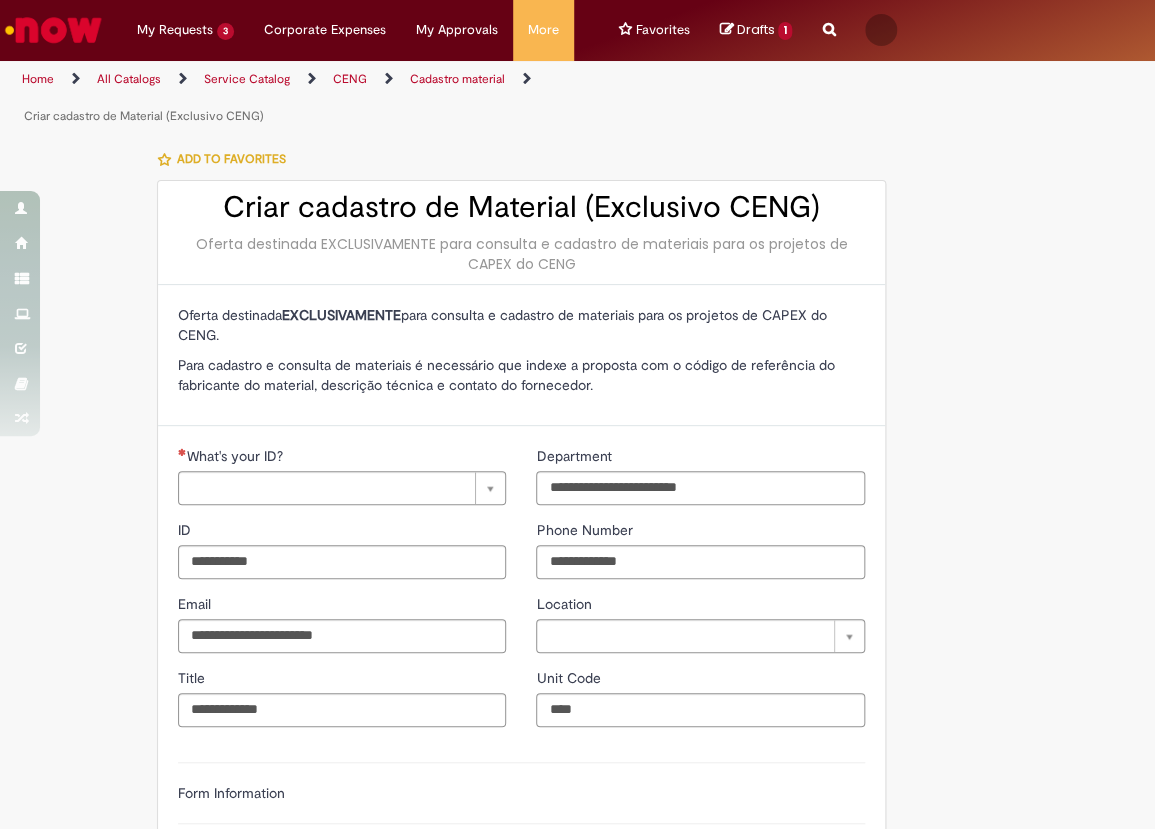 type on "**********" 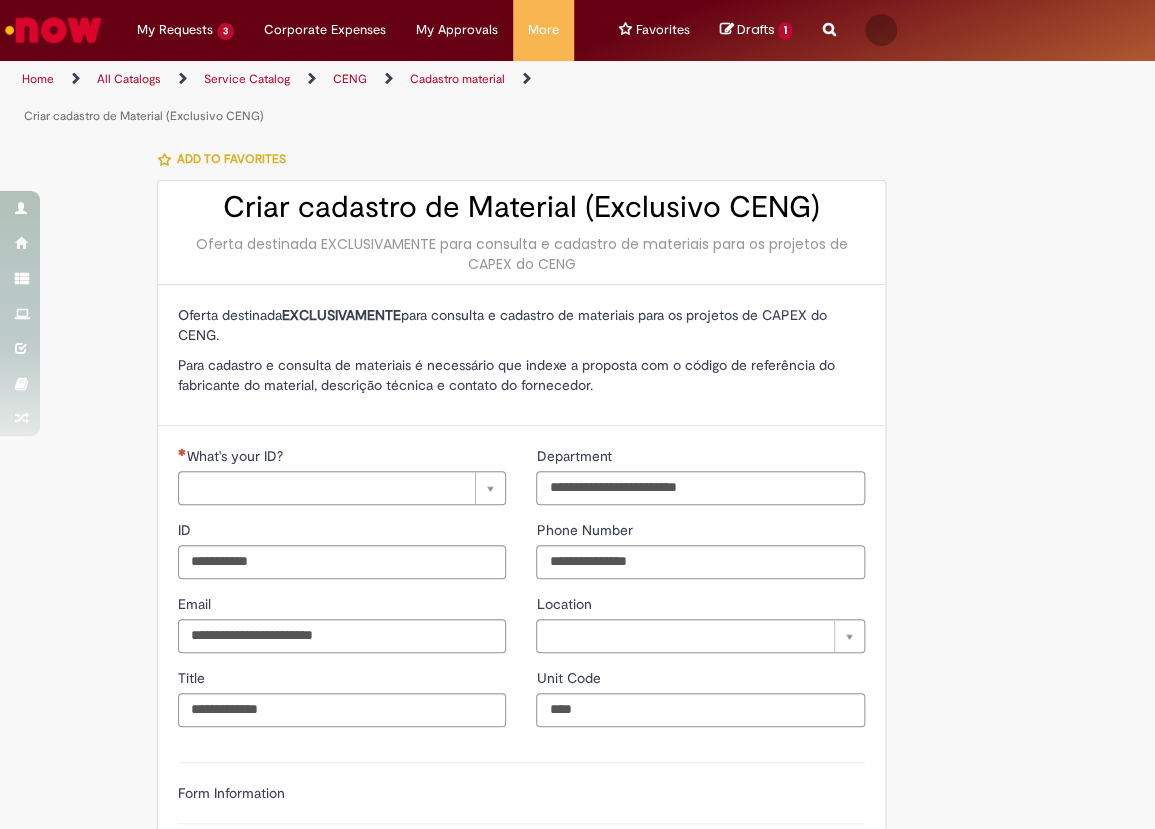 type on "**********" 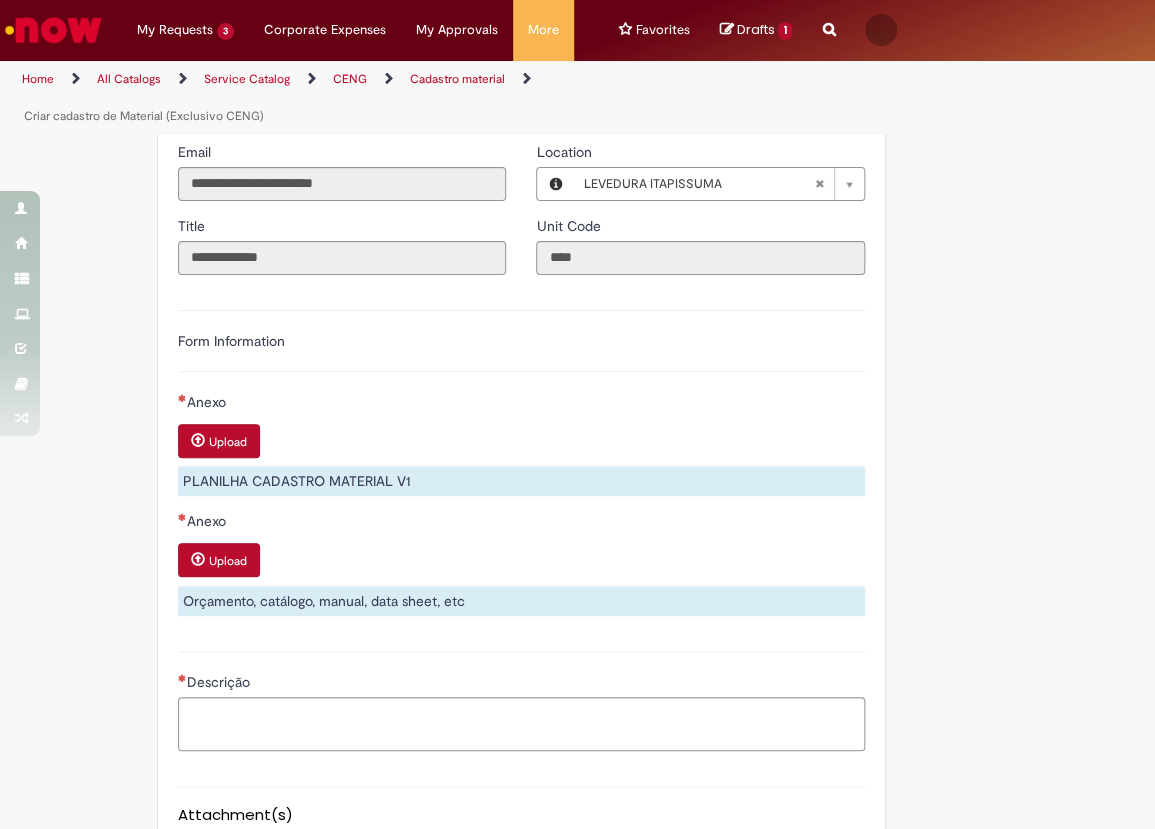 scroll, scrollTop: 454, scrollLeft: 0, axis: vertical 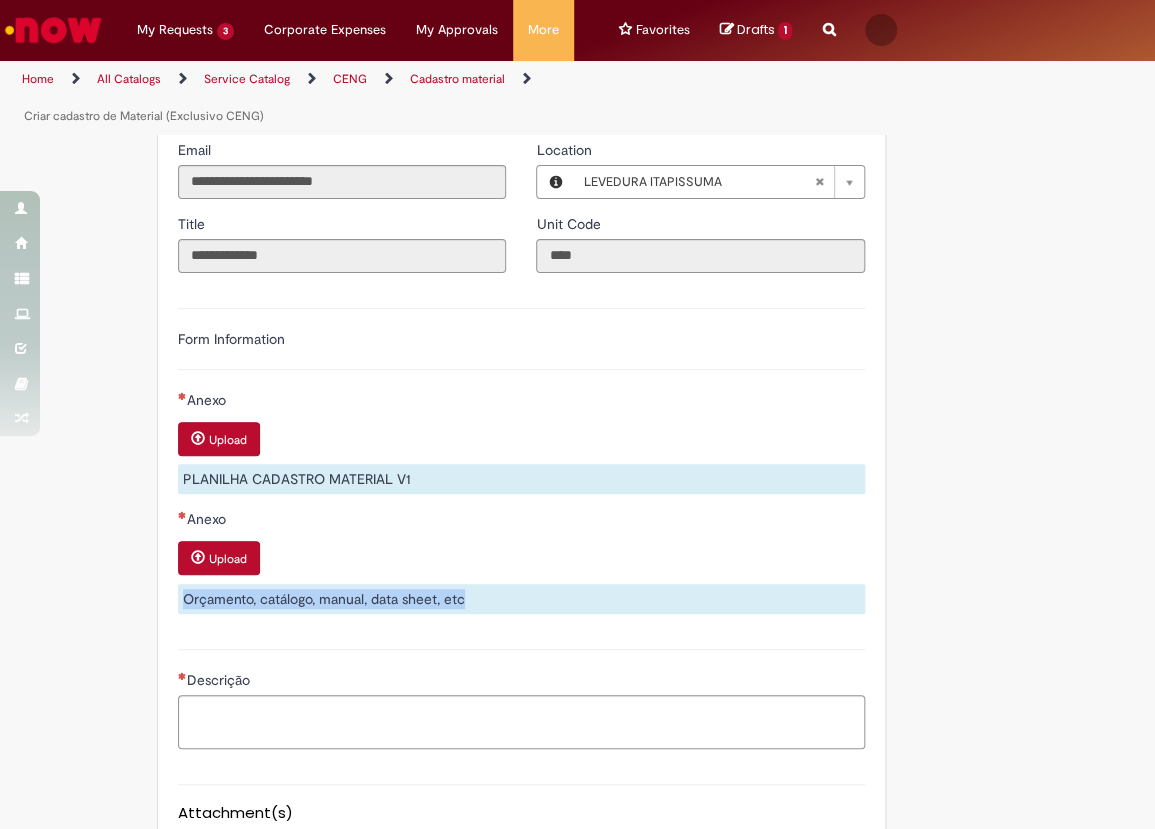 drag, startPoint x: 306, startPoint y: 578, endPoint x: 76, endPoint y: 590, distance: 230.31284 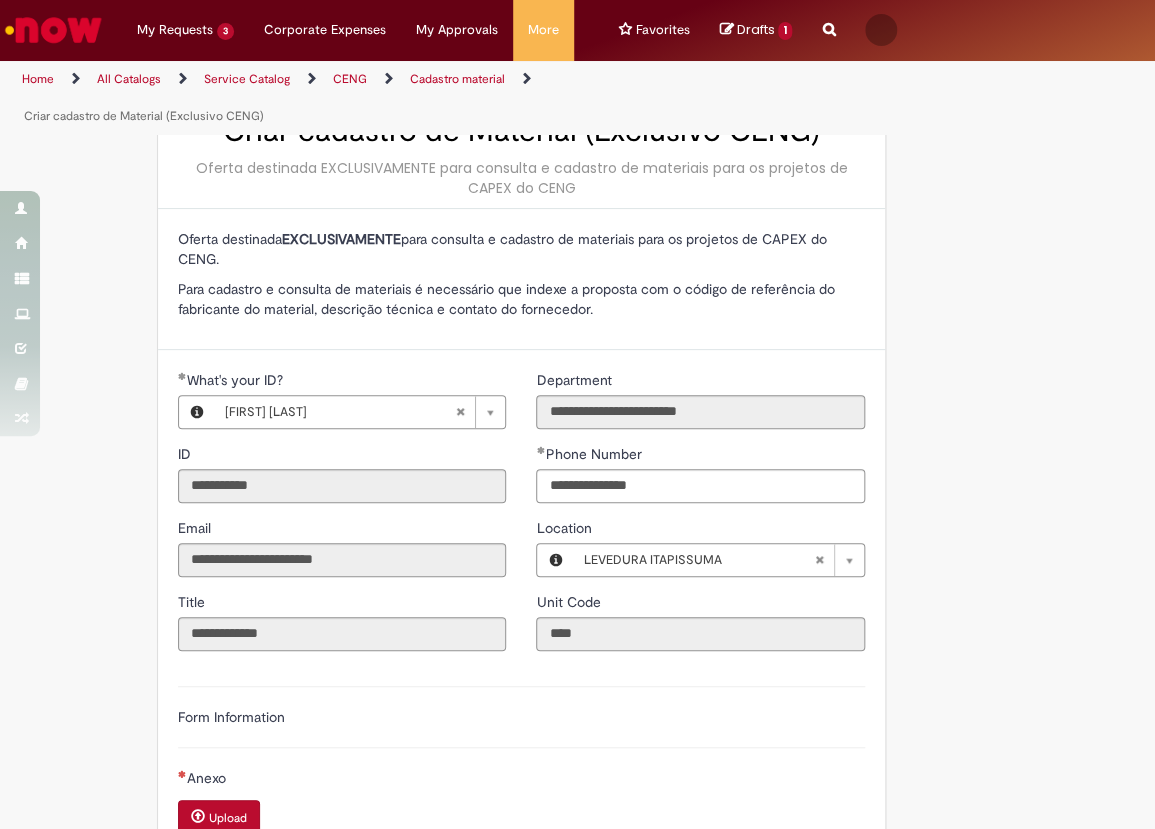scroll, scrollTop: 181, scrollLeft: 0, axis: vertical 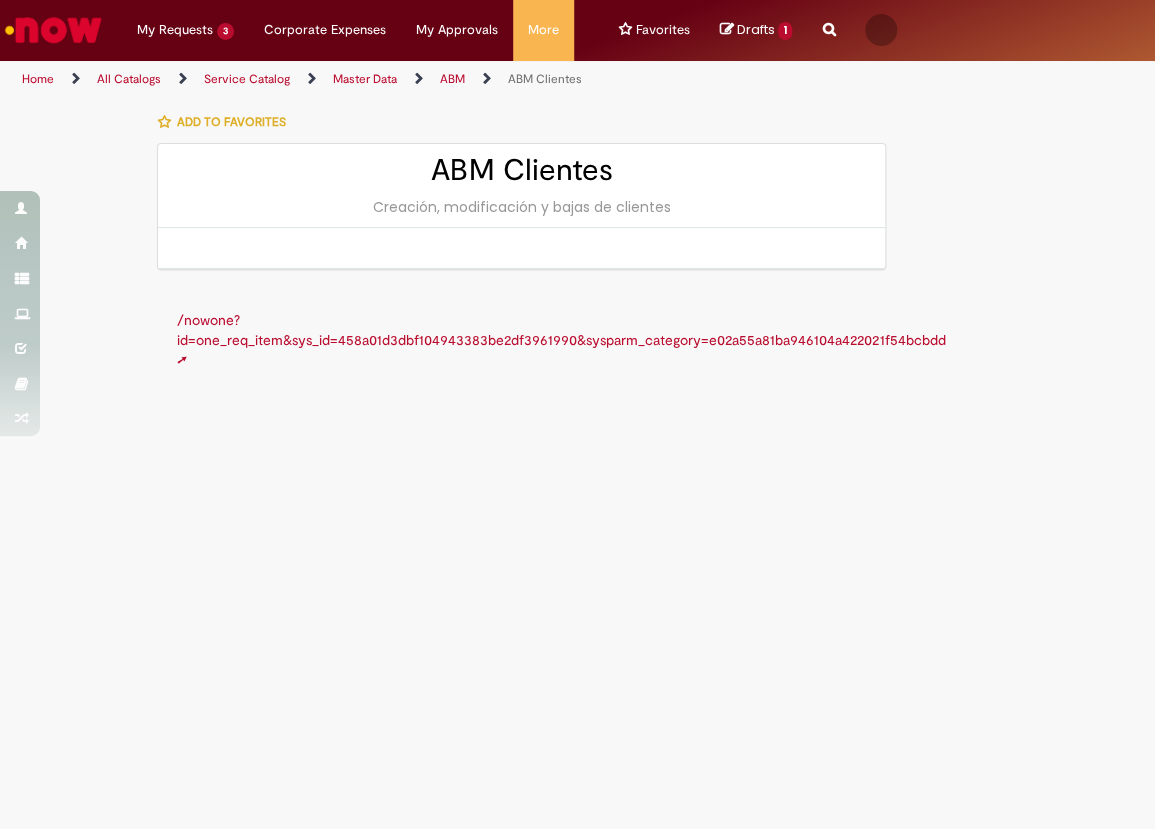 click on "/nowone?id=one_req_item&sys_id=458a01d3dbf104943383be2df3961990&sysparm_category=e02a55a81ba946104a422021f54bcbdd ➚" at bounding box center (561, 340) 